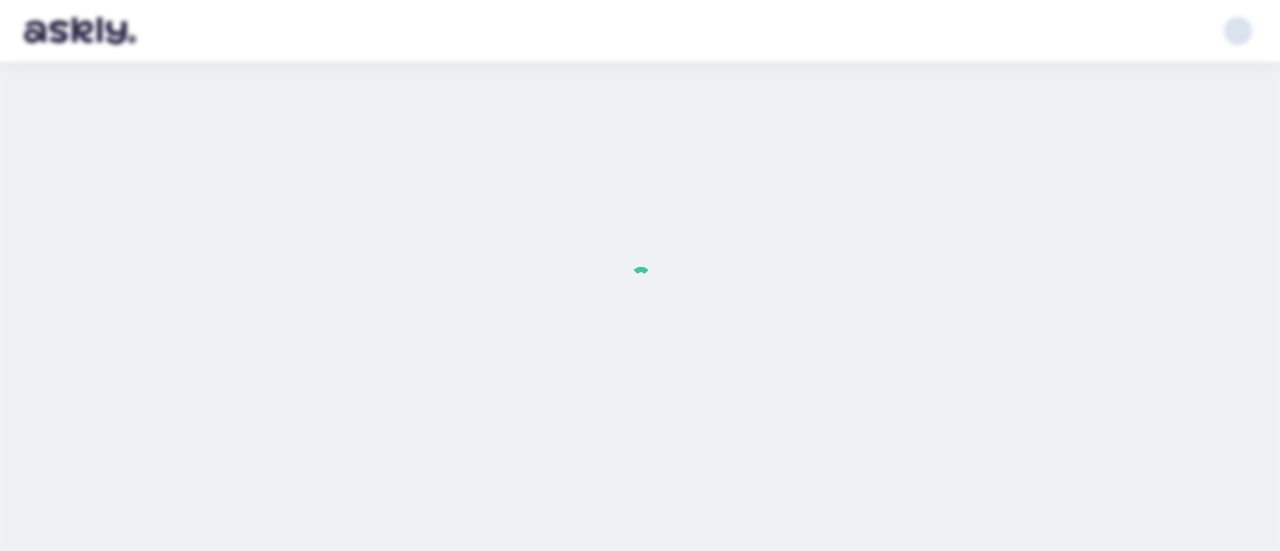 scroll, scrollTop: 0, scrollLeft: 0, axis: both 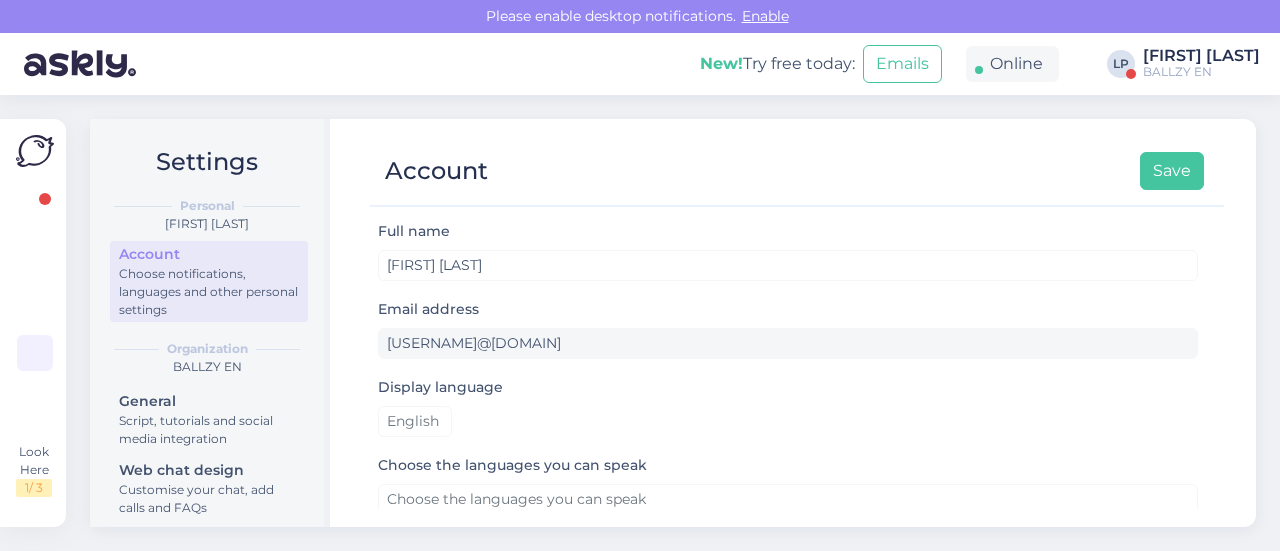 click on "Look Here 1  / 3" at bounding box center [35, 323] 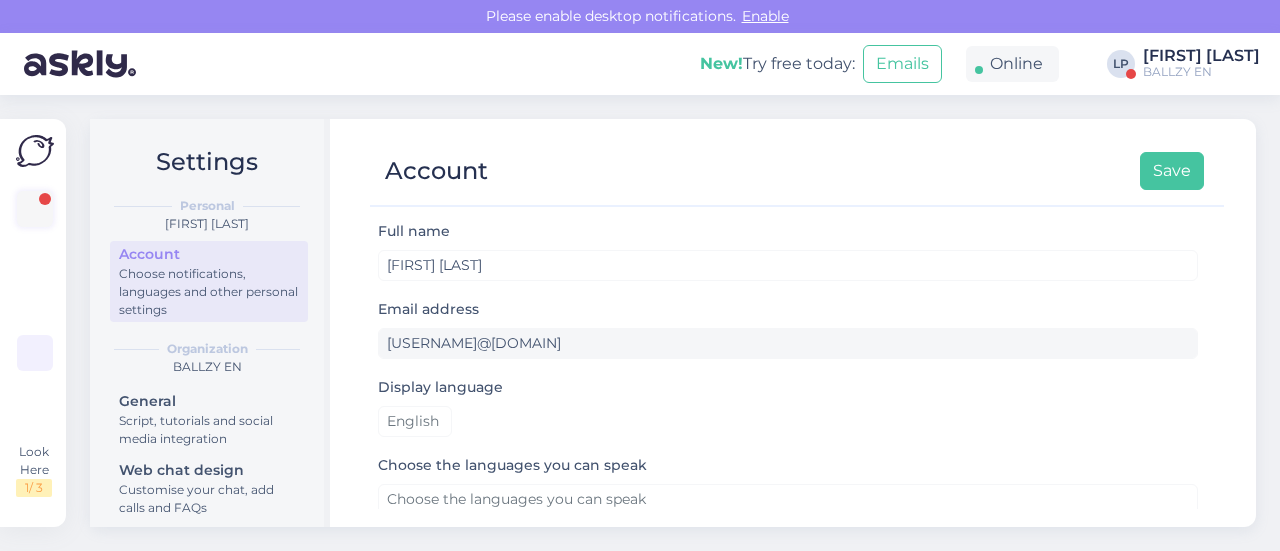 click at bounding box center (45, 199) 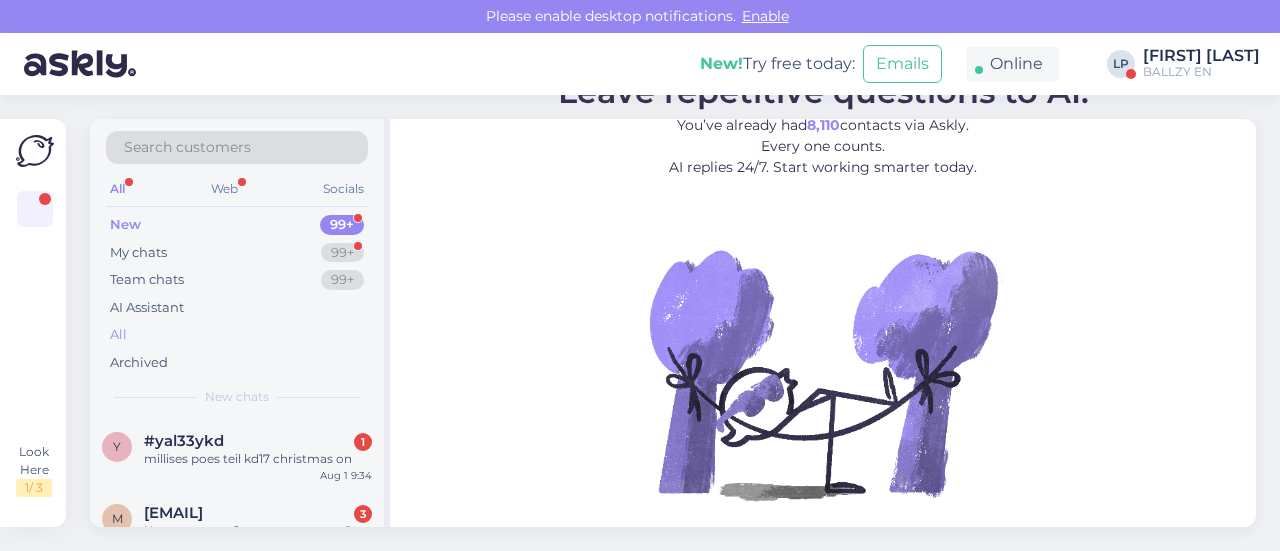 scroll, scrollTop: 2, scrollLeft: 0, axis: vertical 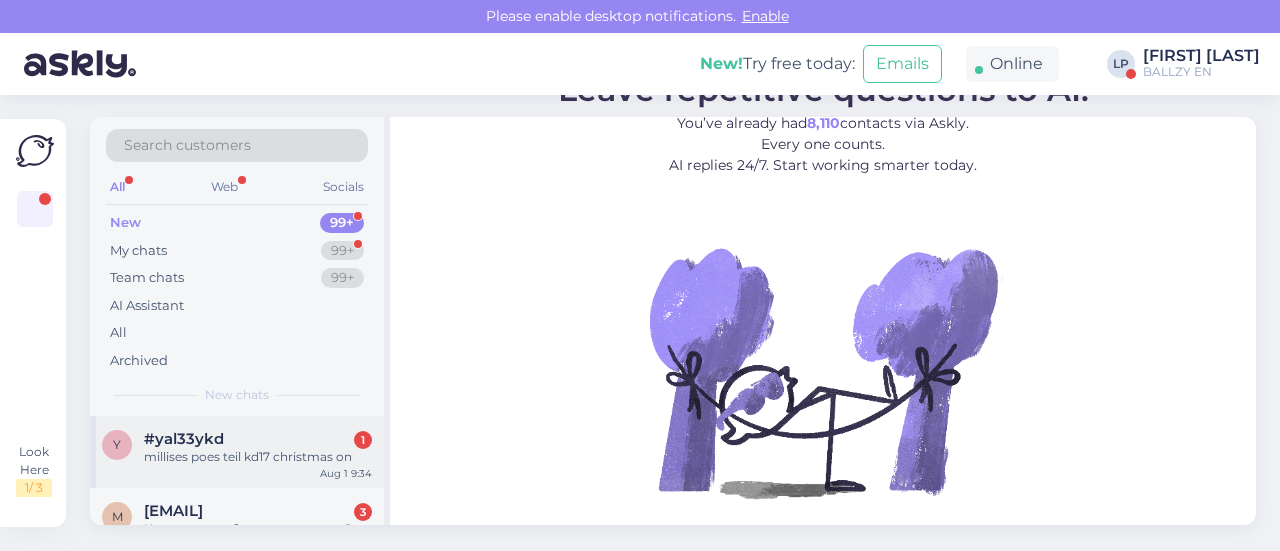 click on "#yal33ykd" at bounding box center (184, 439) 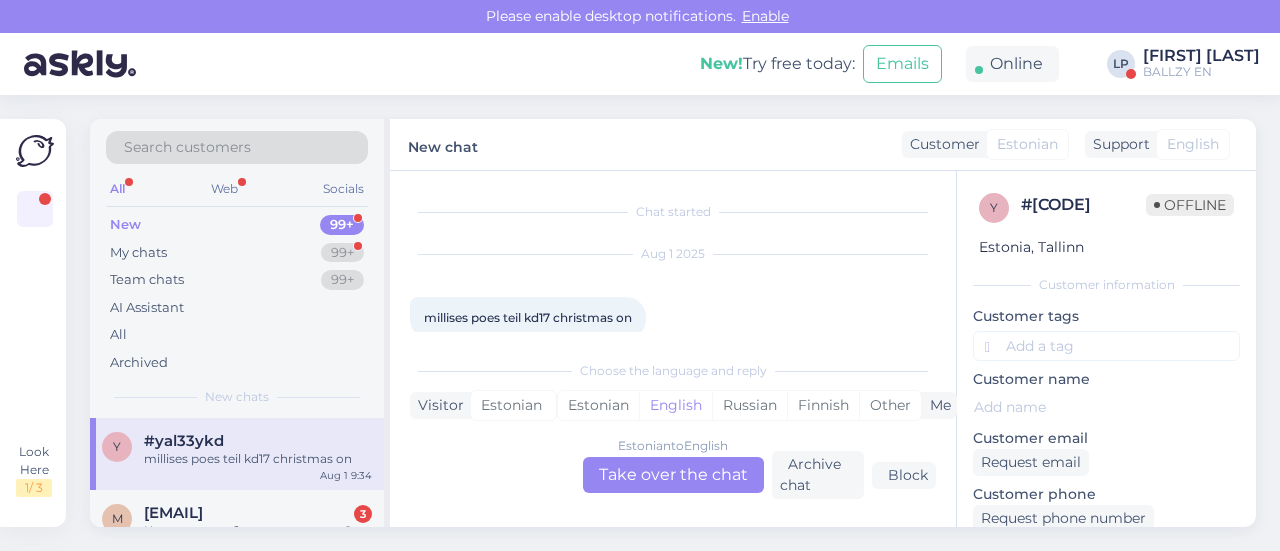 scroll, scrollTop: 28, scrollLeft: 0, axis: vertical 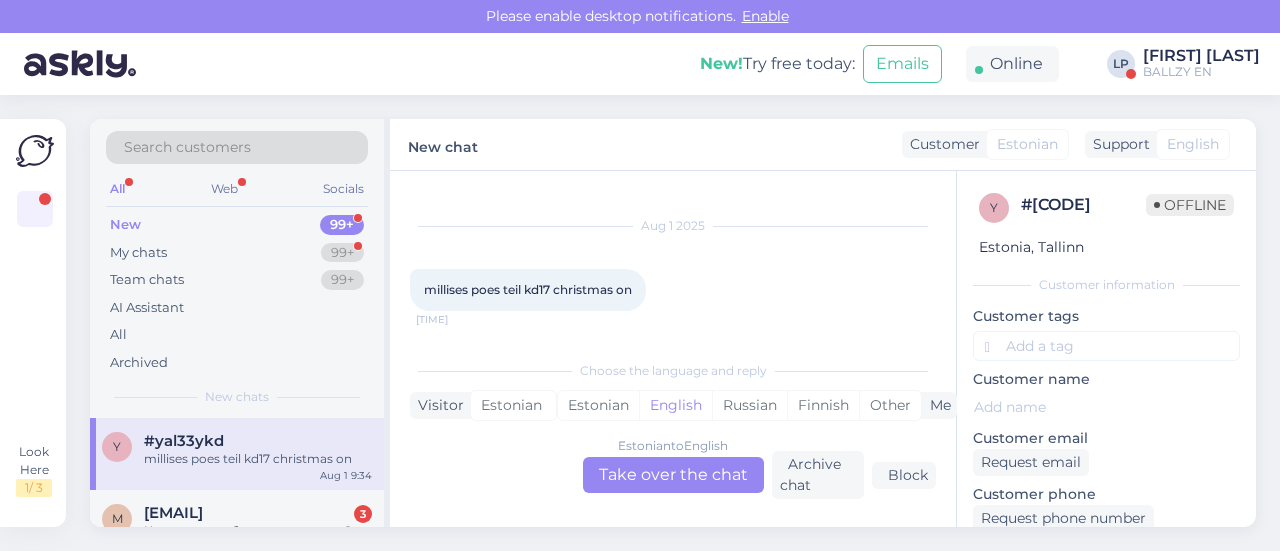 click on "Estonian  to  English Take over the chat" at bounding box center [673, 475] 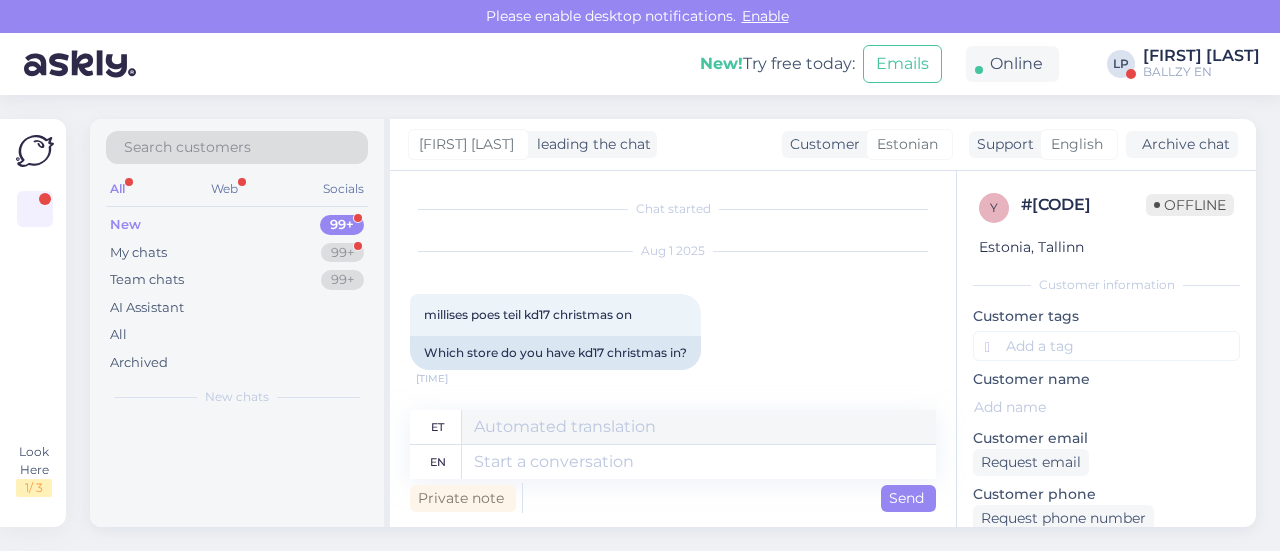 scroll, scrollTop: 2, scrollLeft: 0, axis: vertical 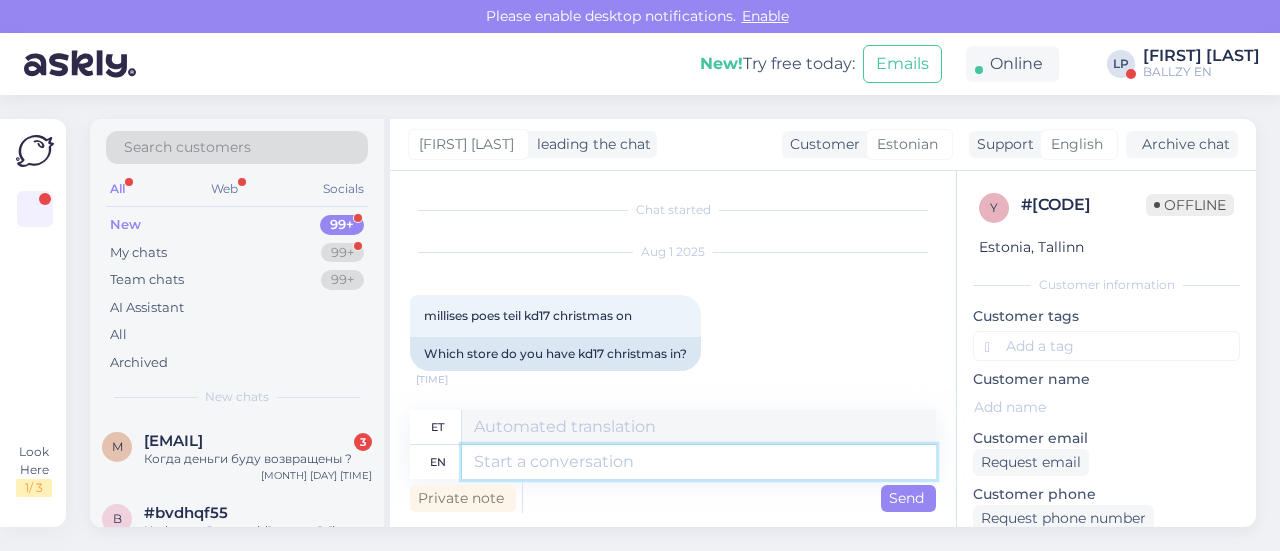 click at bounding box center [699, 462] 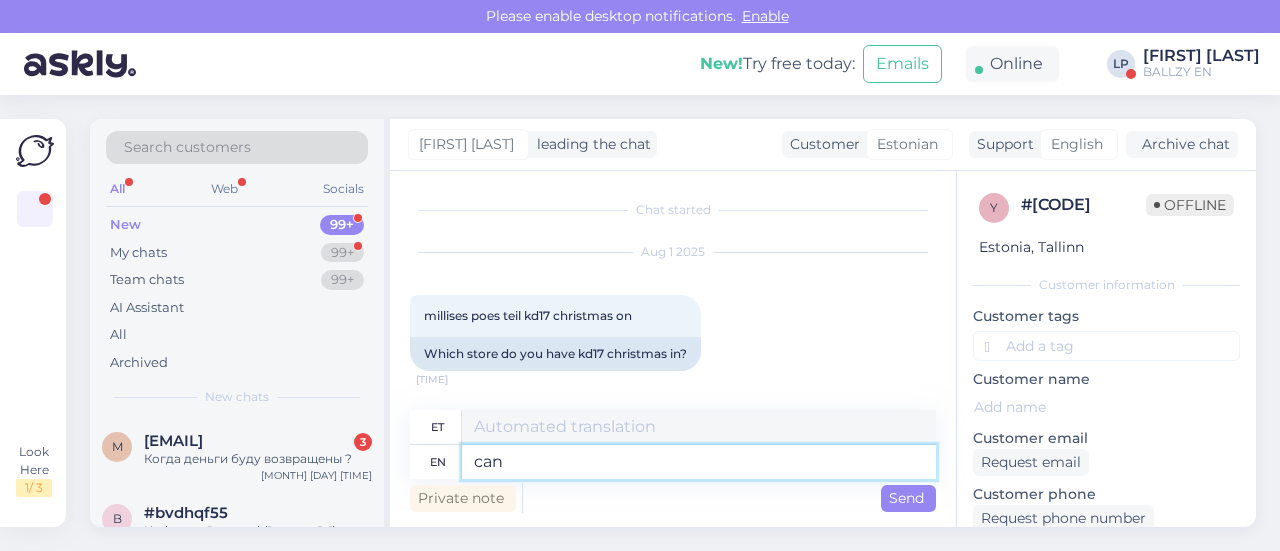 type on "can y" 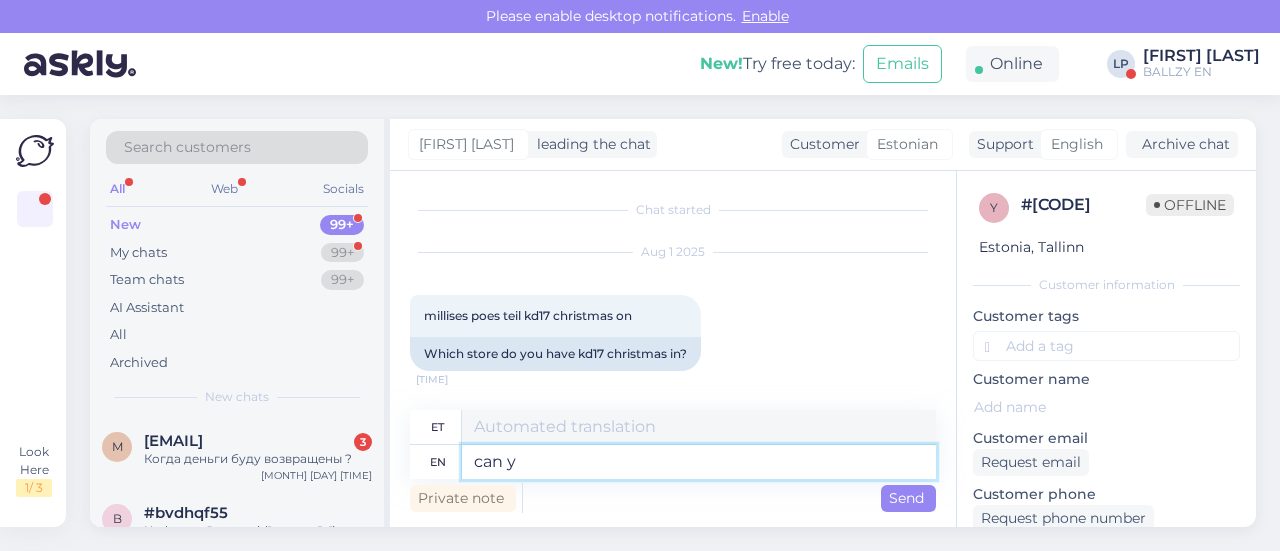 type on "purk" 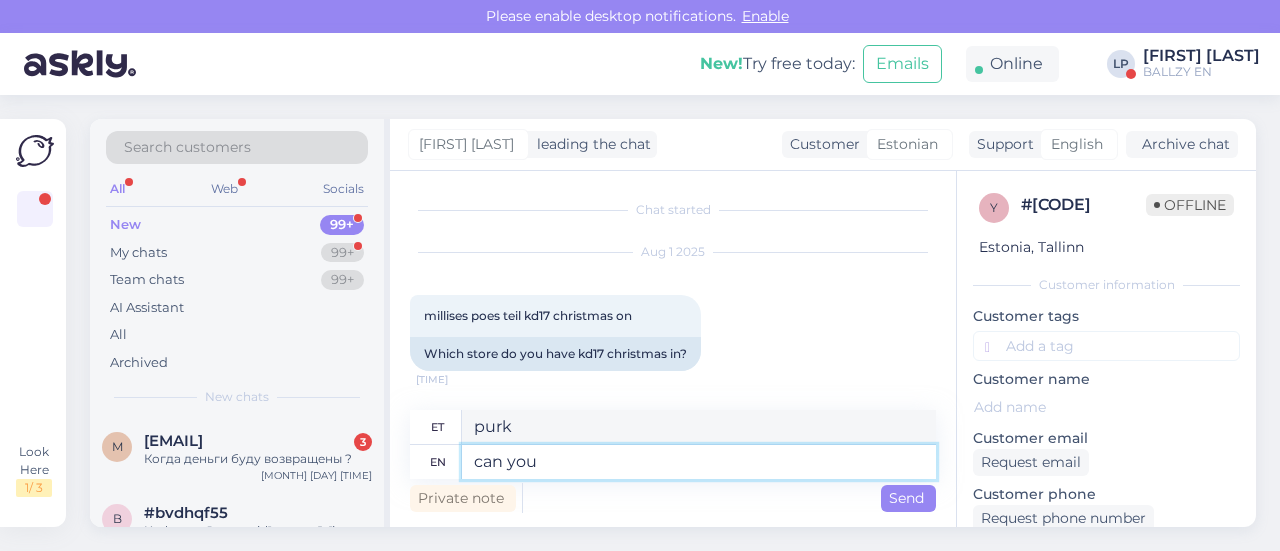 type on "can you s" 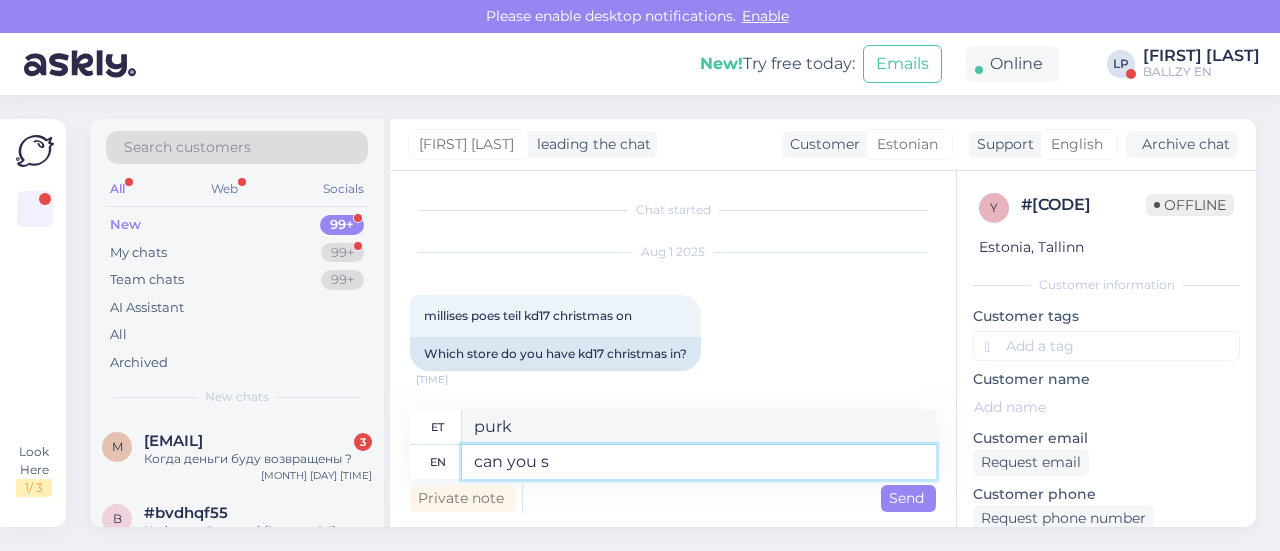type on "kas sa saad" 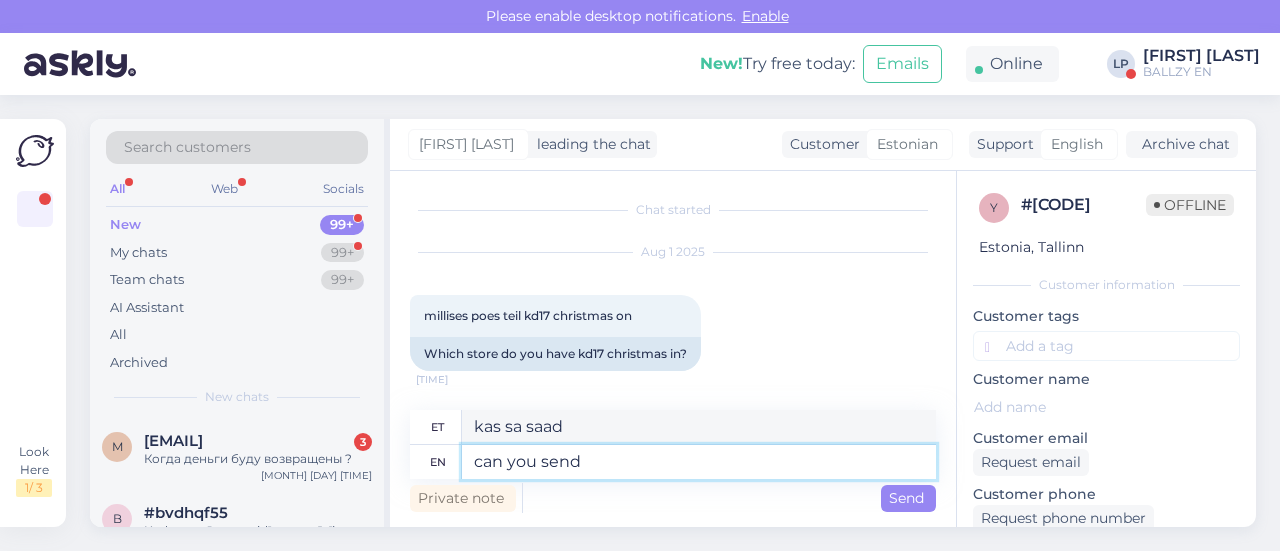 type on "can you send l" 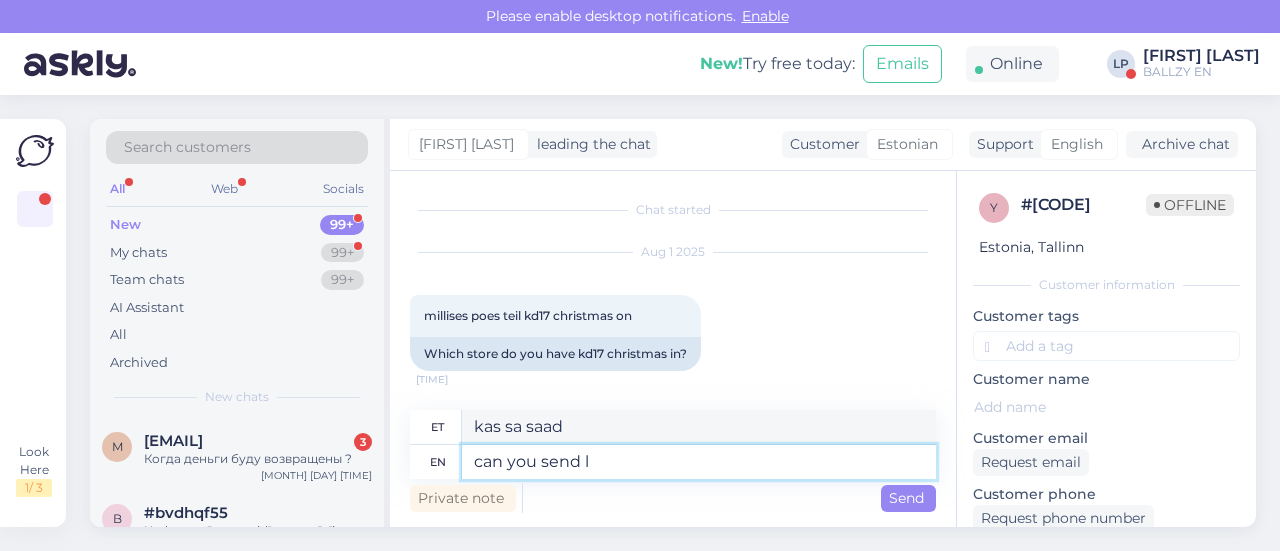 type on "kas sa saaksid saata" 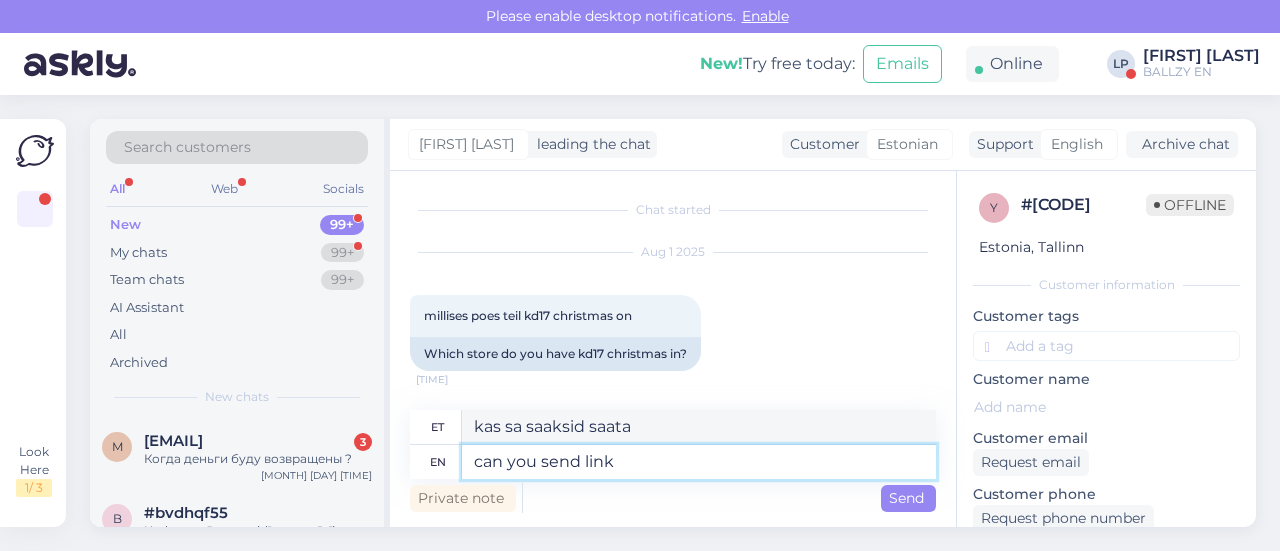 type on "can you send link?" 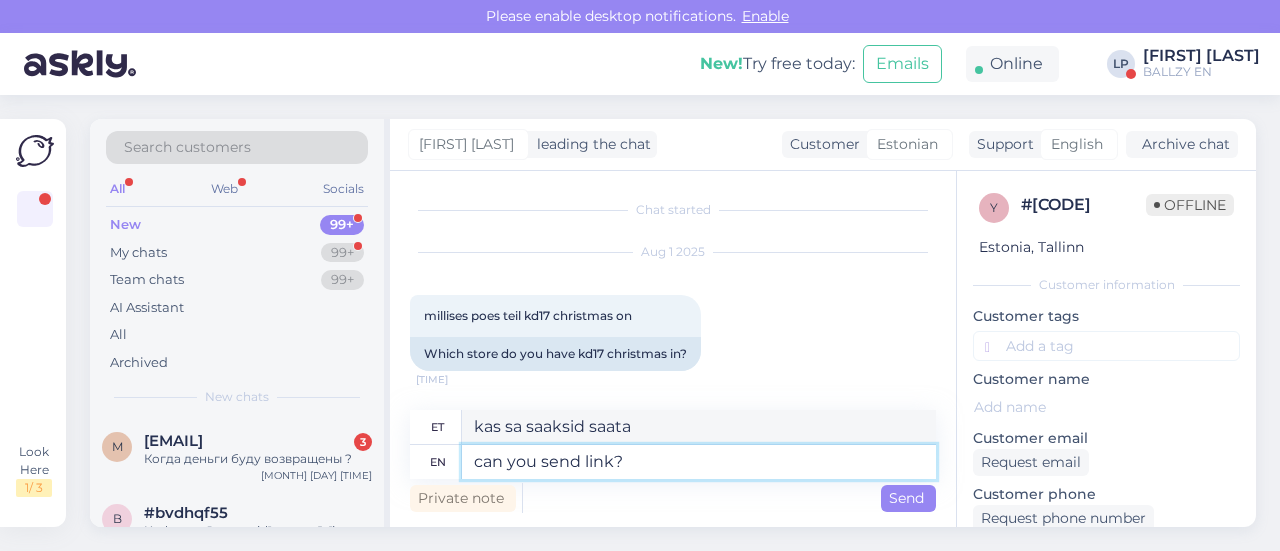 type on "kas saaksid lingi saata?" 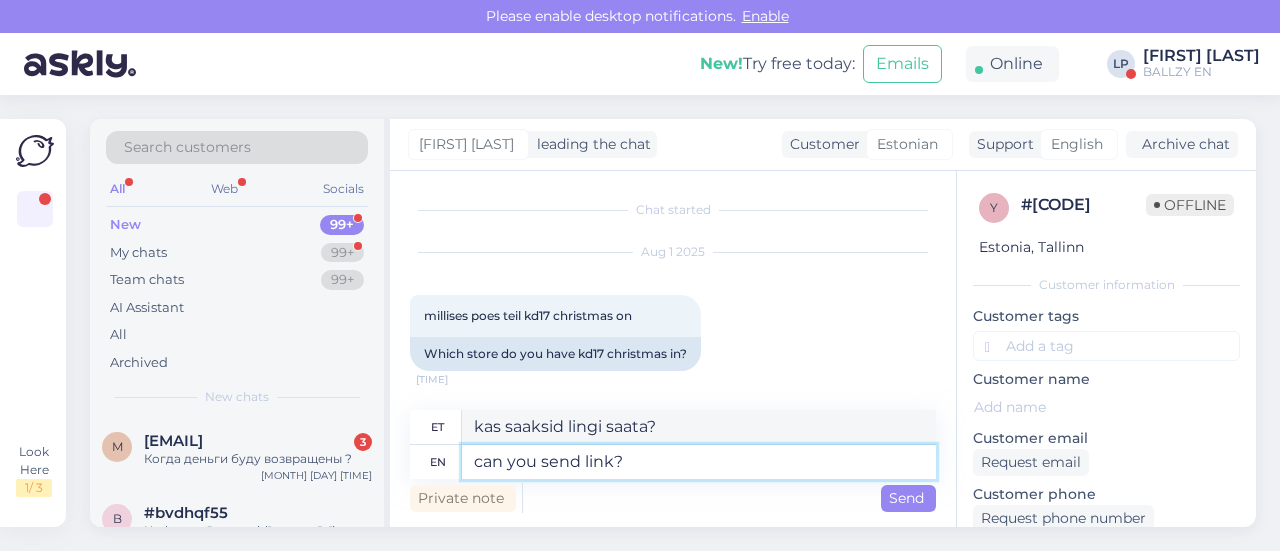type 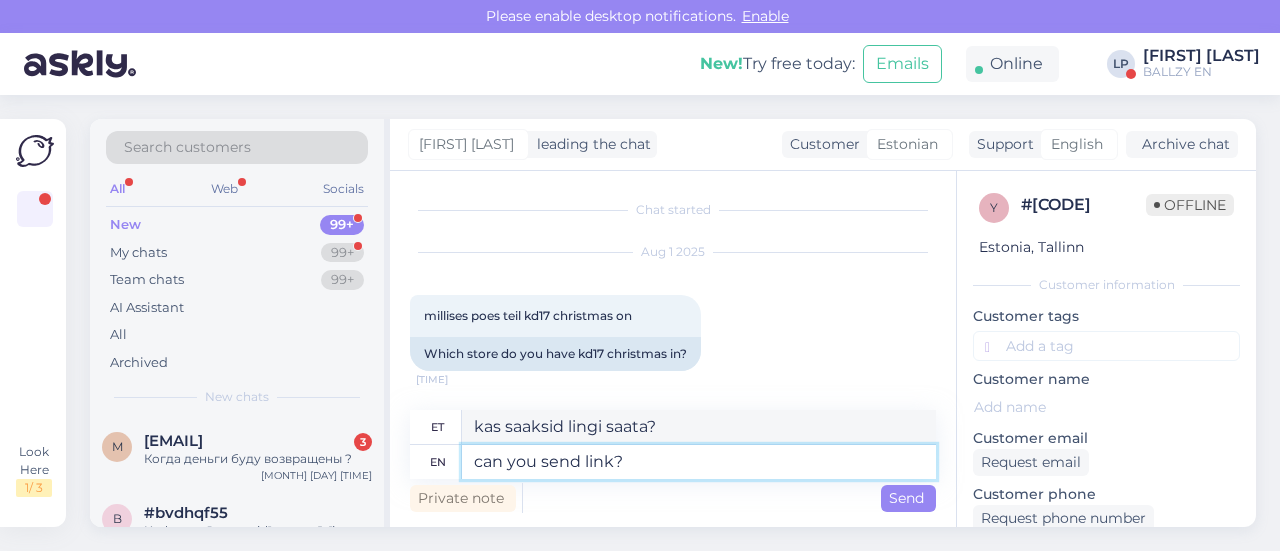 type 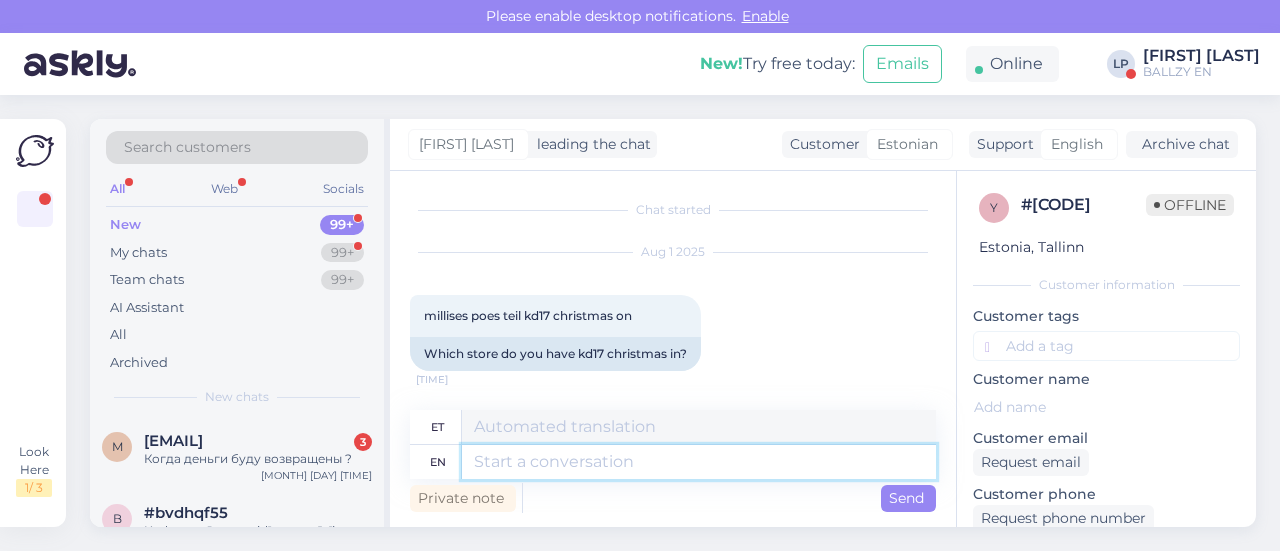 scroll, scrollTop: 122, scrollLeft: 0, axis: vertical 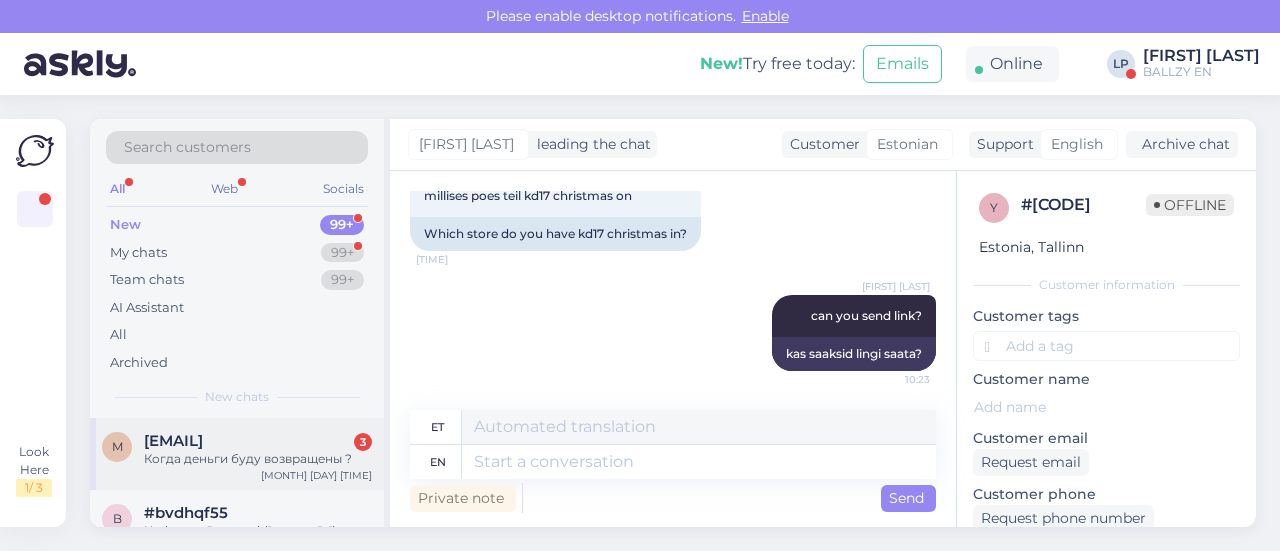 click on "Когда деньги буду возвращены ?" at bounding box center (258, 459) 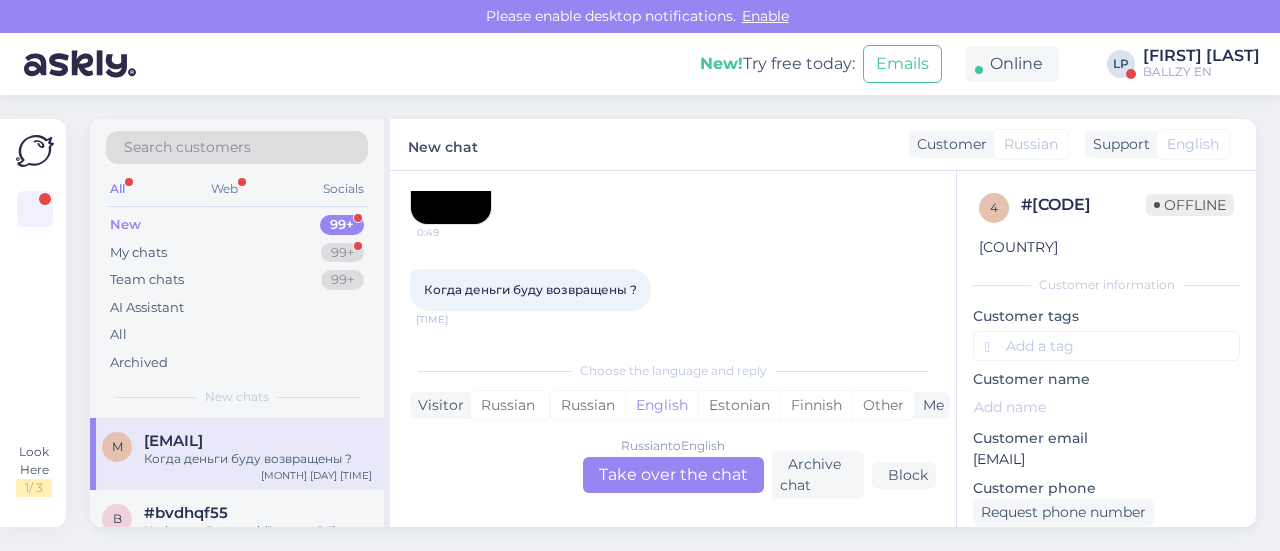 click on "Russian  to  English Take over the chat" at bounding box center [673, 475] 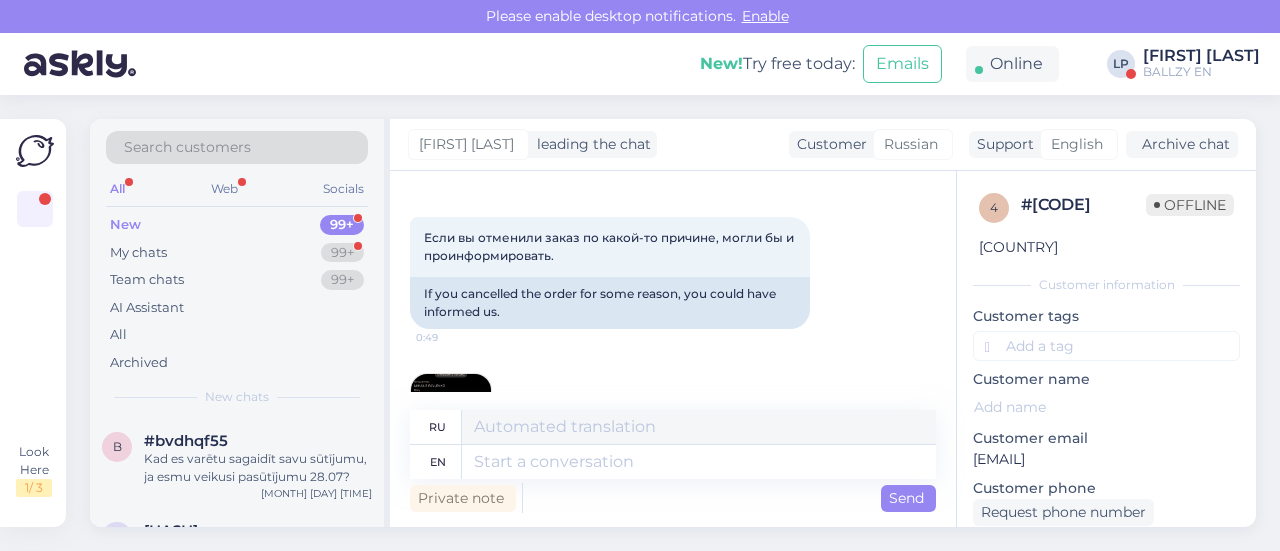 scroll, scrollTop: 300, scrollLeft: 0, axis: vertical 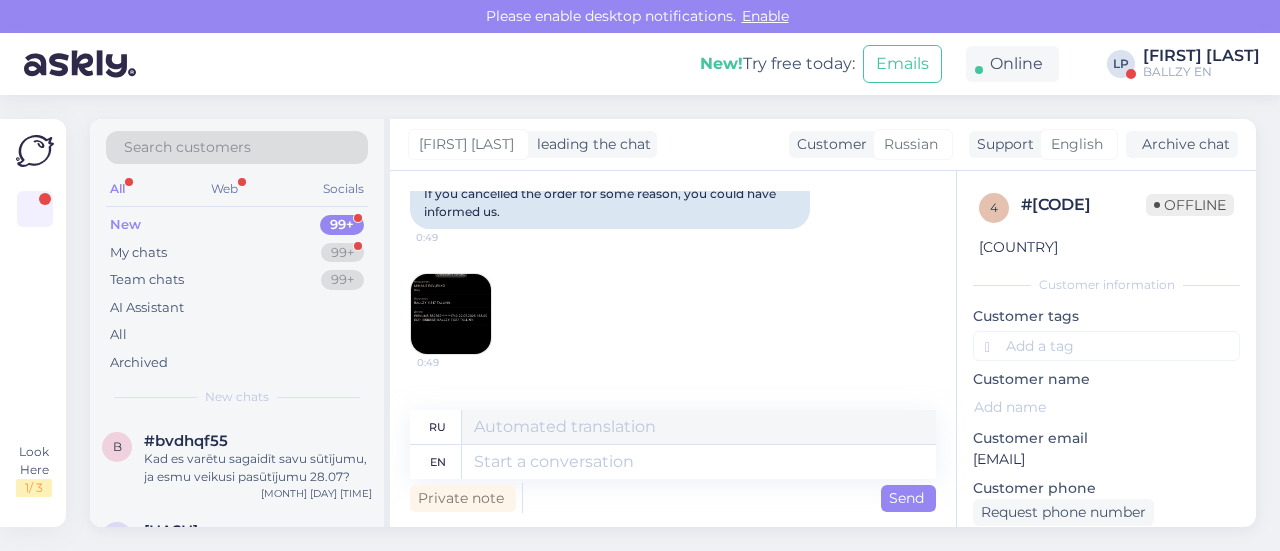 click at bounding box center [451, 314] 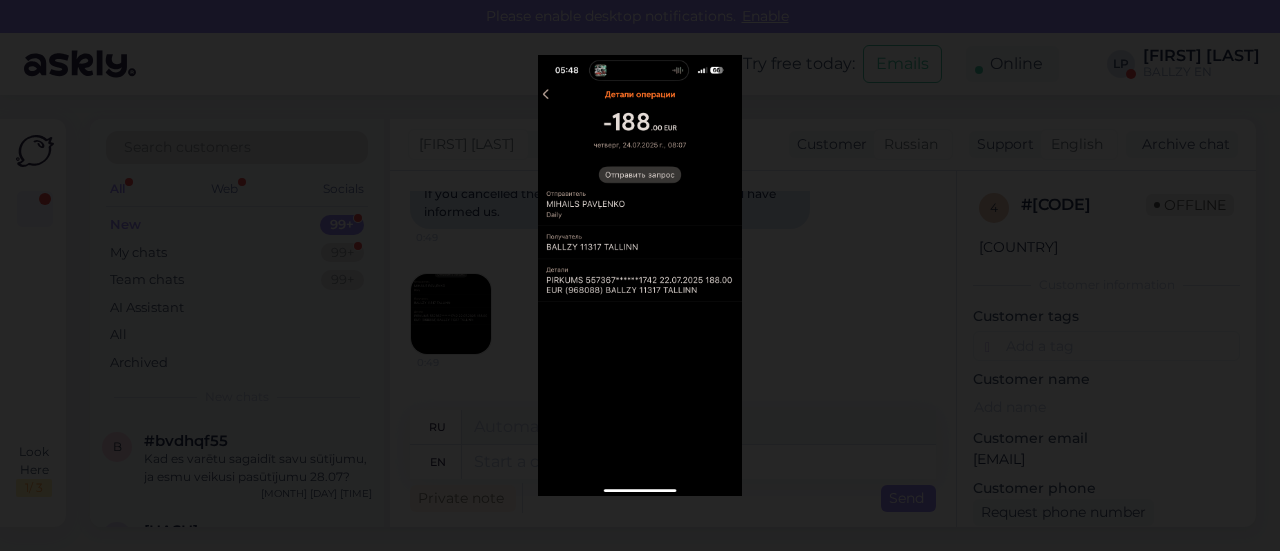 click at bounding box center [640, 275] 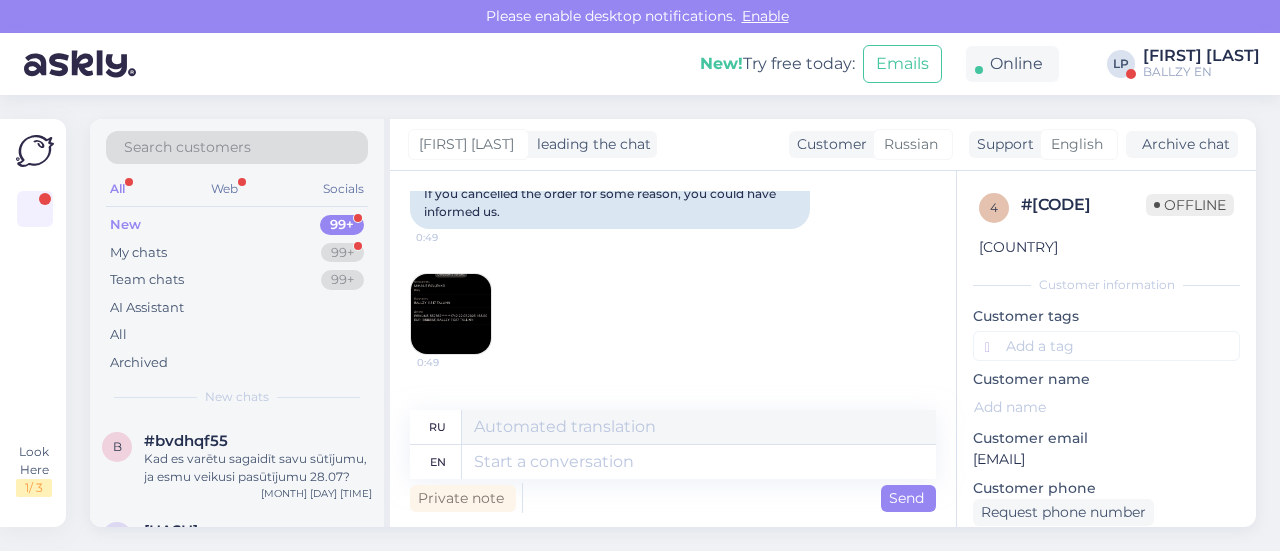 scroll, scrollTop: 403, scrollLeft: 0, axis: vertical 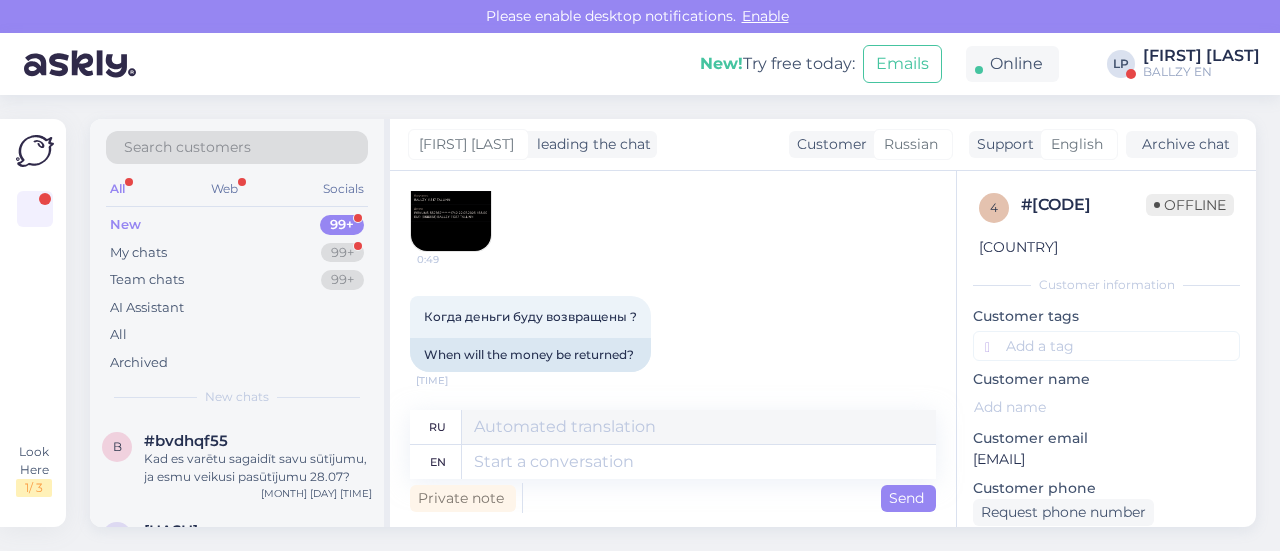 click on "[EMAIL]" at bounding box center [1106, 459] 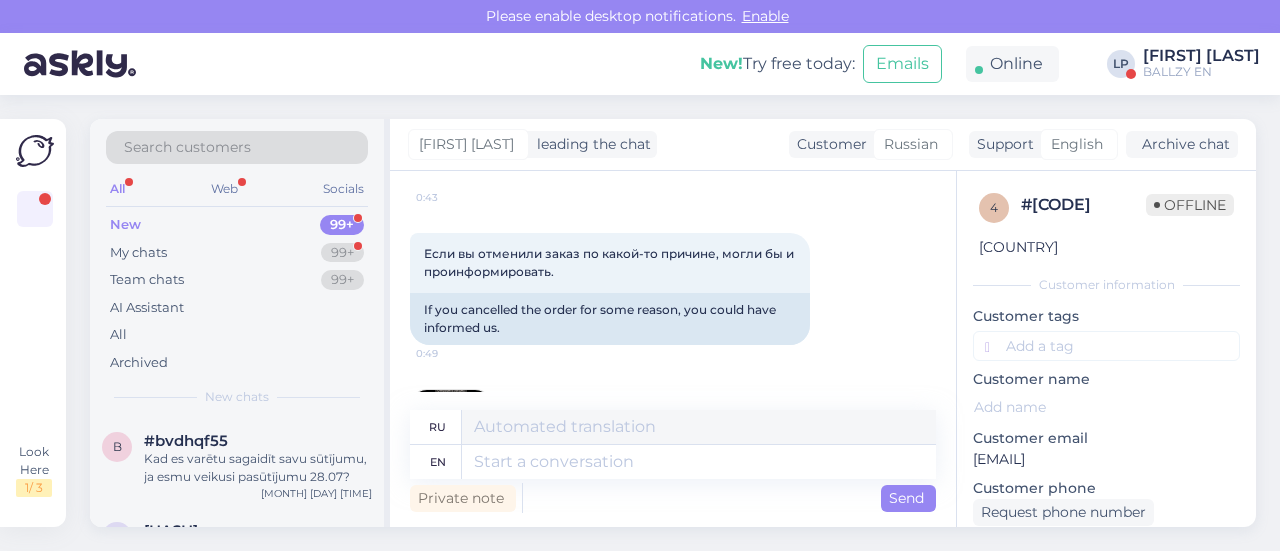 scroll, scrollTop: 203, scrollLeft: 0, axis: vertical 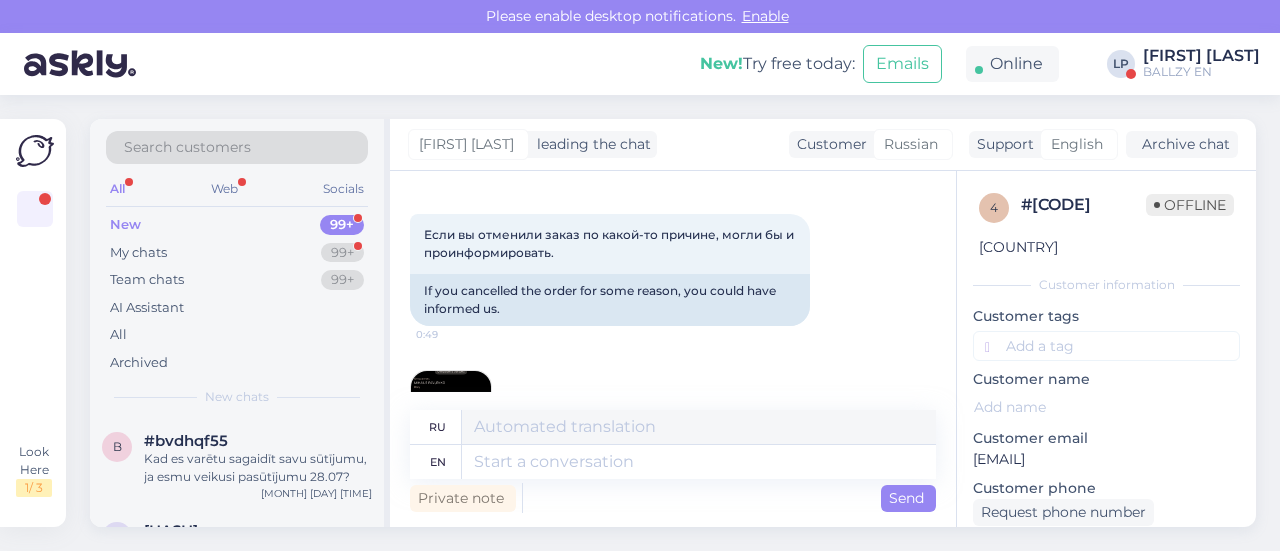 click at bounding box center [451, 411] 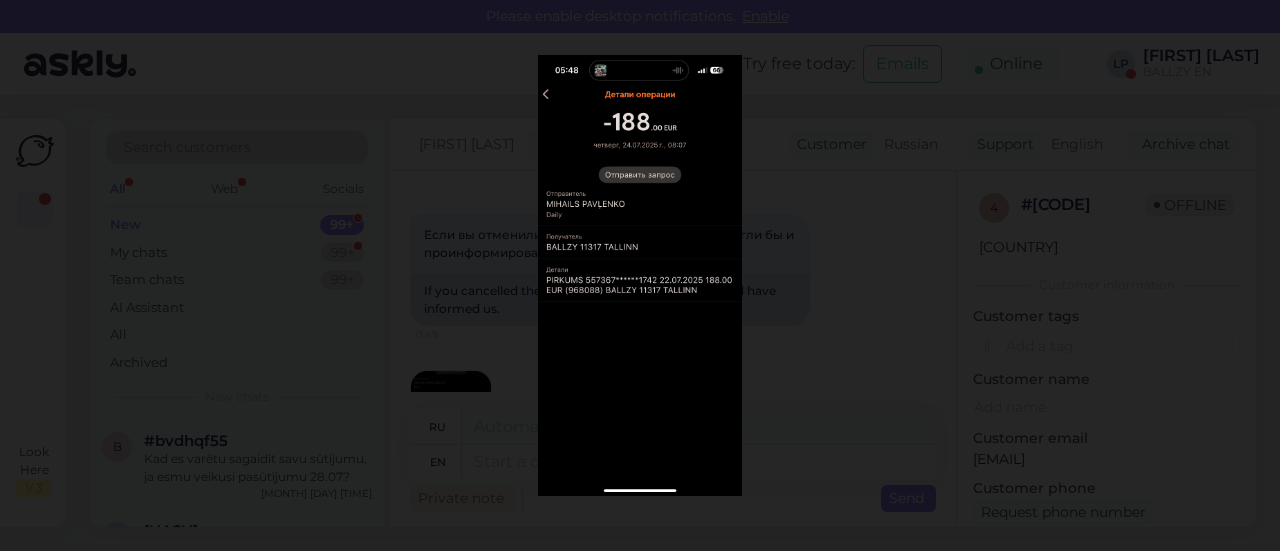 click at bounding box center (640, 275) 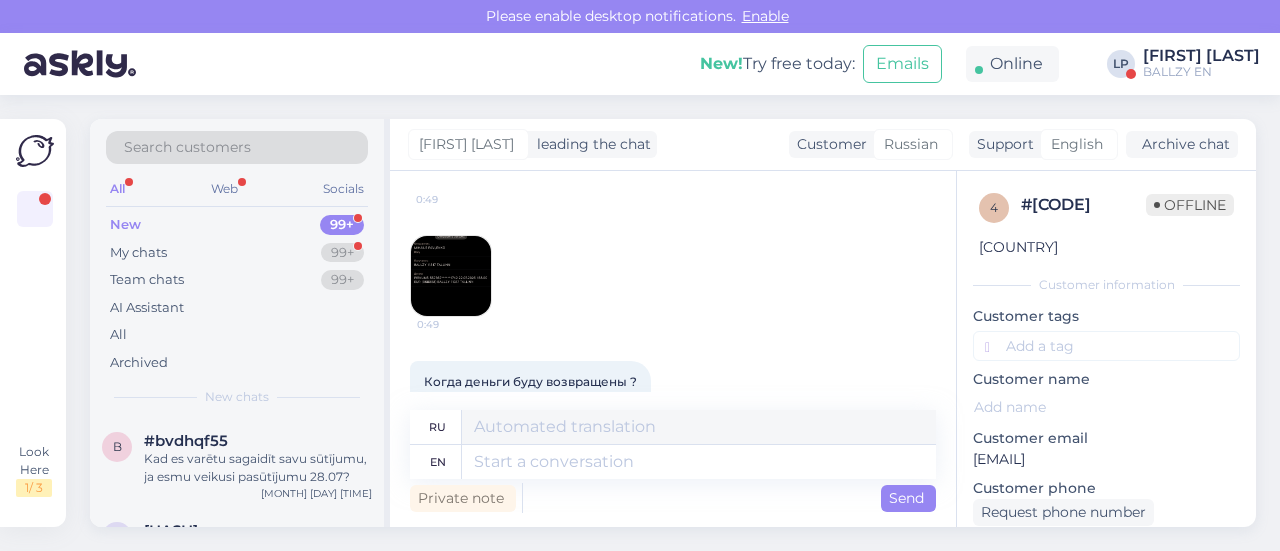 scroll, scrollTop: 403, scrollLeft: 0, axis: vertical 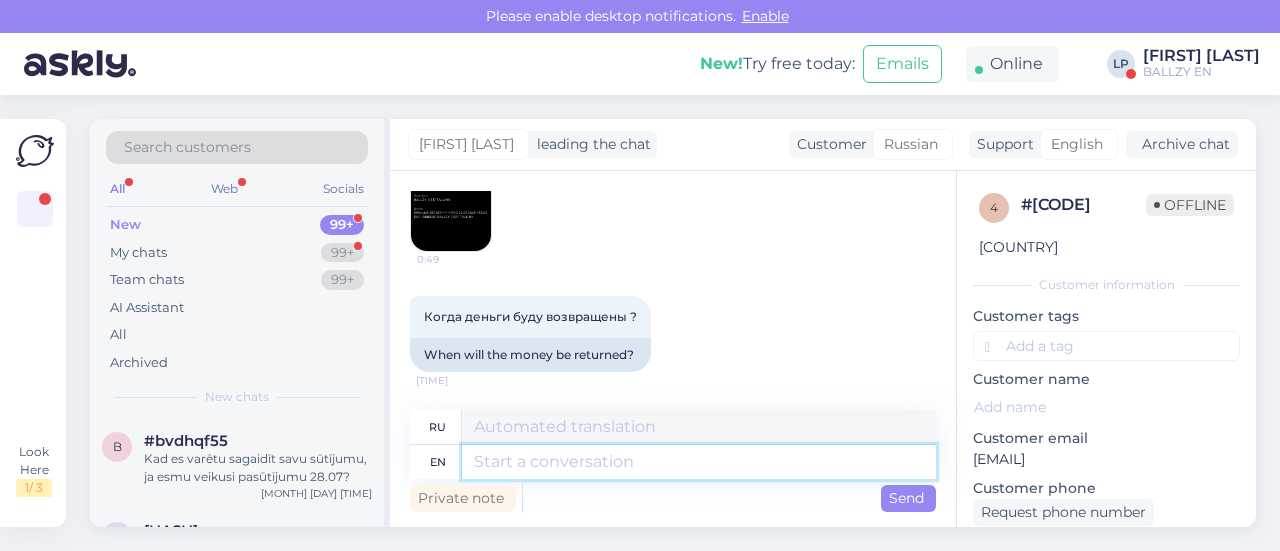 click at bounding box center (699, 462) 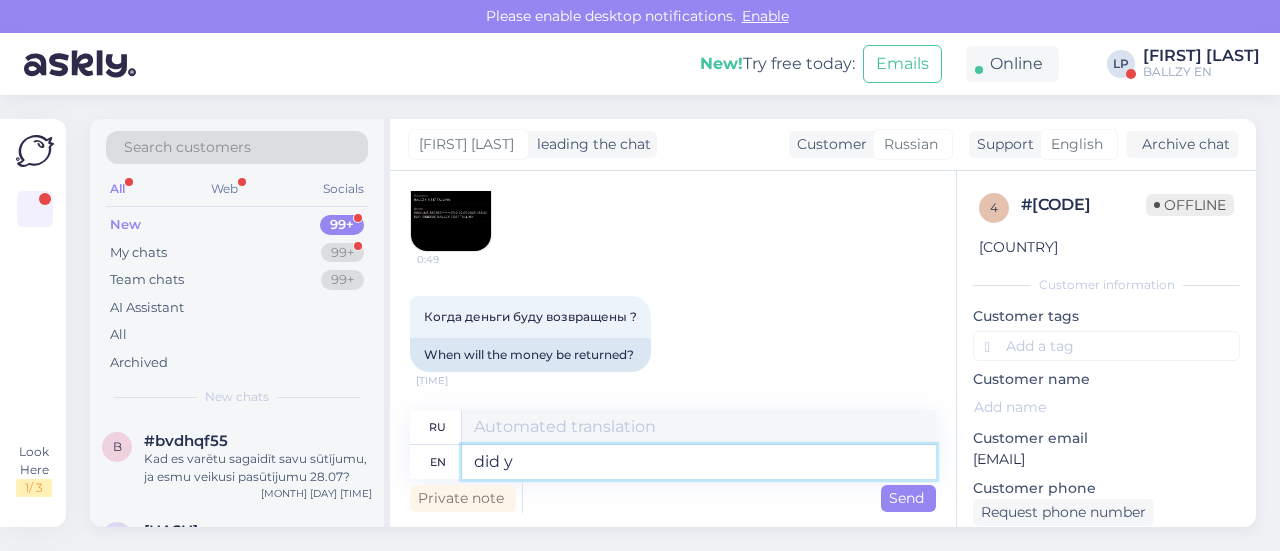 type on "did yo" 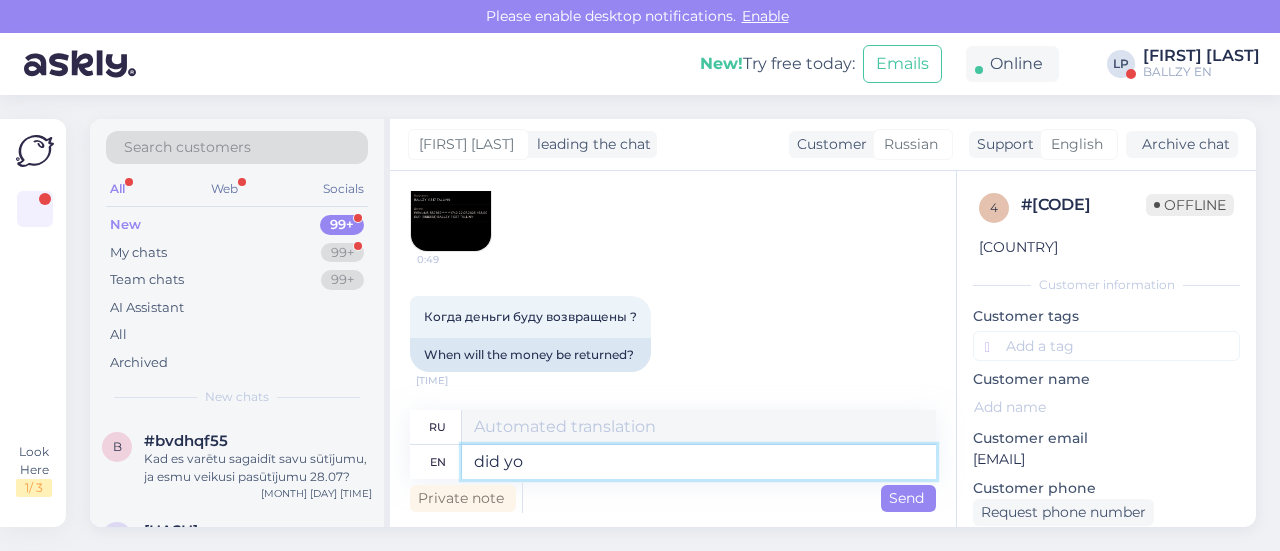 type on "делал" 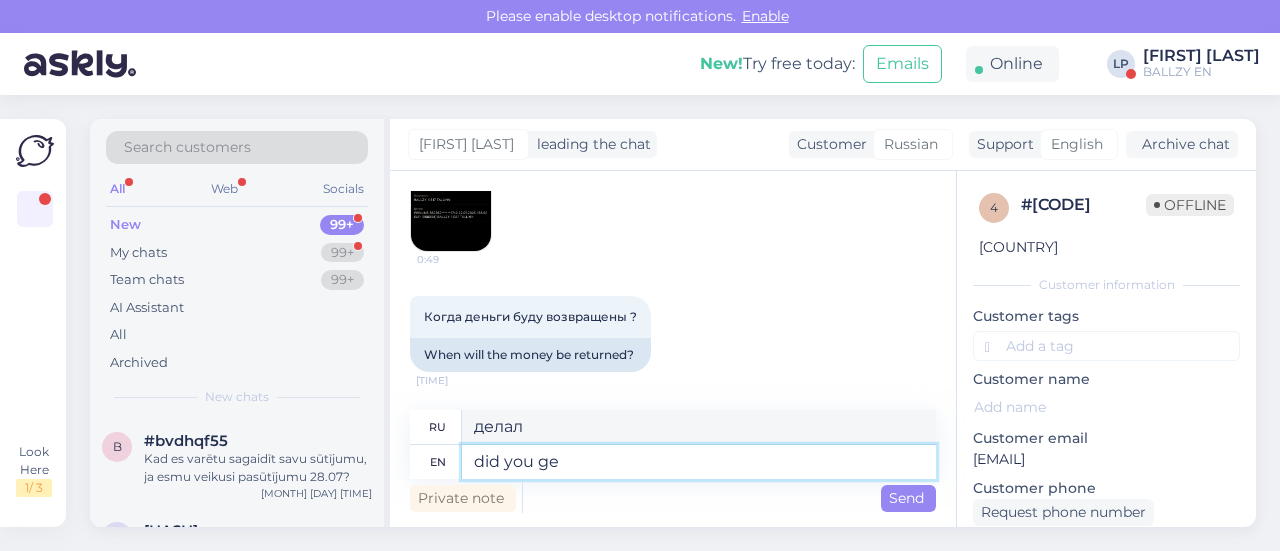 type on "did you get" 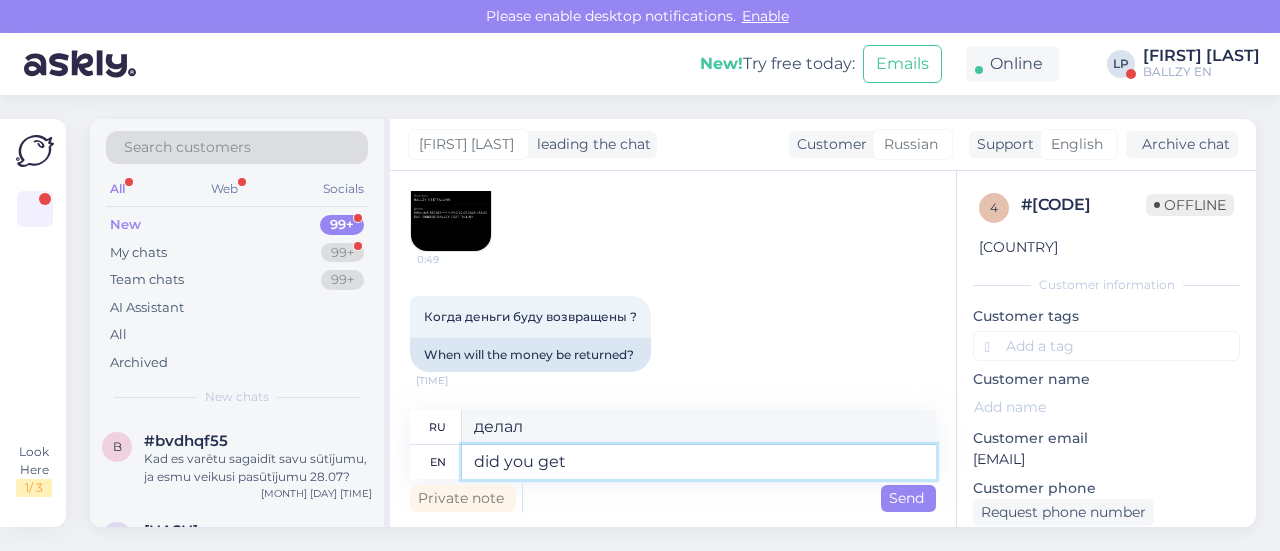 type on "ты сделал?" 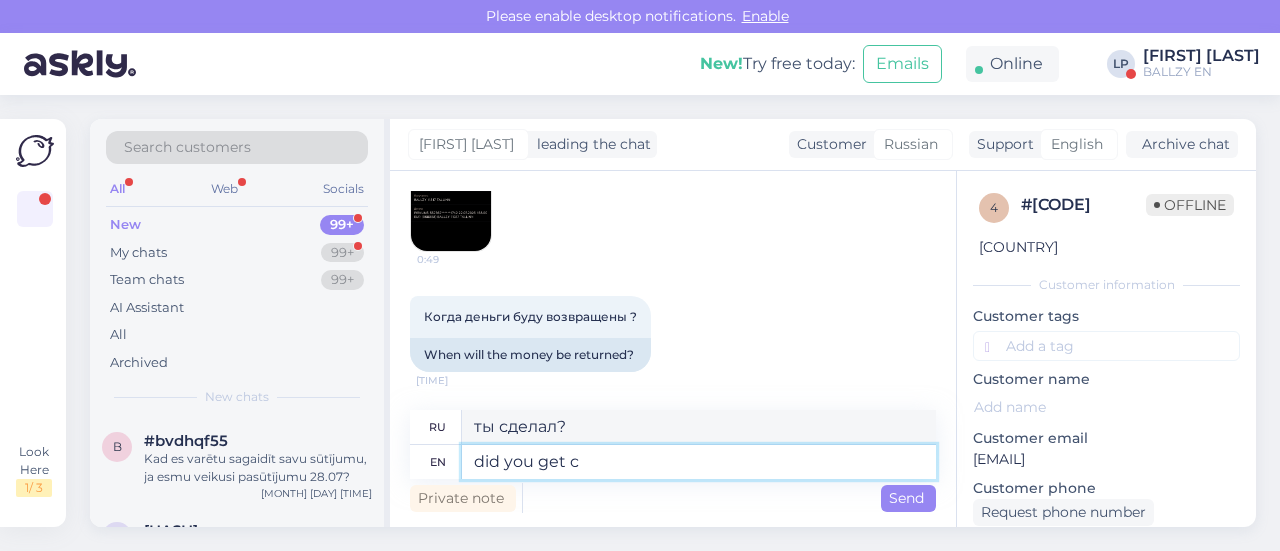 type on "did you get co" 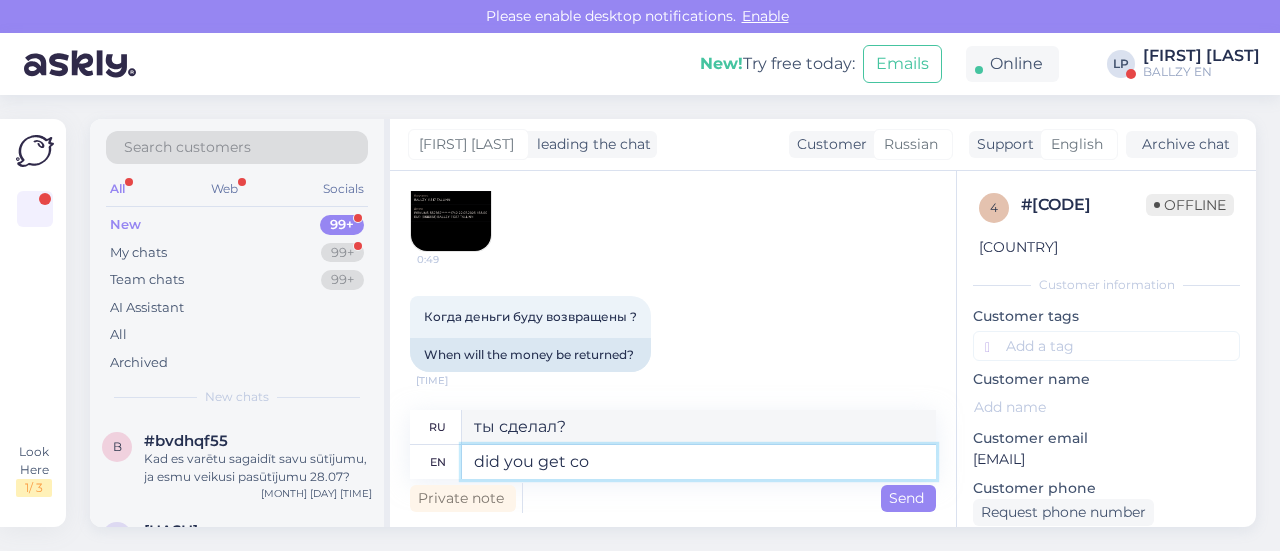 type on "ты получил?" 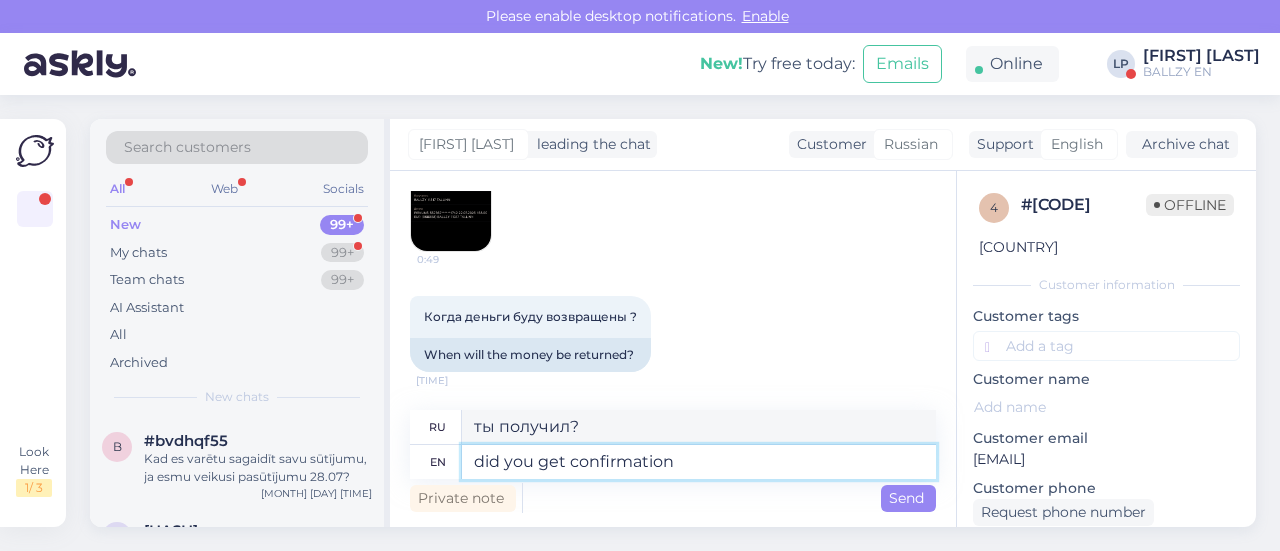 type on "did you get confirmation e" 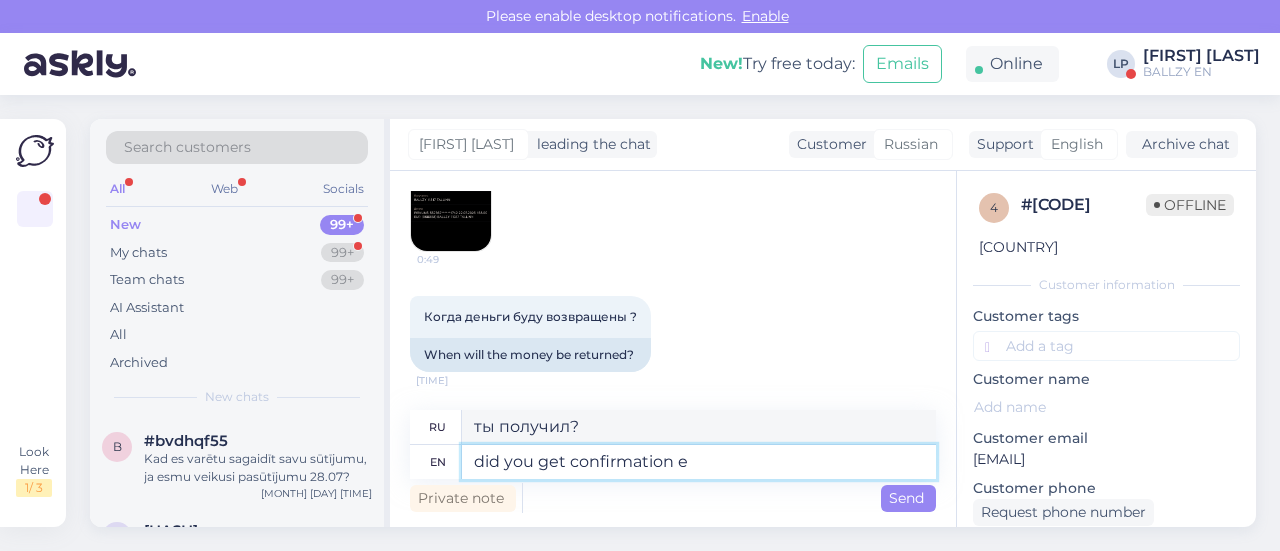 type on "вы получили подтверждение?" 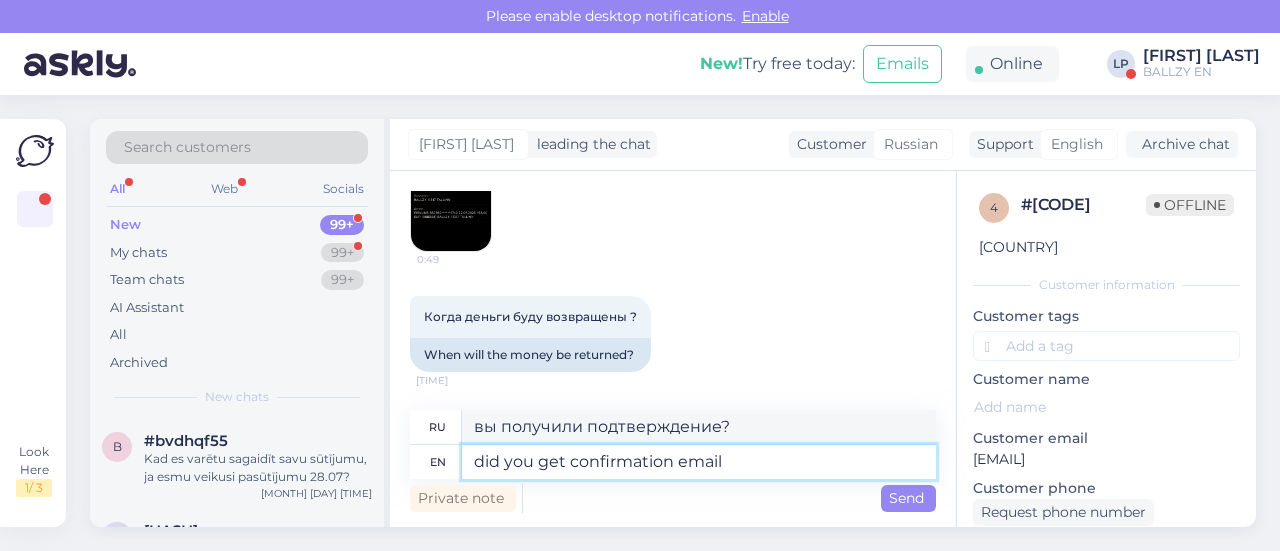 type on "did you get confirmation email?" 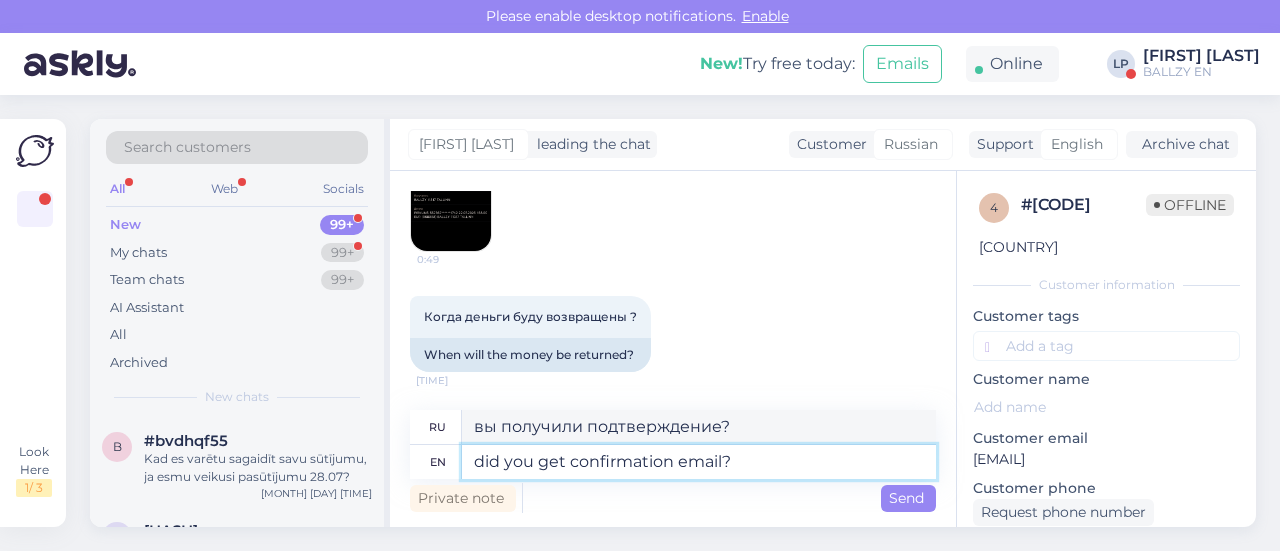 type on "вы получили подтверждение по электронной почте?" 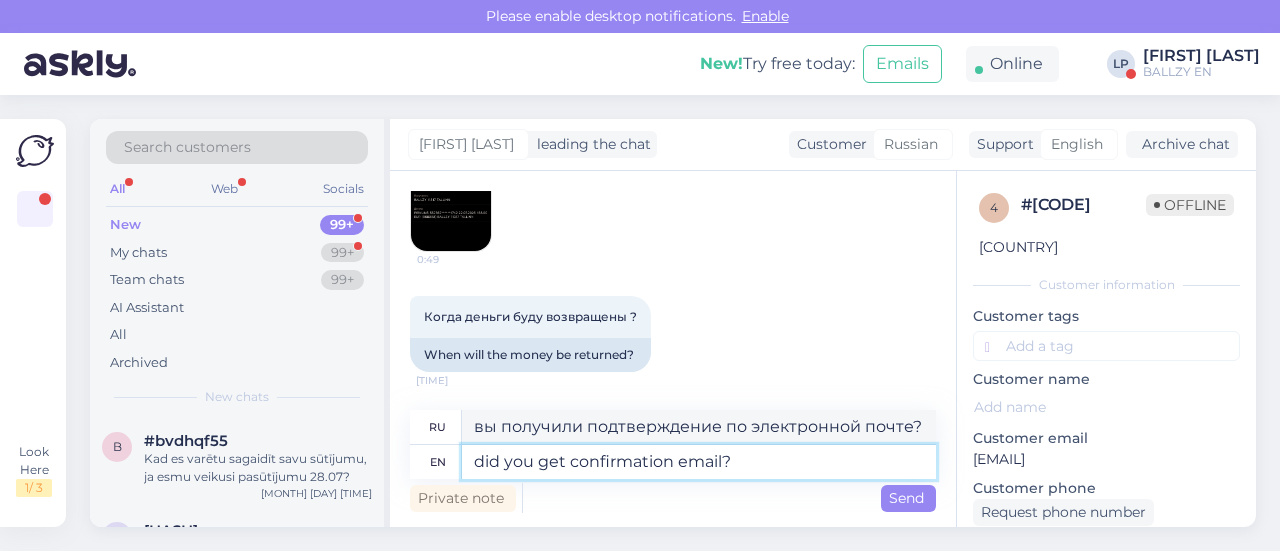 type 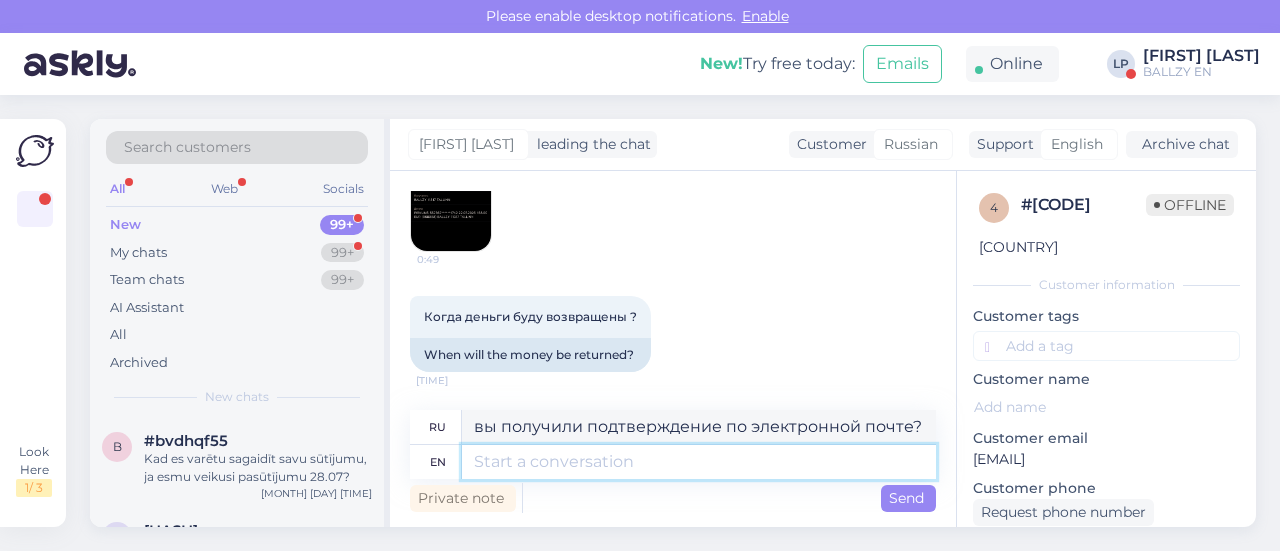 type 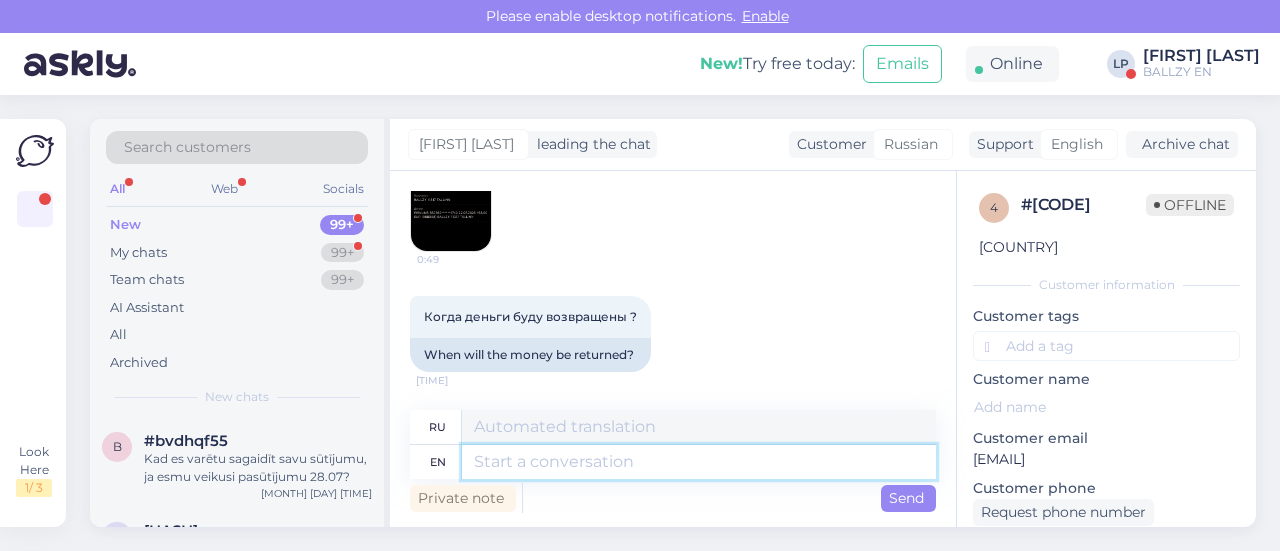 scroll, scrollTop: 523, scrollLeft: 0, axis: vertical 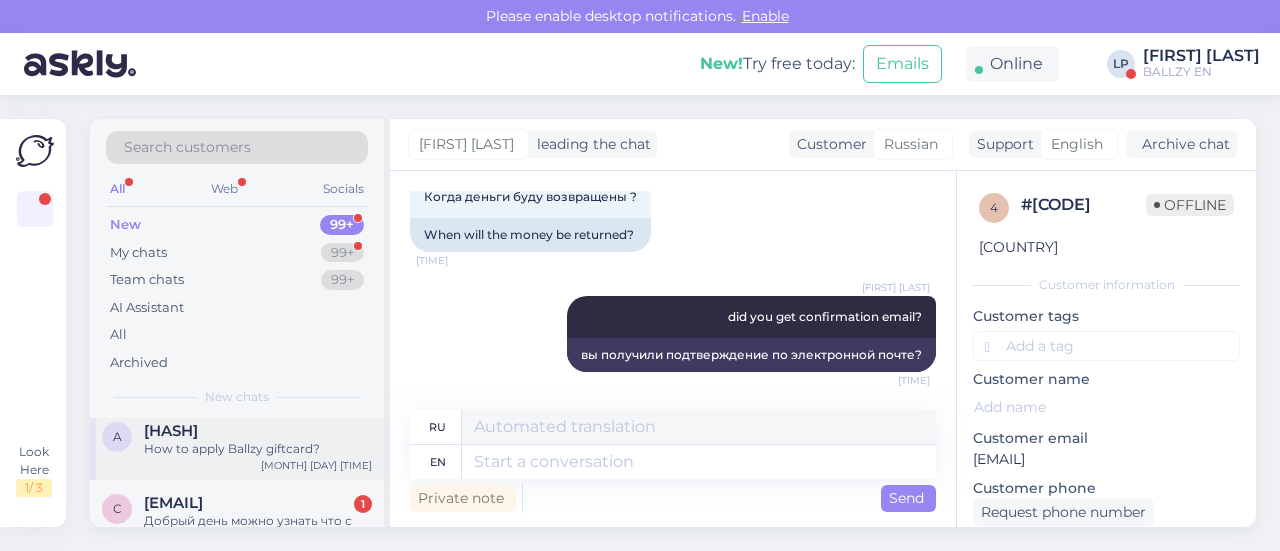 click on "a [HASH] How to apply Ballzy giftcard? [MONTH] [DAY] [TIME]" at bounding box center (237, 444) 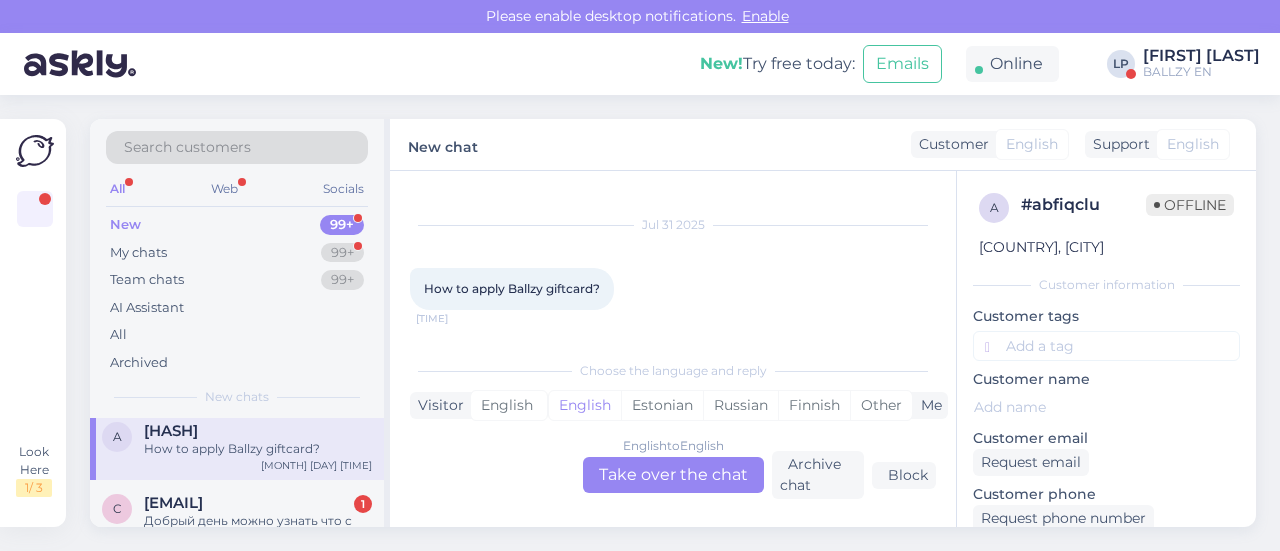 scroll, scrollTop: 28, scrollLeft: 0, axis: vertical 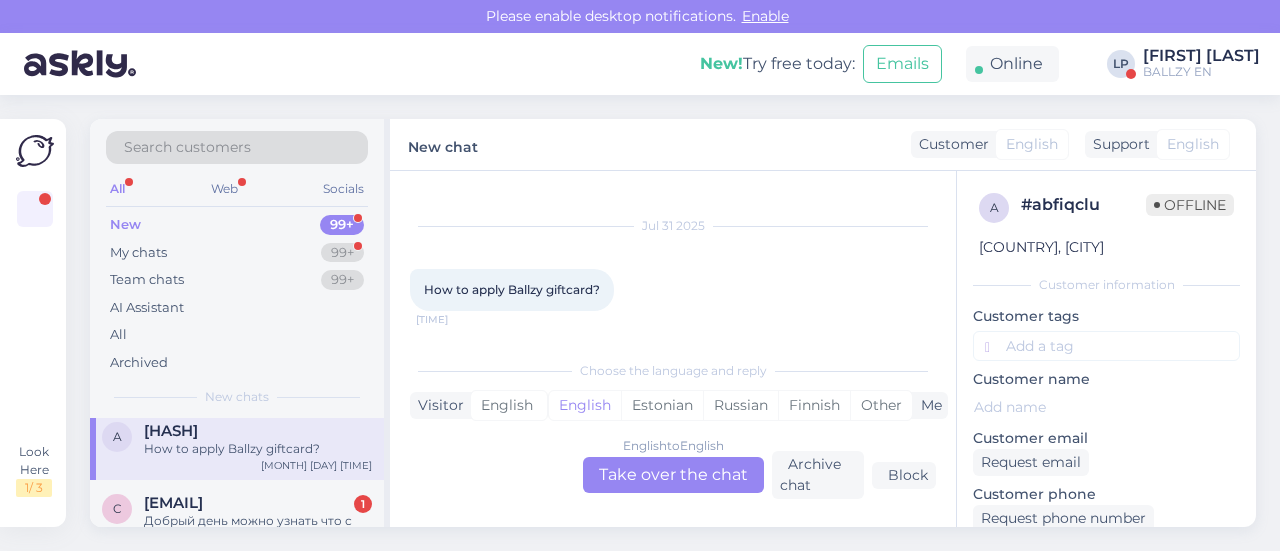 click on "English  to  English Take over the chat" at bounding box center [673, 475] 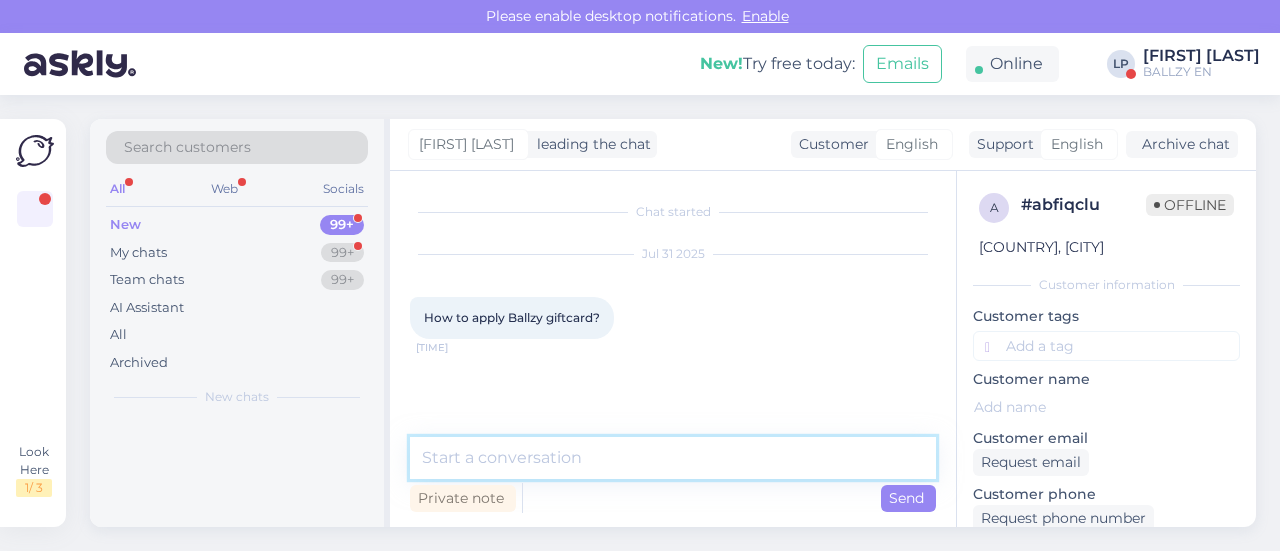 click at bounding box center (673, 458) 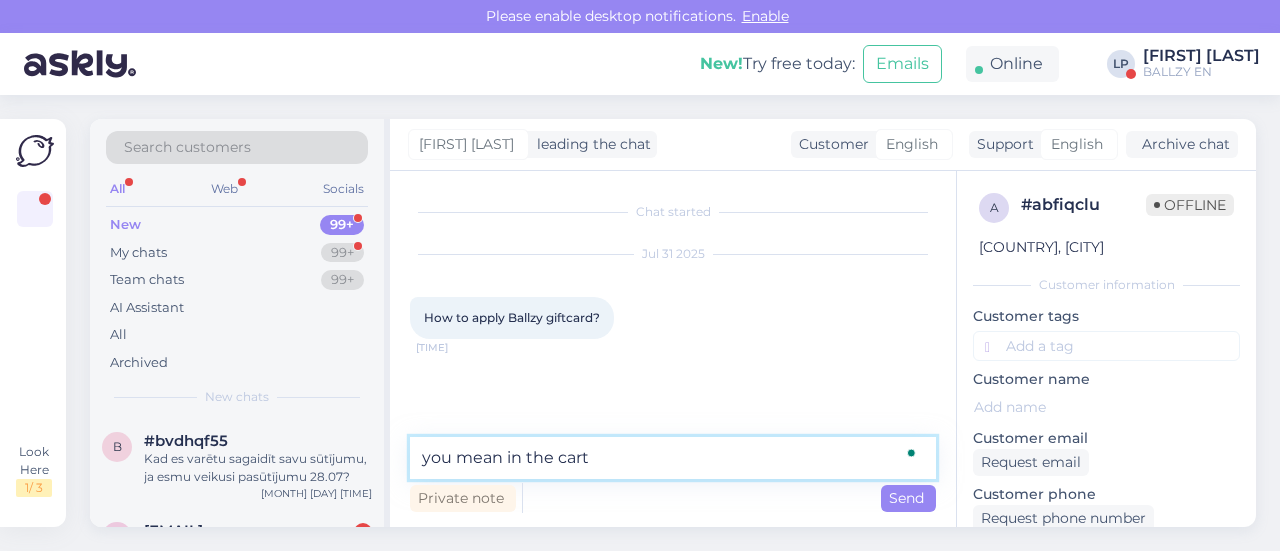 type on "you mean in the cart?" 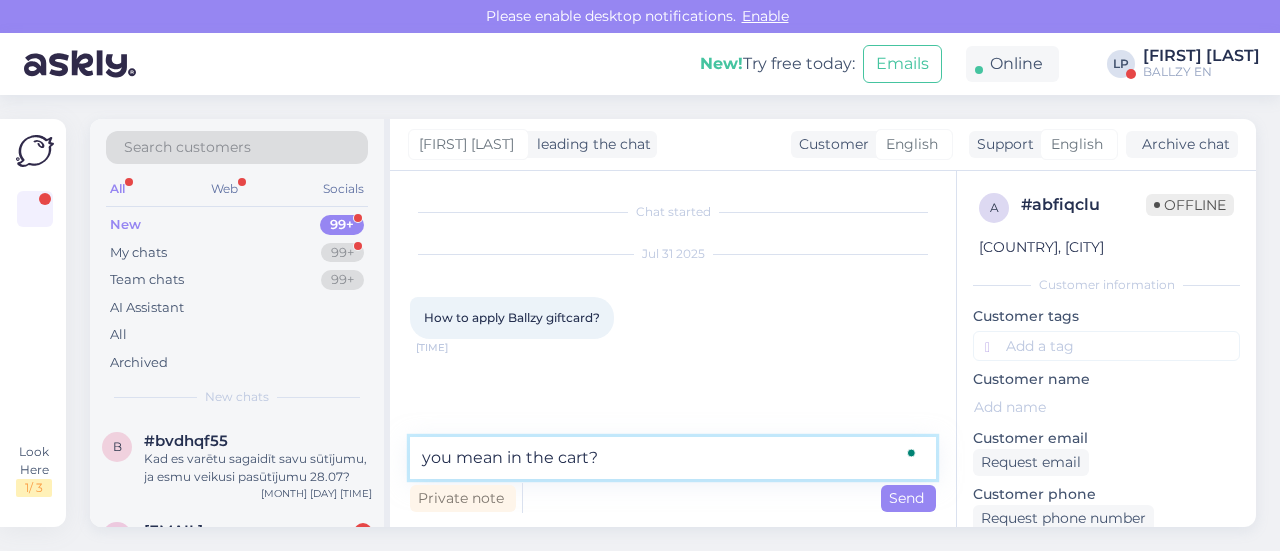 type 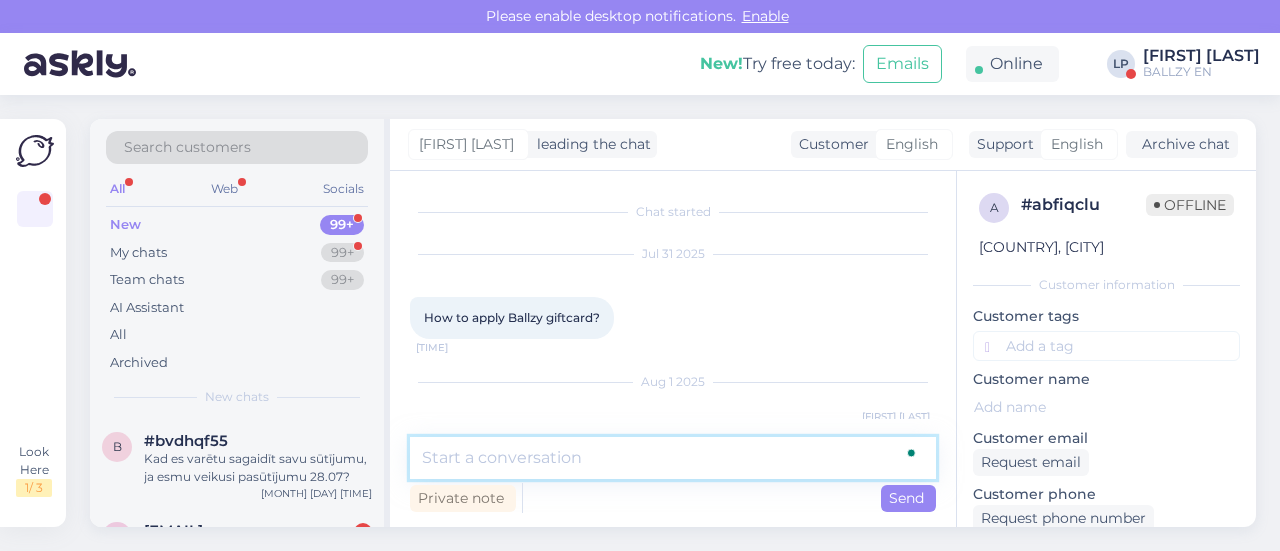 scroll, scrollTop: 69, scrollLeft: 0, axis: vertical 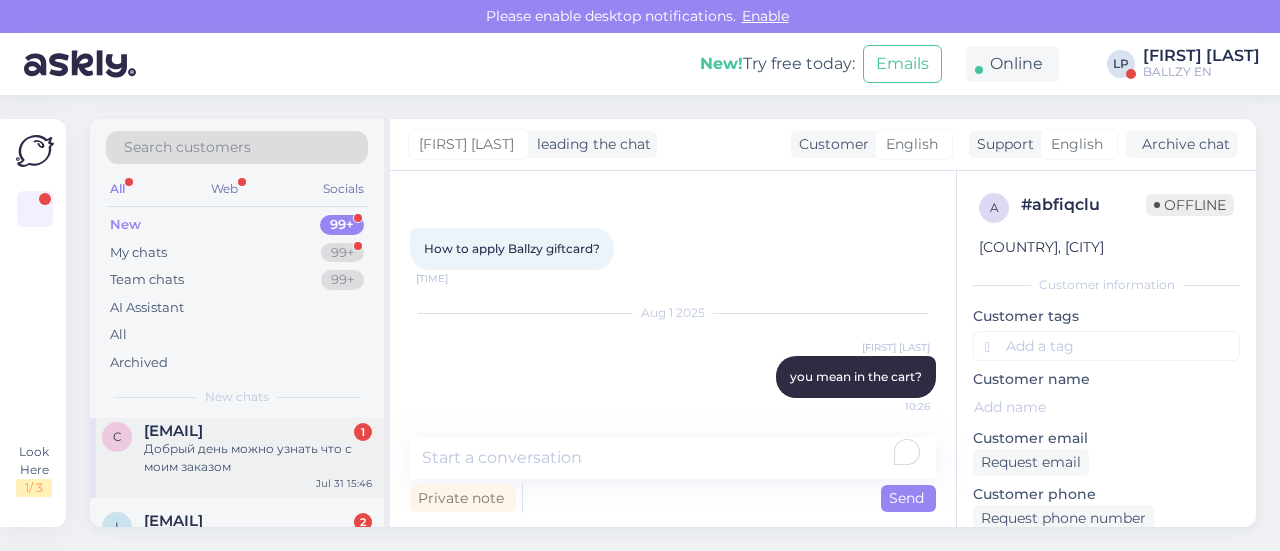 click on "Добрый день можно узнать что с моим заказом" at bounding box center [258, 458] 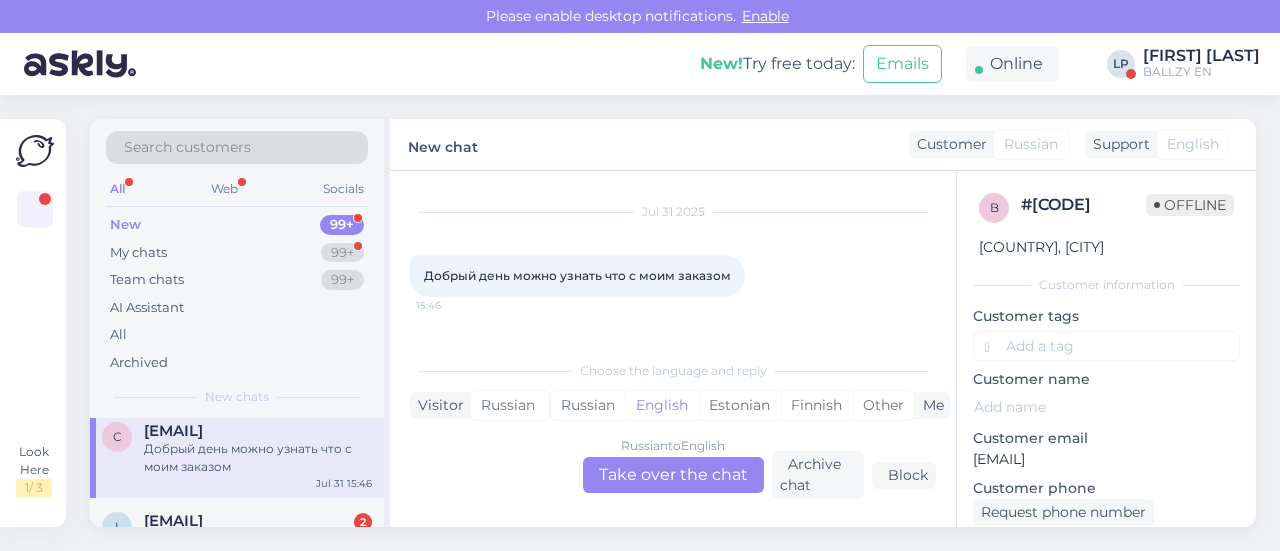 click on "Russian  to  English Take over the chat" at bounding box center [673, 475] 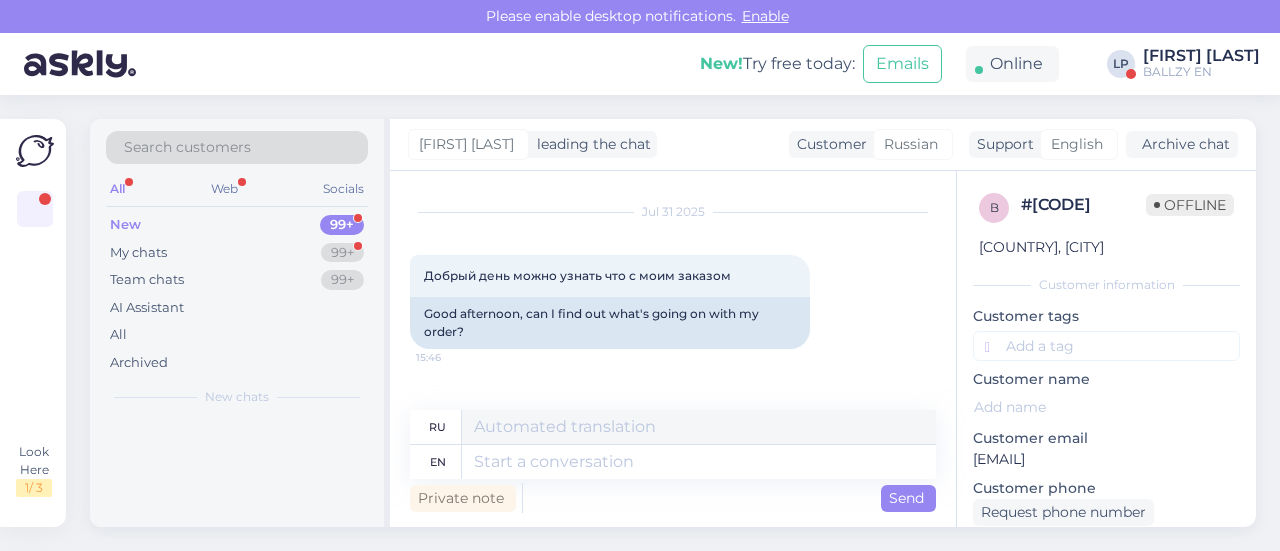 scroll, scrollTop: 0, scrollLeft: 0, axis: both 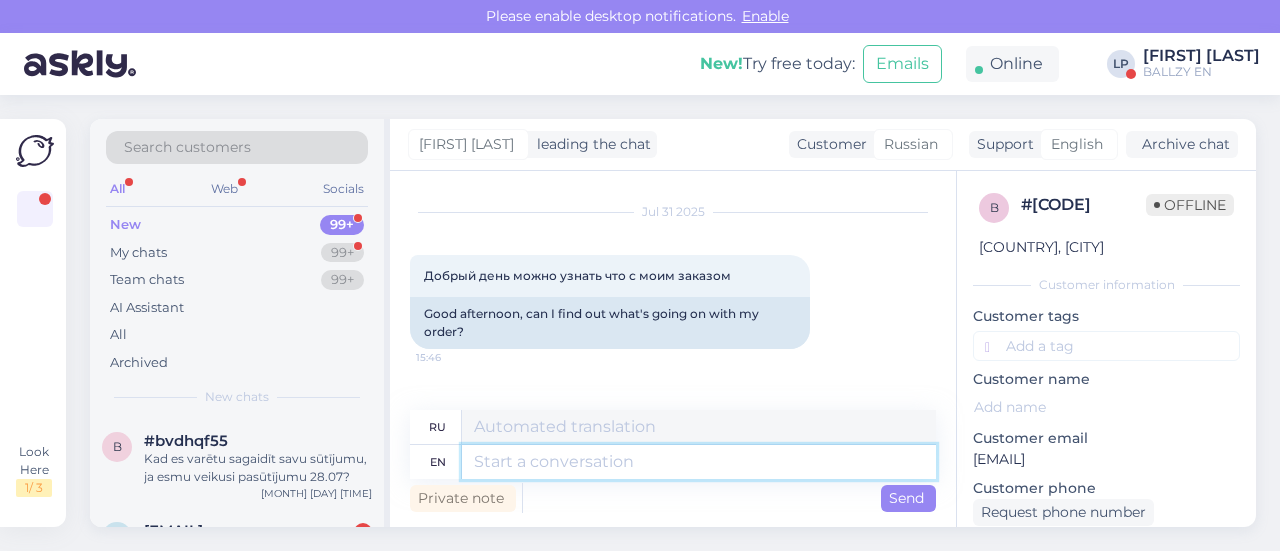 click at bounding box center (699, 462) 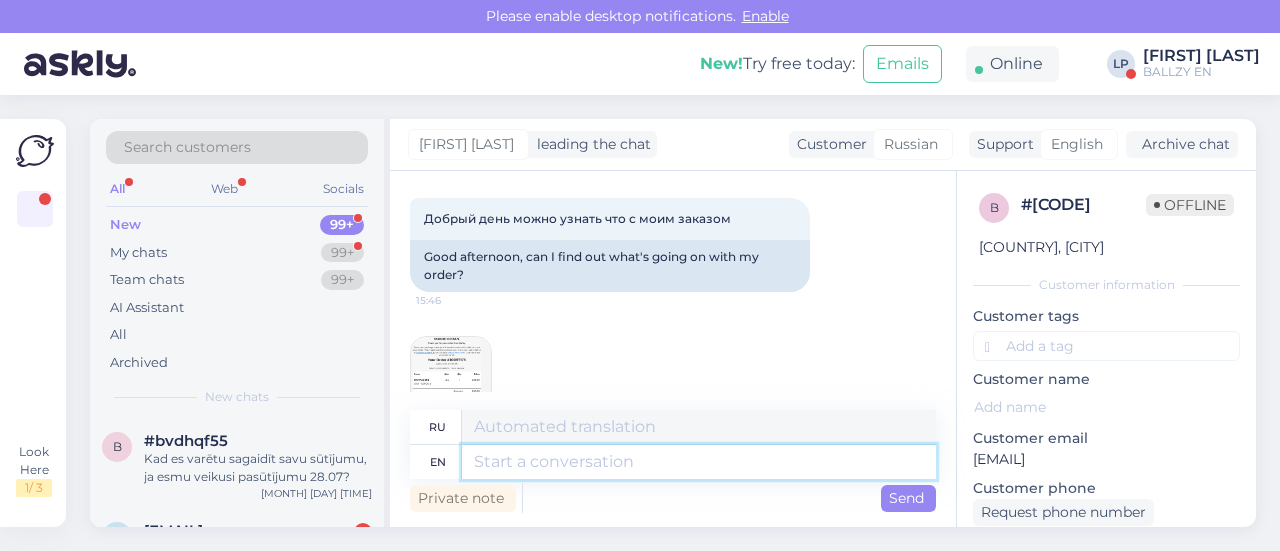scroll, scrollTop: 145, scrollLeft: 0, axis: vertical 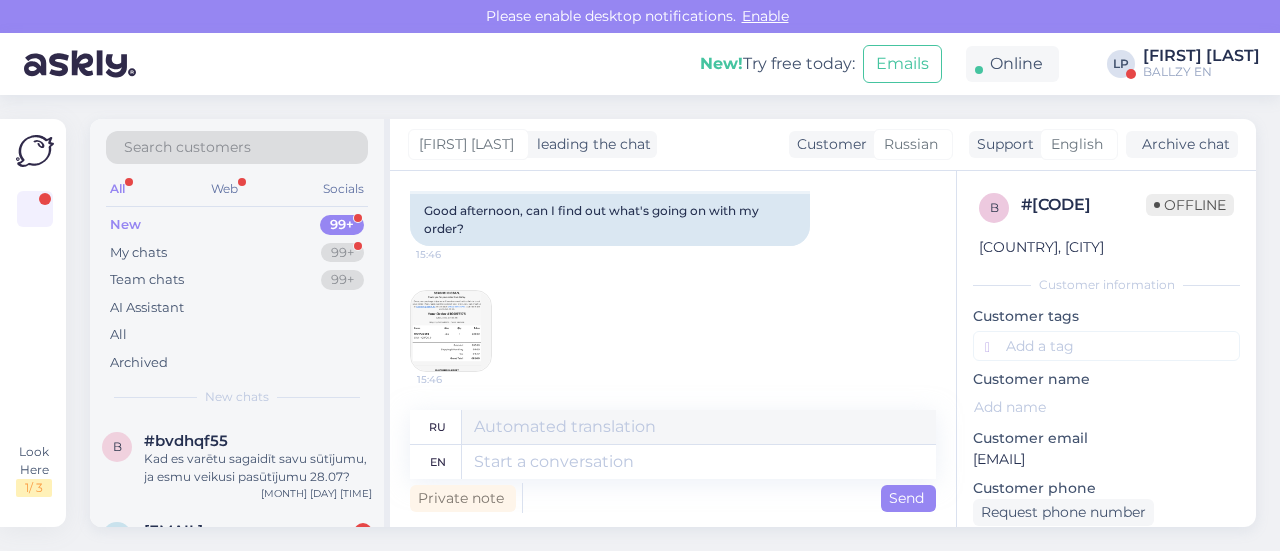 click at bounding box center (451, 331) 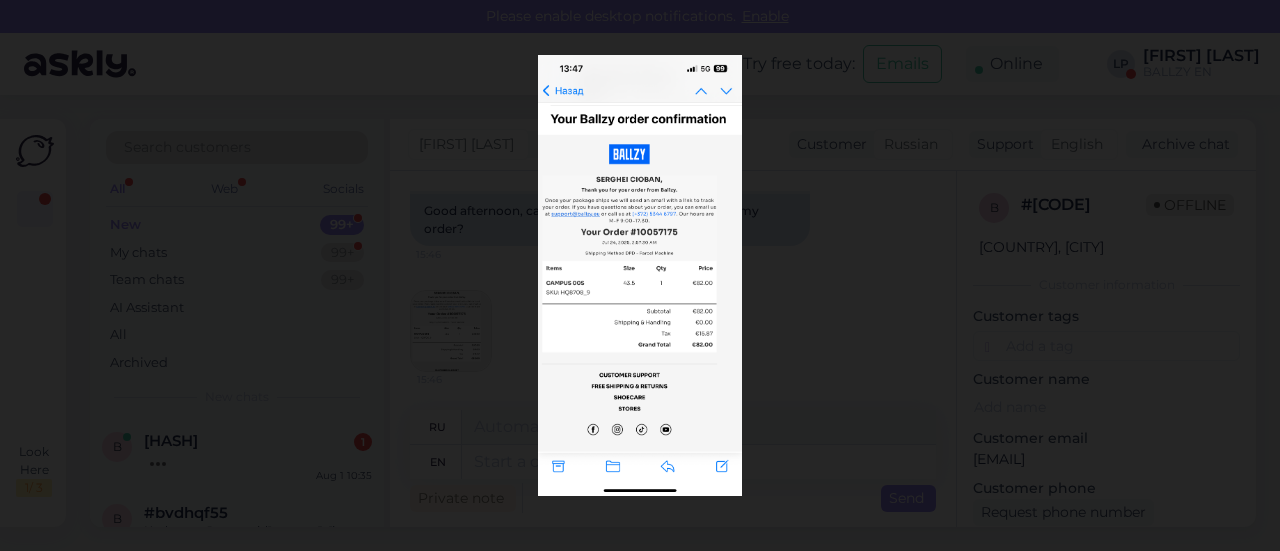 click at bounding box center (640, 275) 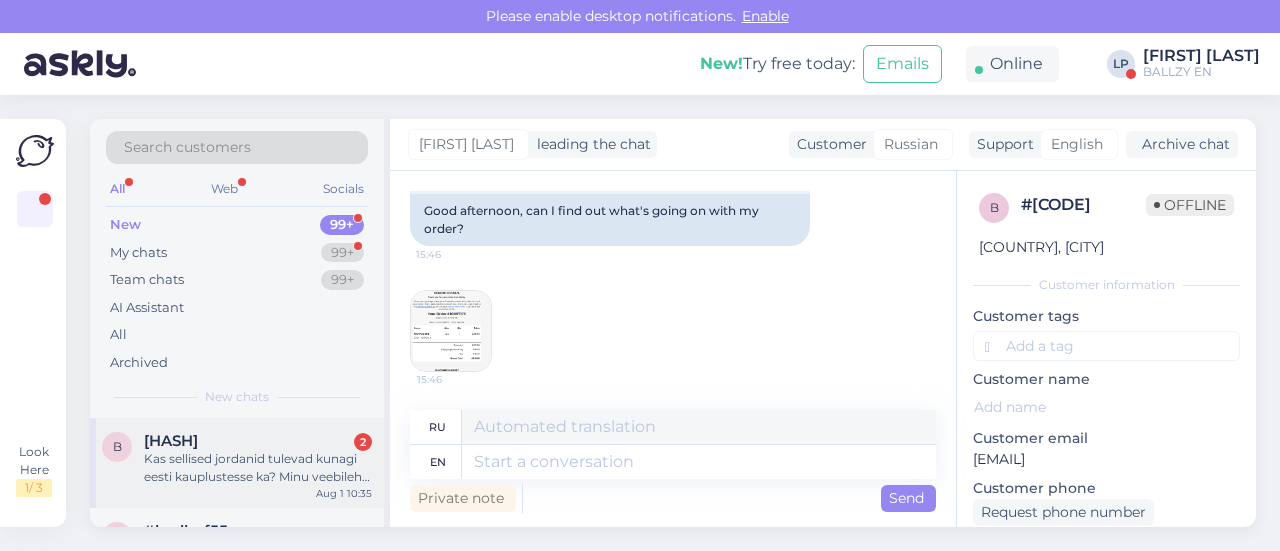 click on "#bvti1jrl 2" at bounding box center [258, 441] 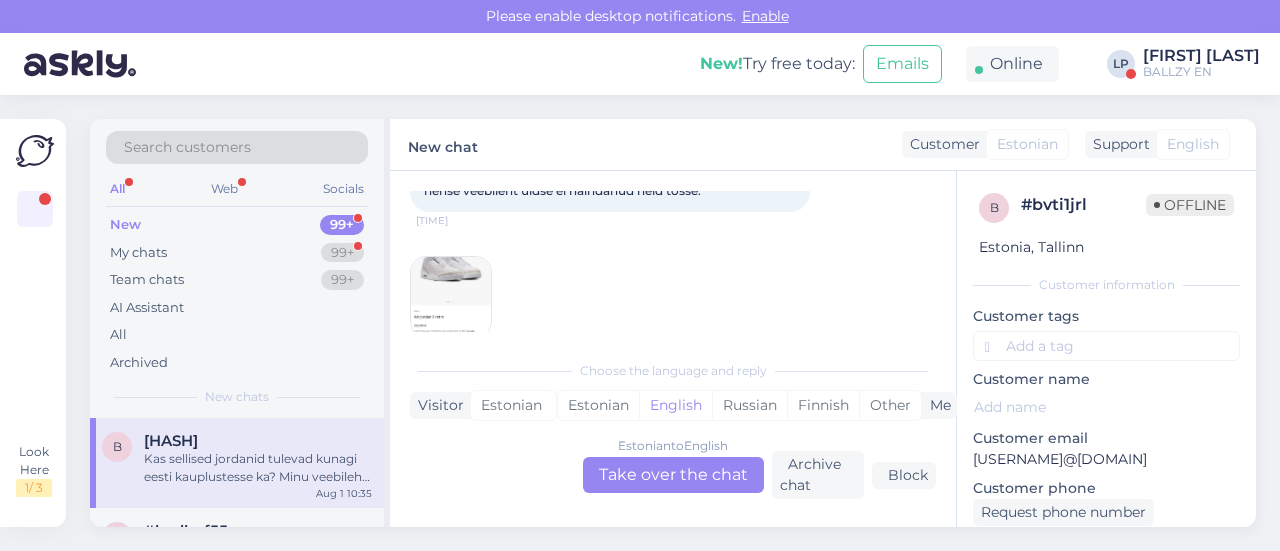 scroll, scrollTop: 276, scrollLeft: 0, axis: vertical 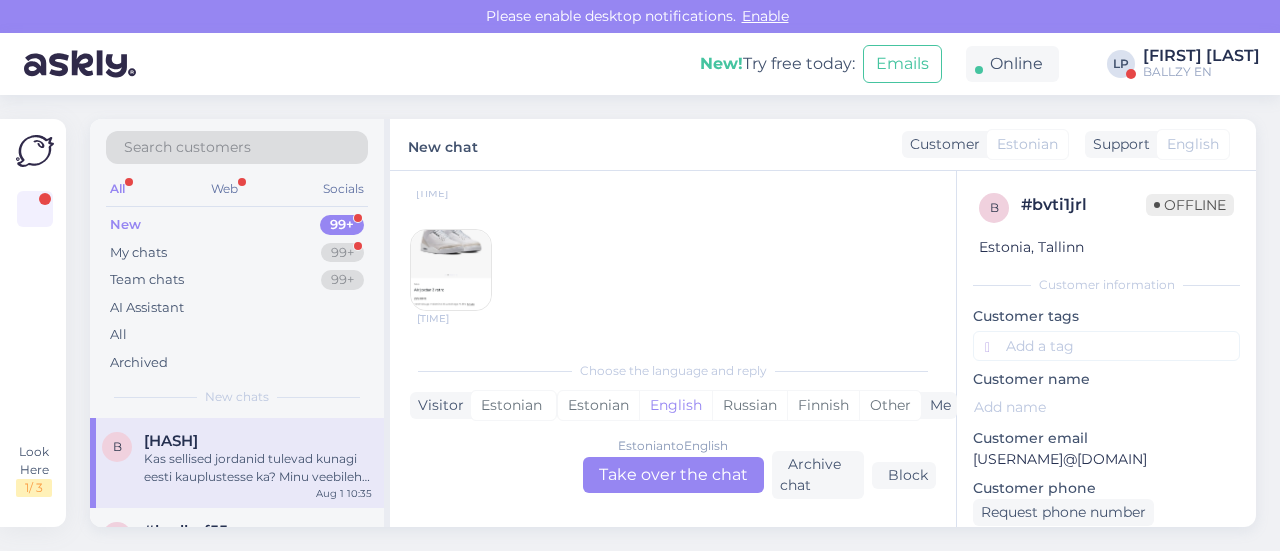 click at bounding box center [451, 270] 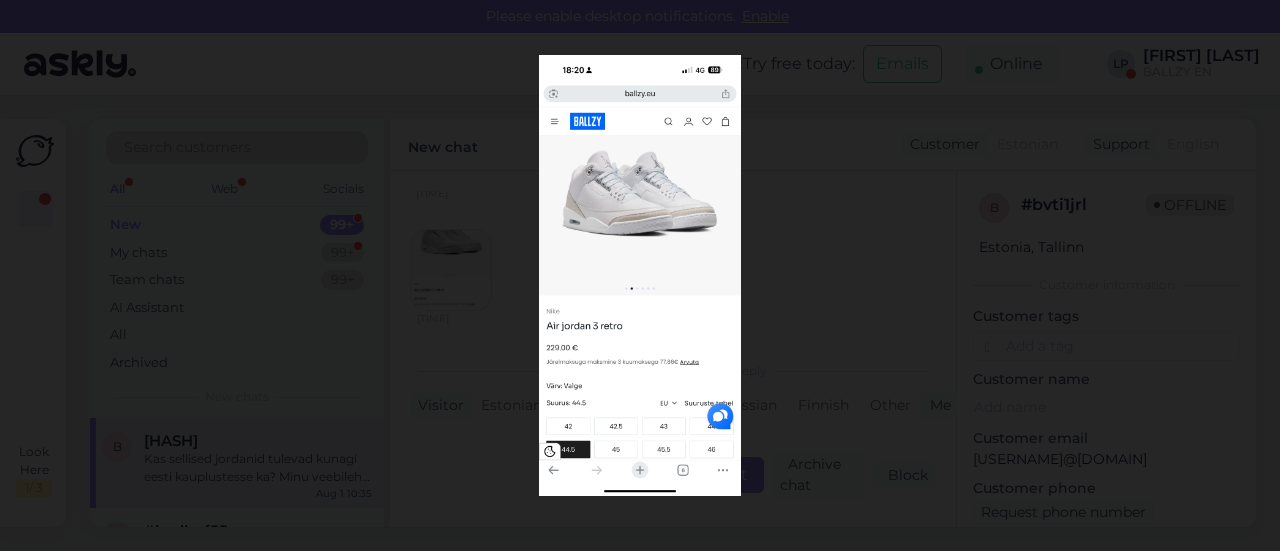 click at bounding box center [640, 275] 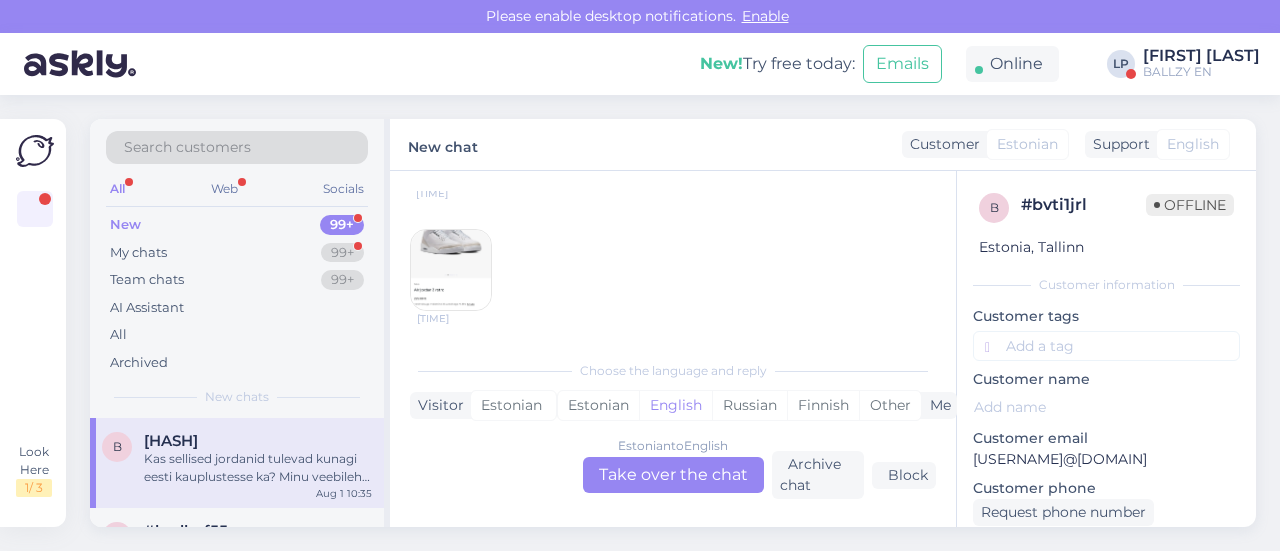 click at bounding box center (451, 270) 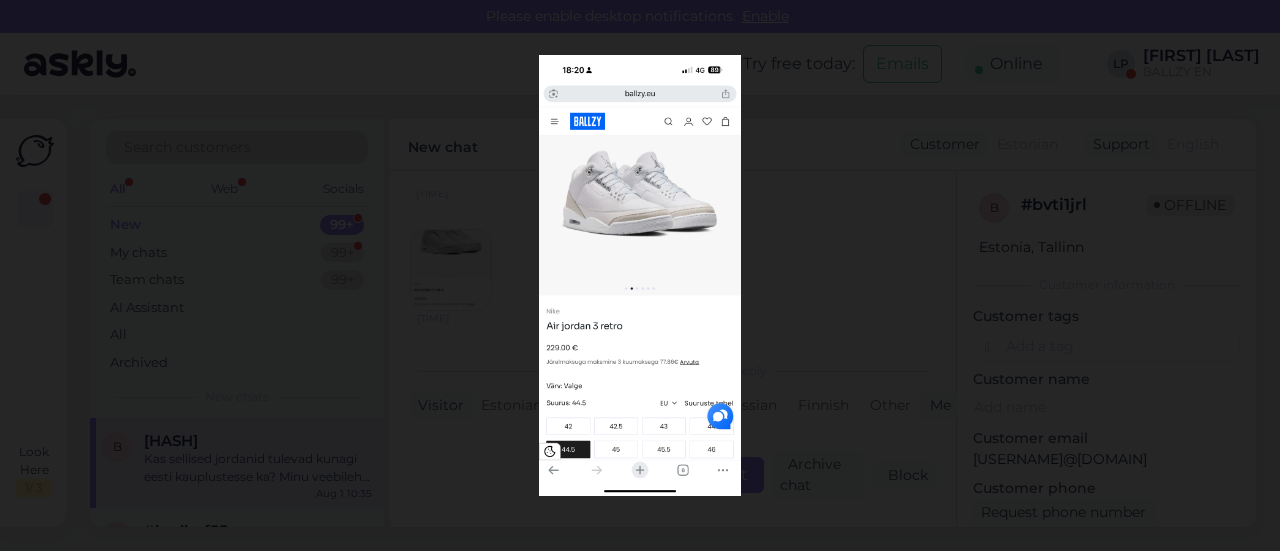 click at bounding box center [640, 275] 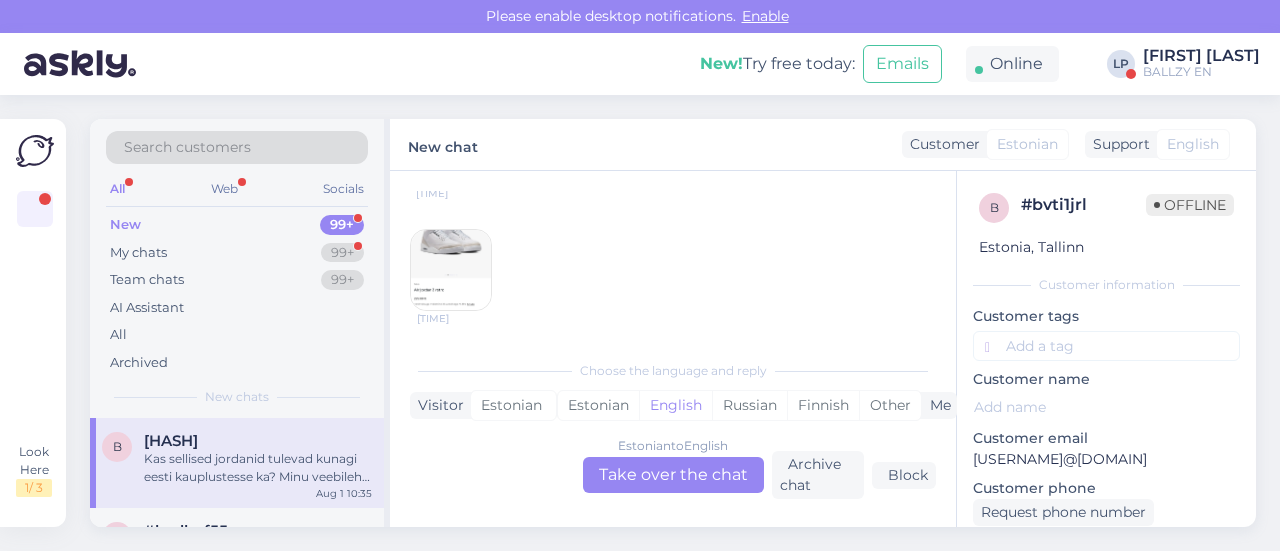 click on "Estonian  to  English Take over the chat" at bounding box center [673, 475] 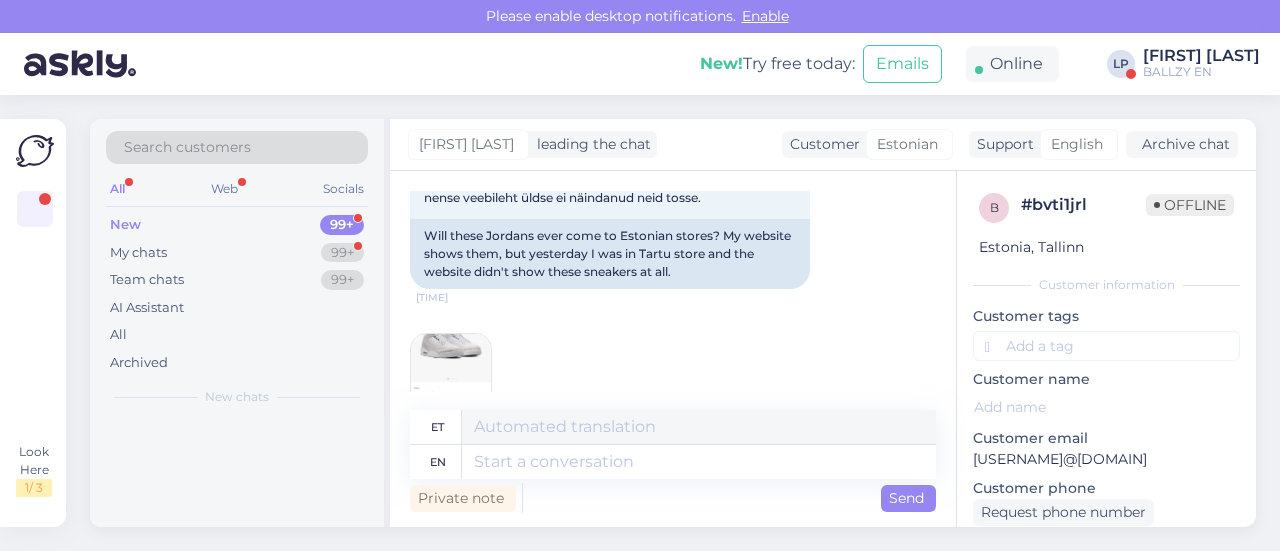 scroll, scrollTop: 319, scrollLeft: 0, axis: vertical 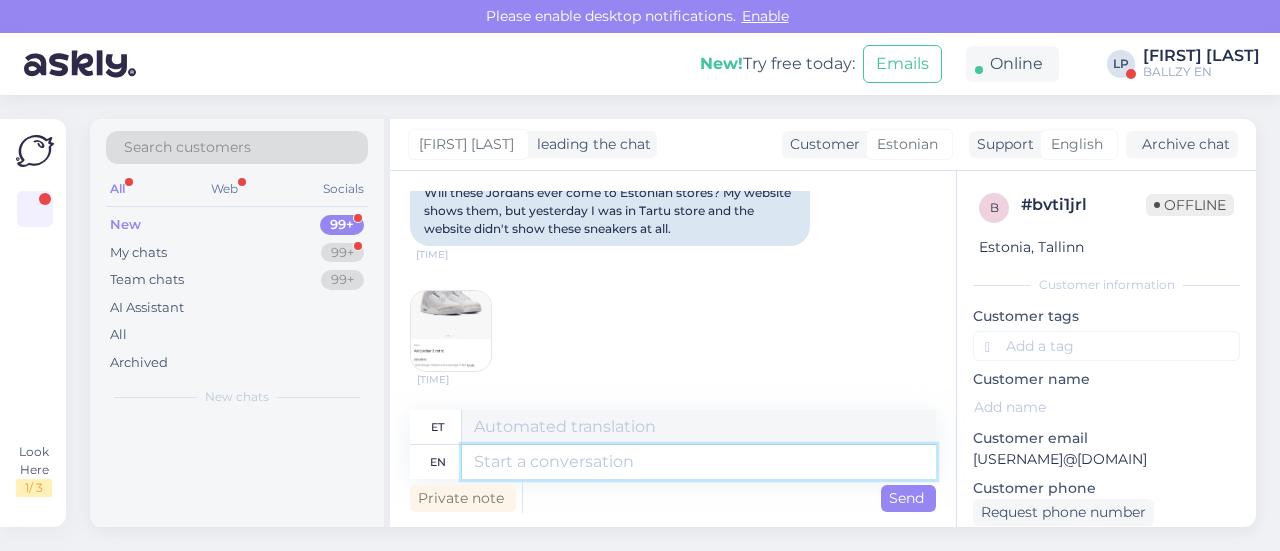 click at bounding box center [699, 462] 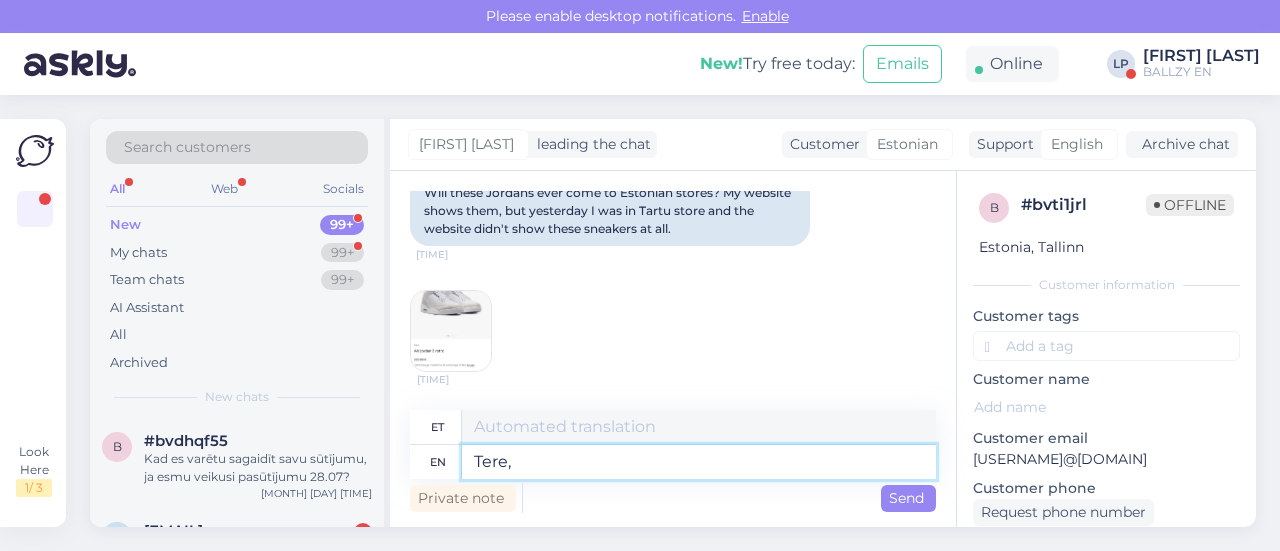 type on "Tere," 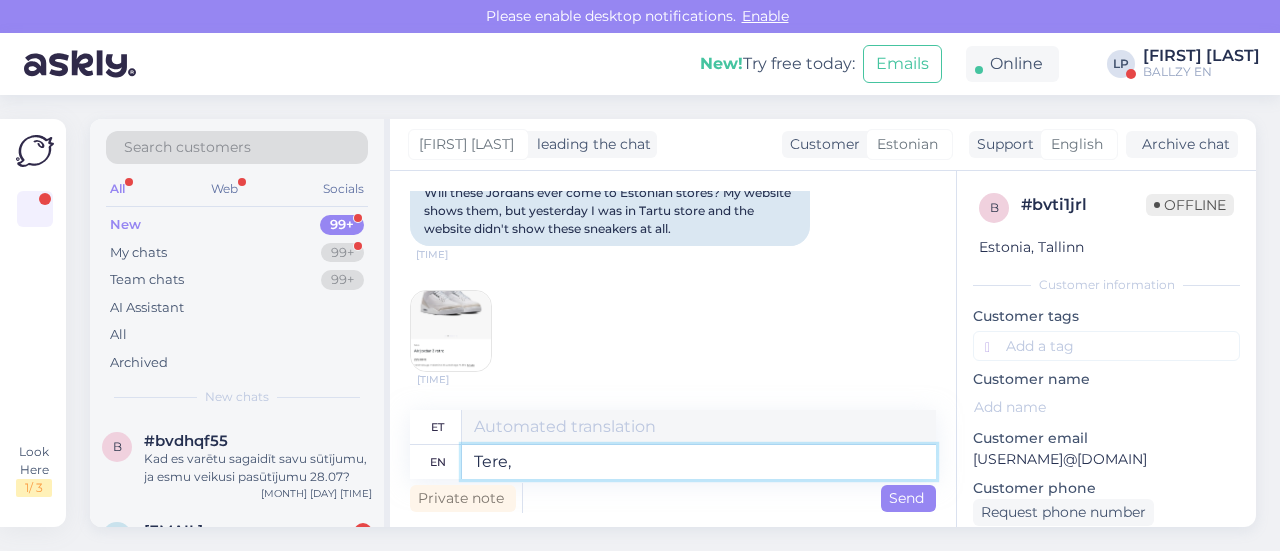 type on "Tere," 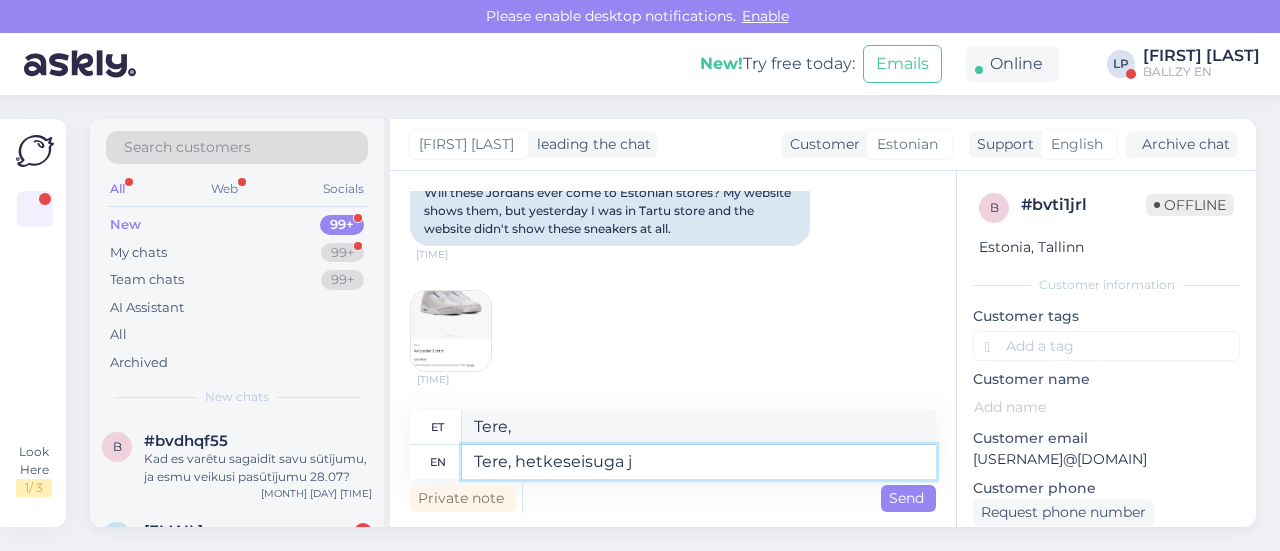type on "Tere, hetkeseisuga jä" 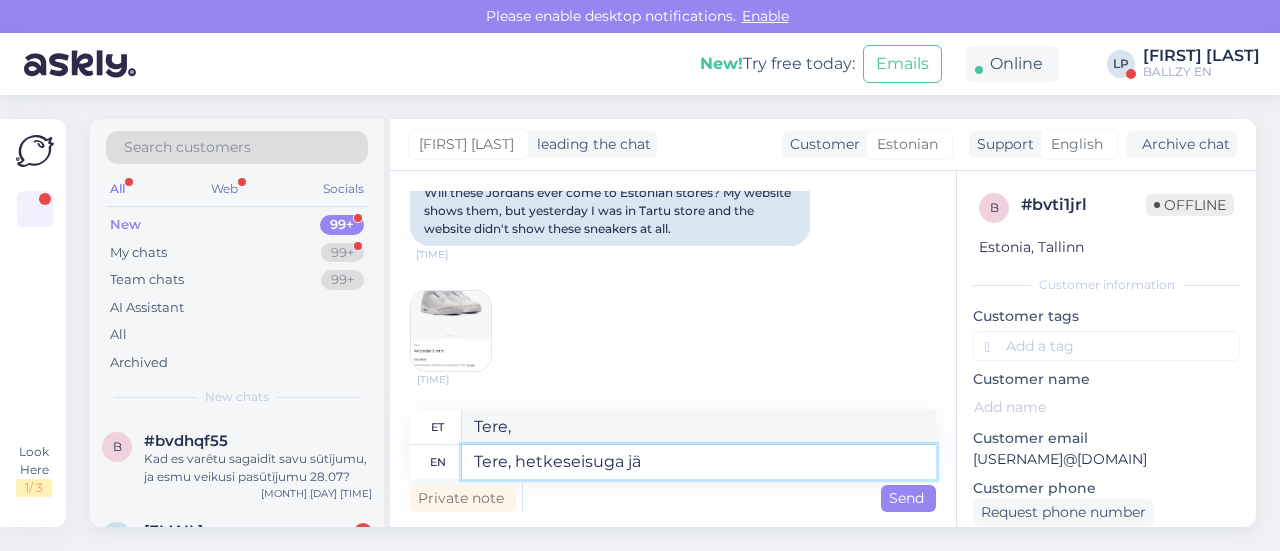 type on "Tere, hetkeseisuga" 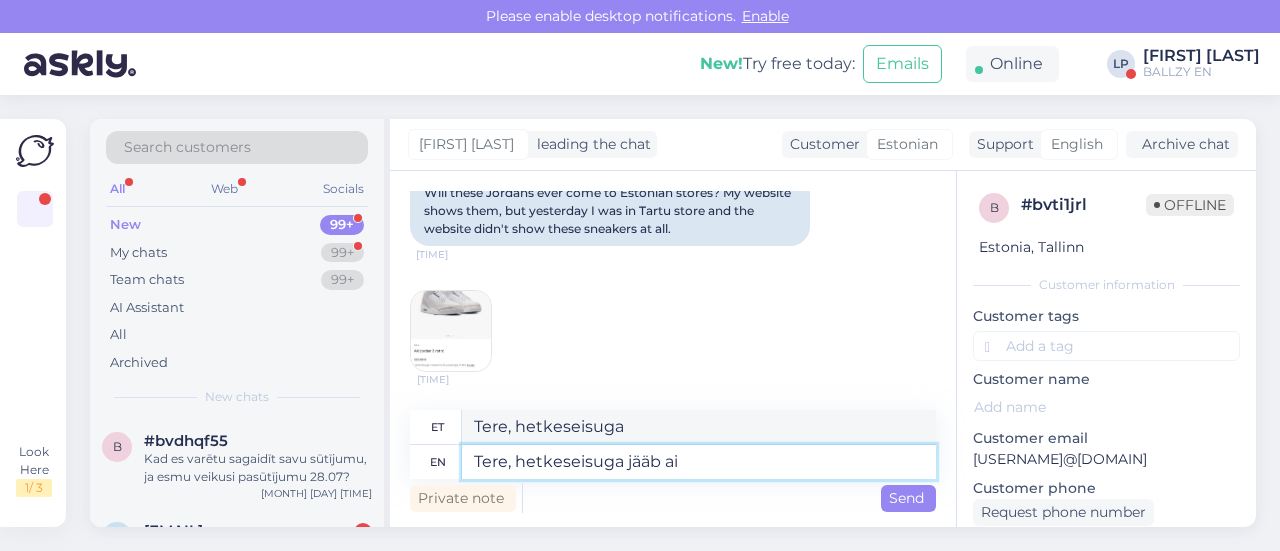 type on "Tere, hetkeseisuga jääb ain" 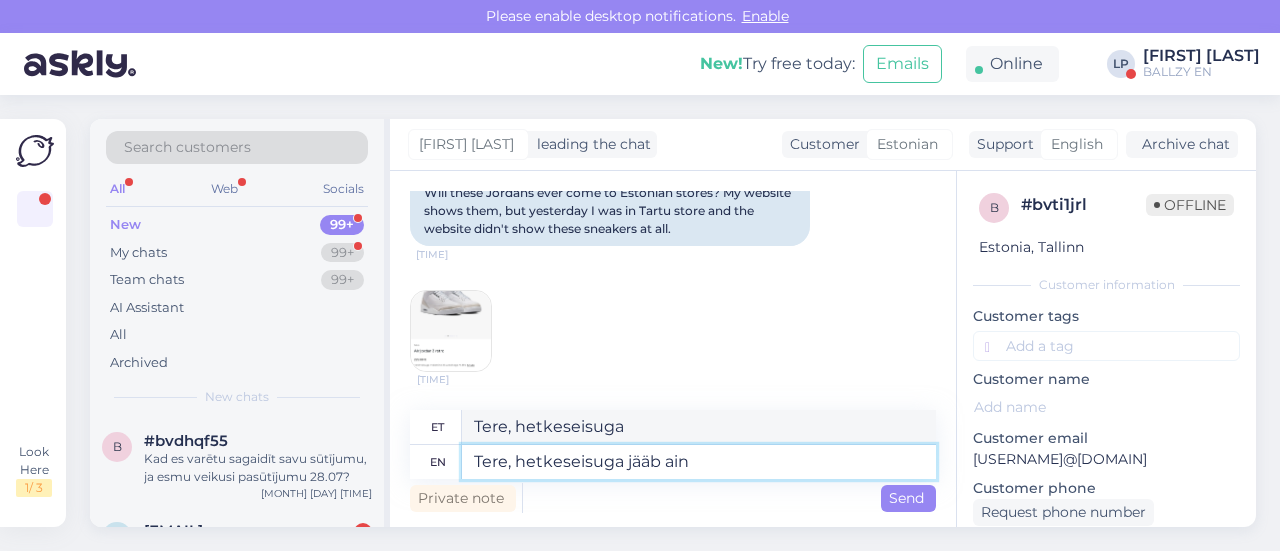type on "Tere, hetkeseisuga jääb" 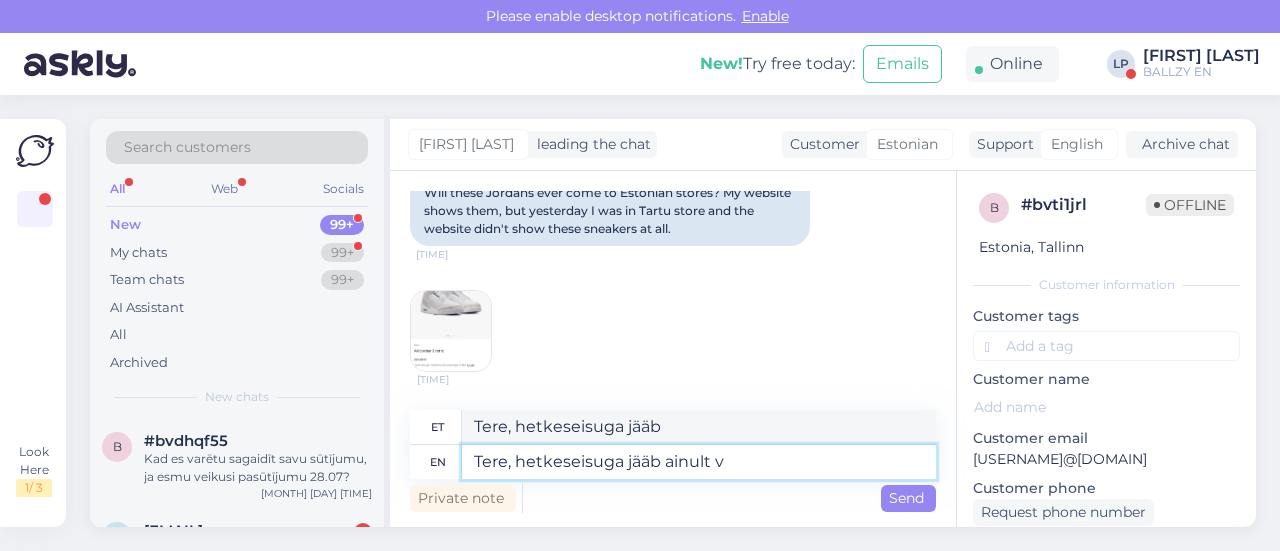 type on "Tere, hetkeseisuga jääb ainult ve" 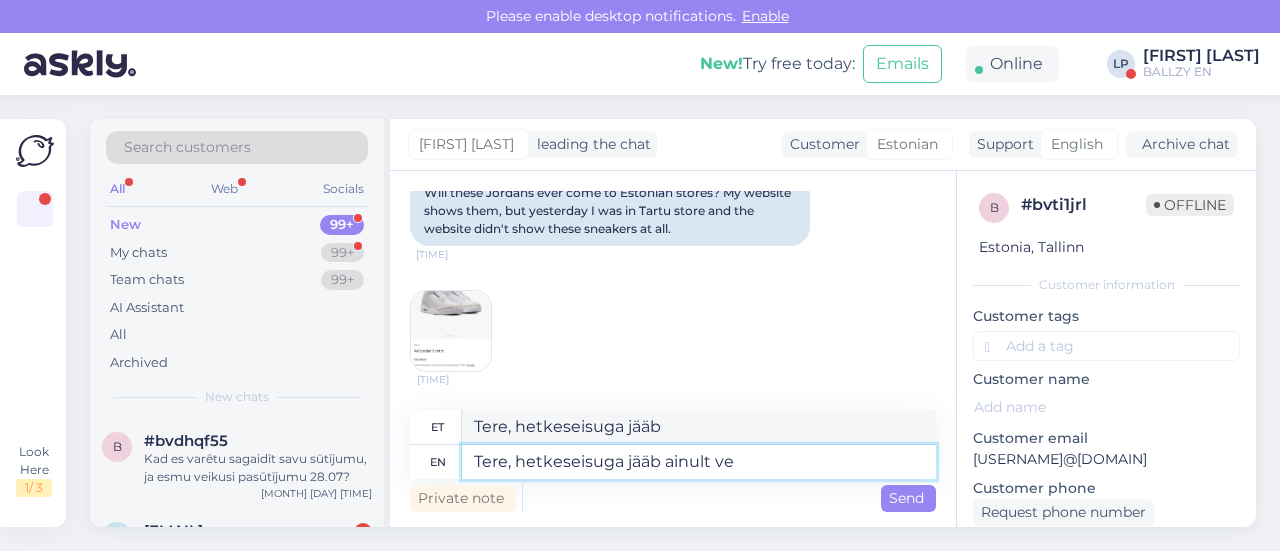 type on "Tere, hetkeseisuga jääb ainult" 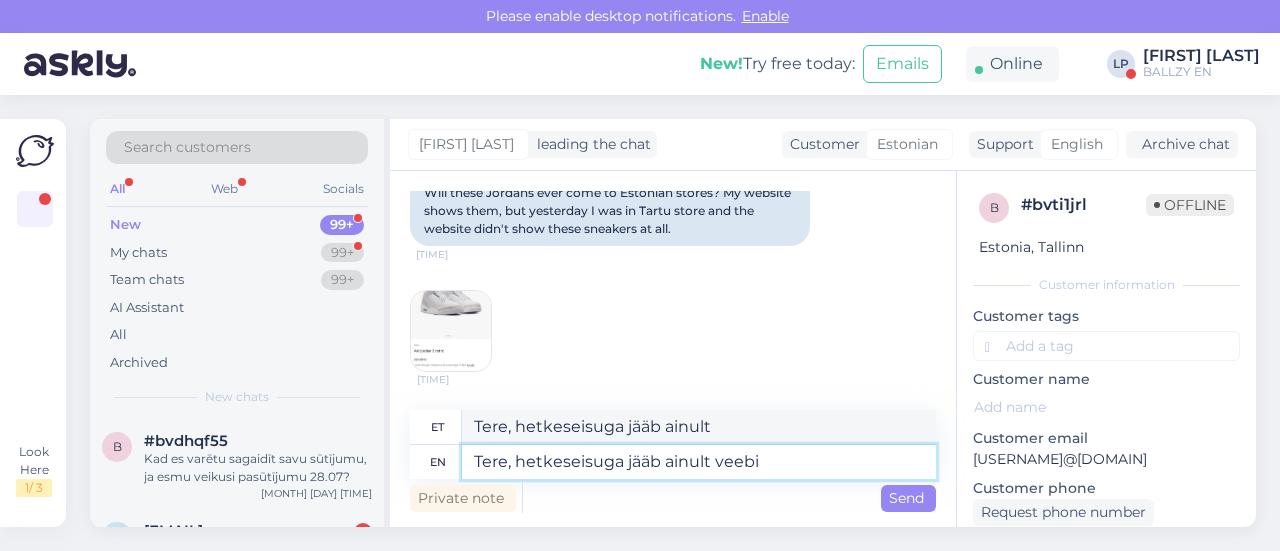 type on "Tere, hetkeseisuga jääb ainult veebi p" 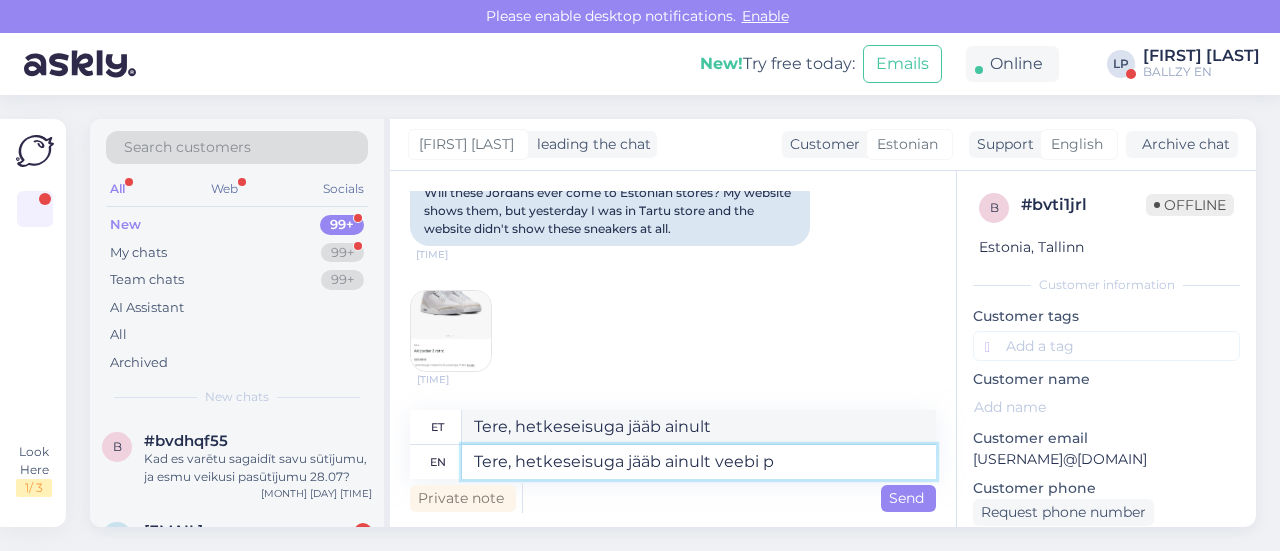 type on "Tere, hetkeseisuga jääb ainult veebis" 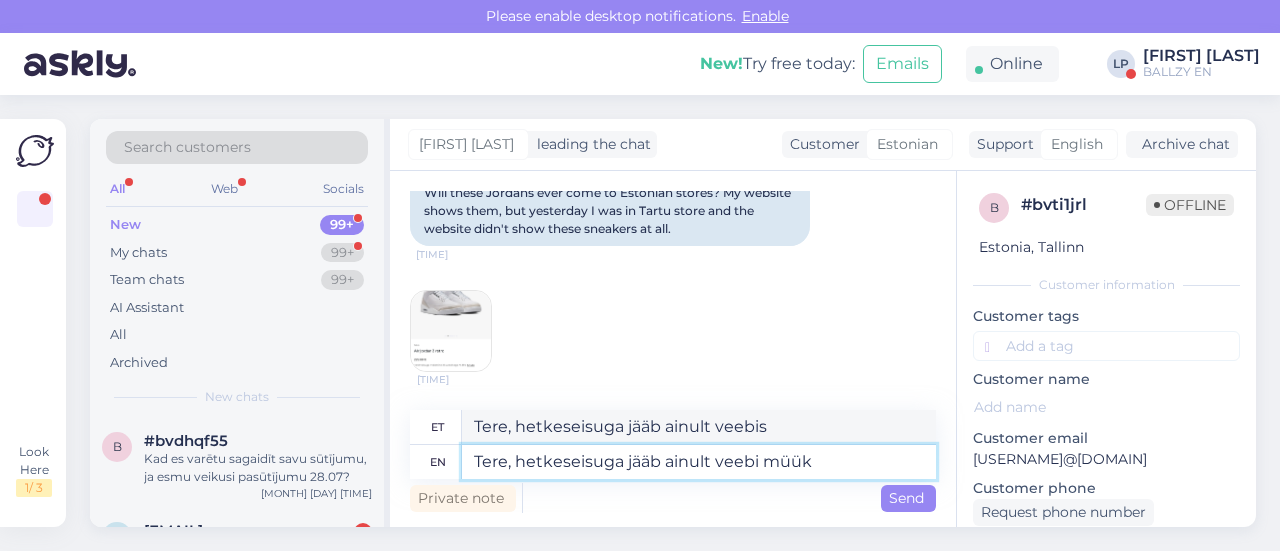 type on "Tere, hetkeseisuga jääb ainult veebi müüki" 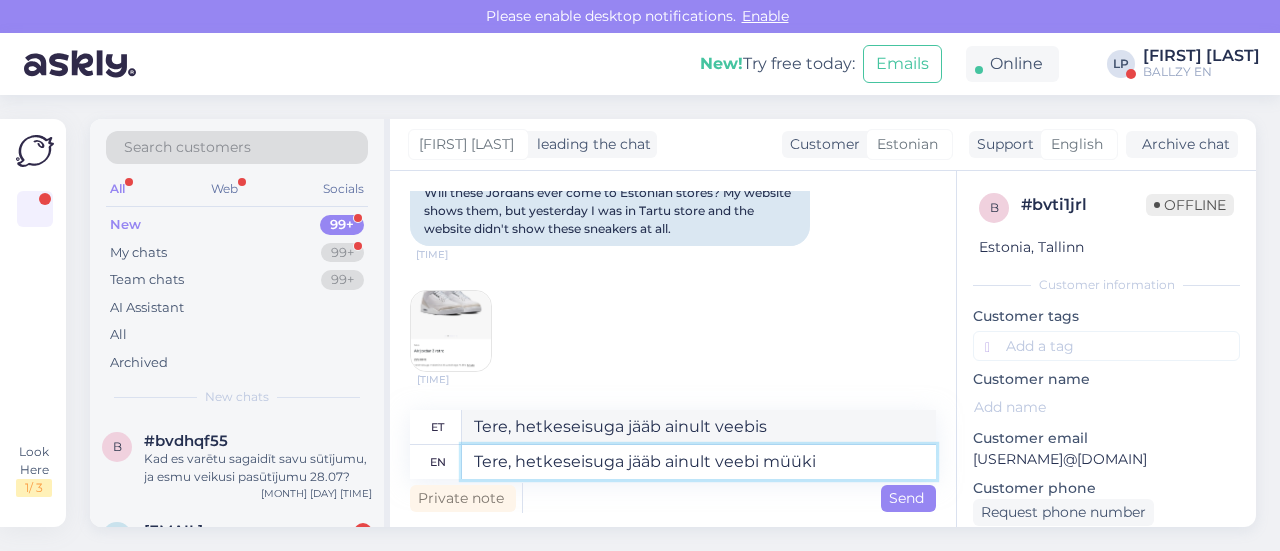 type on "Tere, hetkeseisuga jääb ainult veebi müüki" 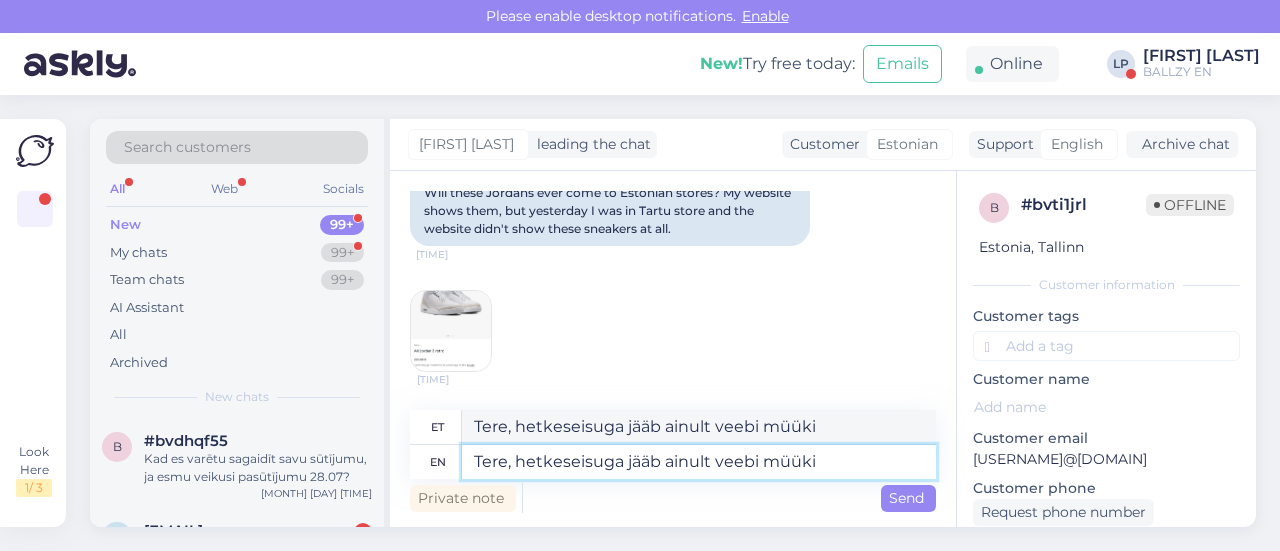 type 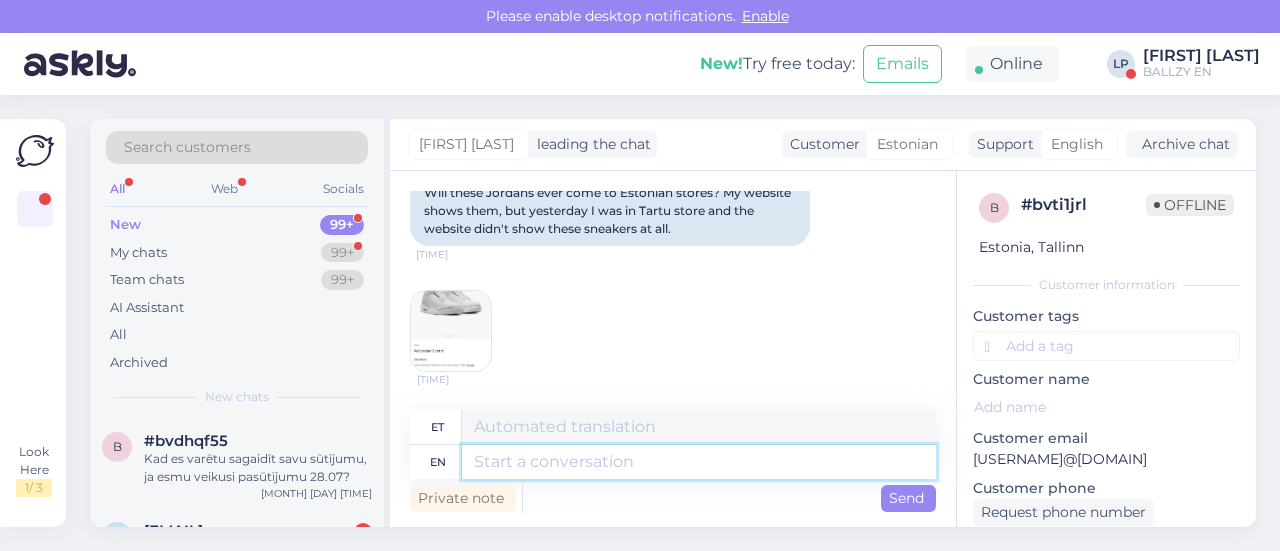 scroll, scrollTop: 439, scrollLeft: 0, axis: vertical 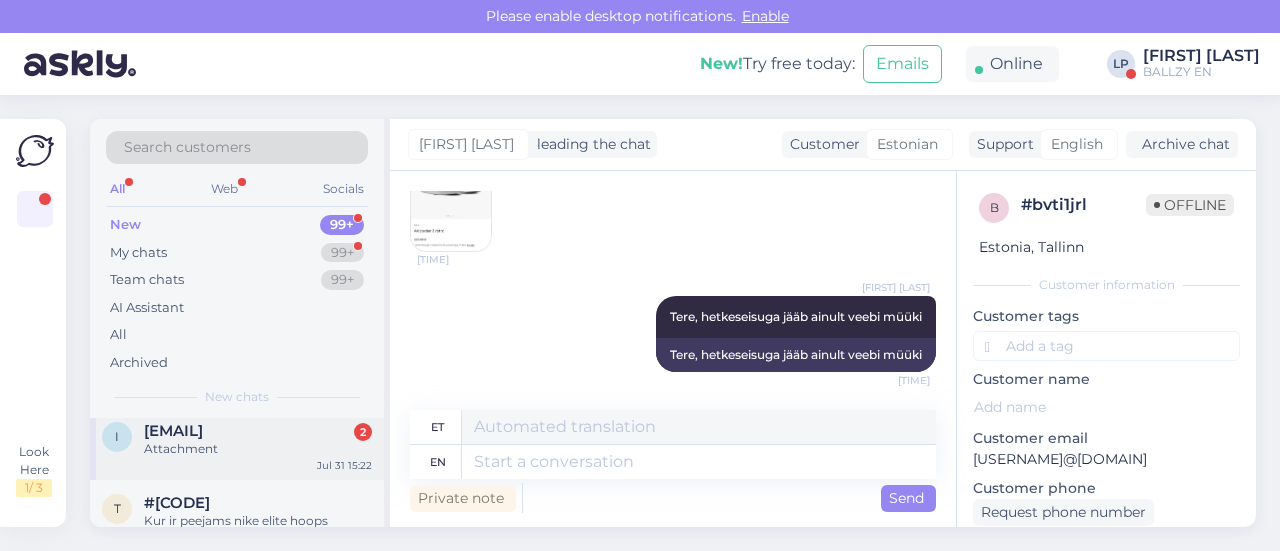 click on "i [USERNAME]@[DOMAIN] [NUMBER] Attachment [MONTH] [DAY] [TIME]" at bounding box center [237, 444] 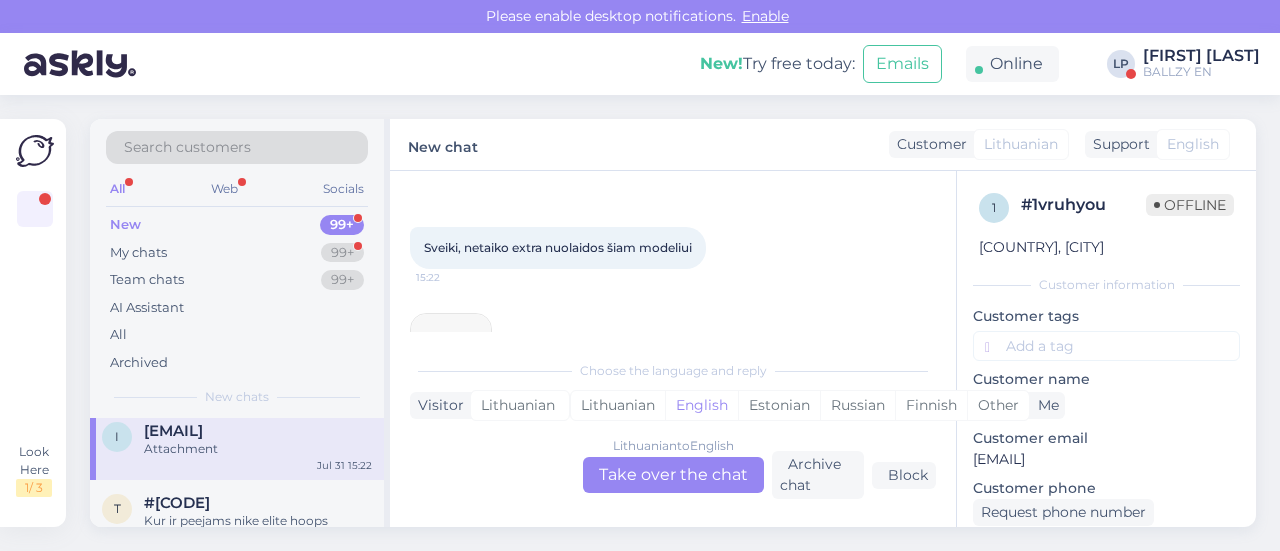 scroll, scrollTop: 100, scrollLeft: 0, axis: vertical 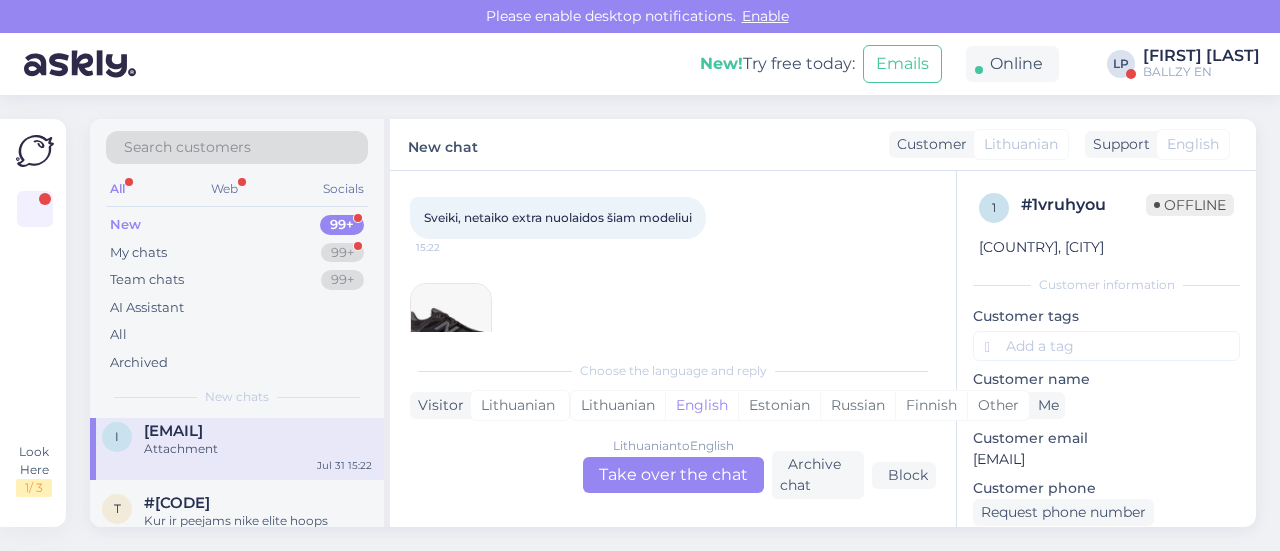 click on "Lithuanian to English Take over the chat" at bounding box center (673, 475) 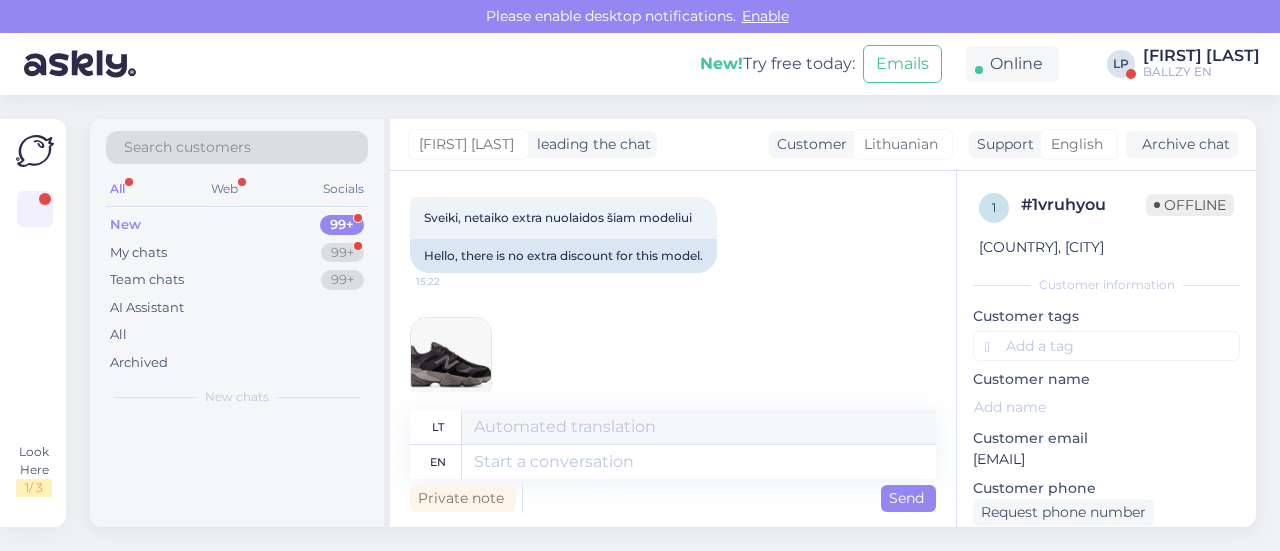 scroll, scrollTop: 0, scrollLeft: 0, axis: both 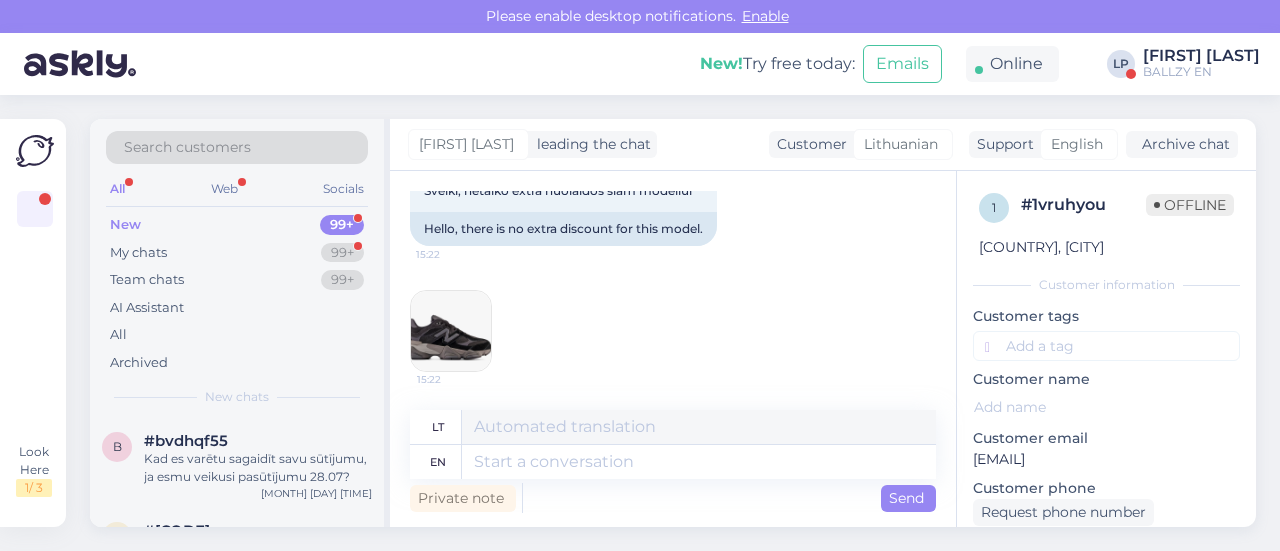 click at bounding box center [451, 331] 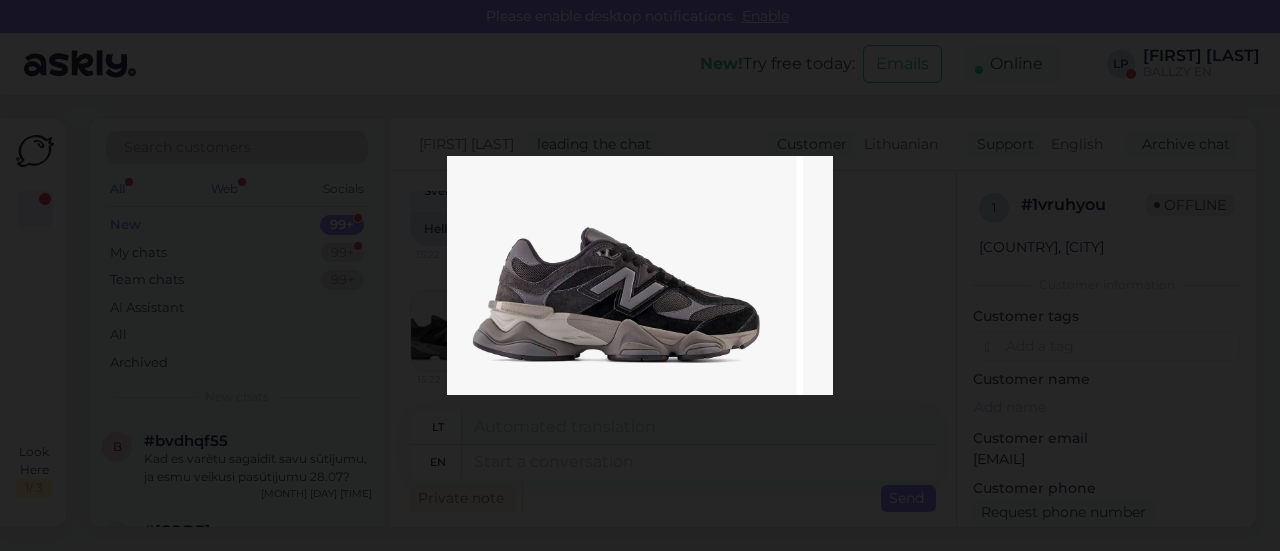 click at bounding box center [640, 275] 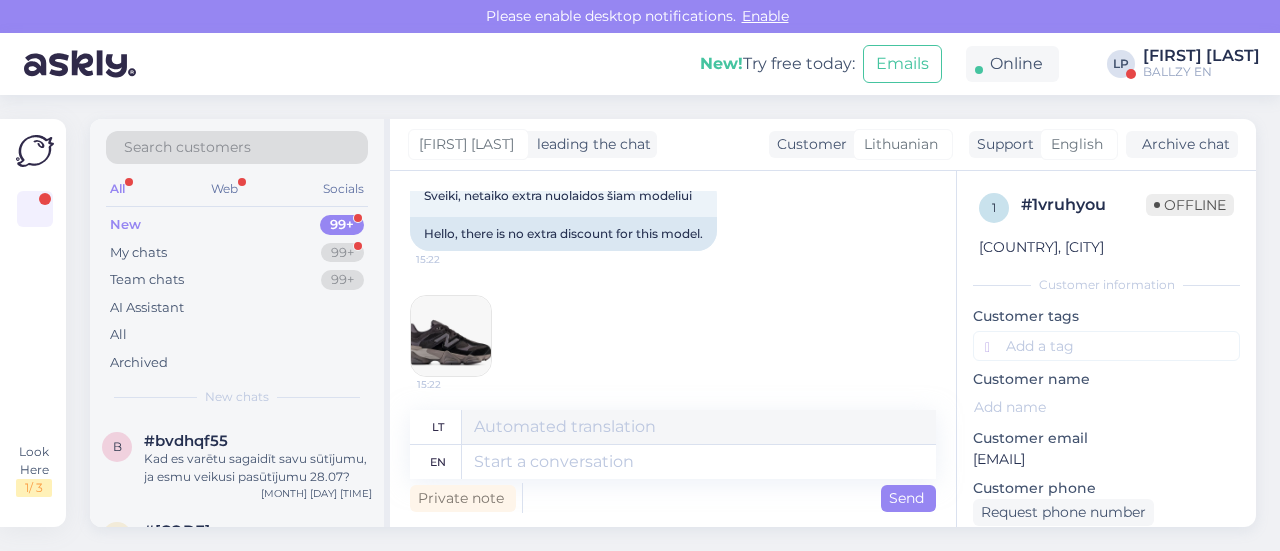 scroll, scrollTop: 127, scrollLeft: 0, axis: vertical 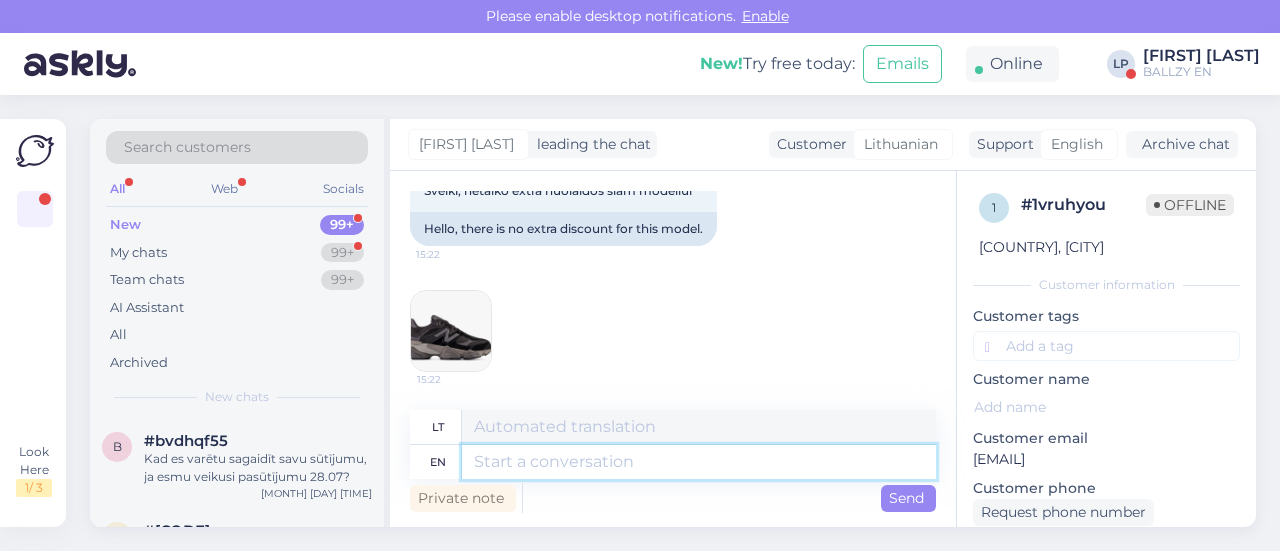 click at bounding box center [699, 462] 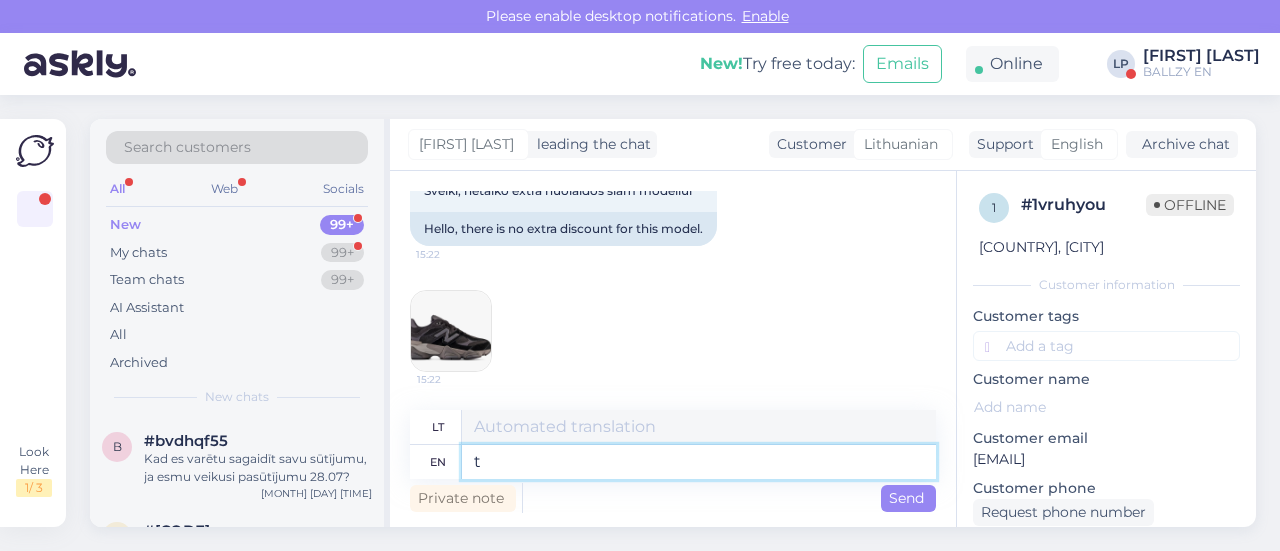 type on "t" 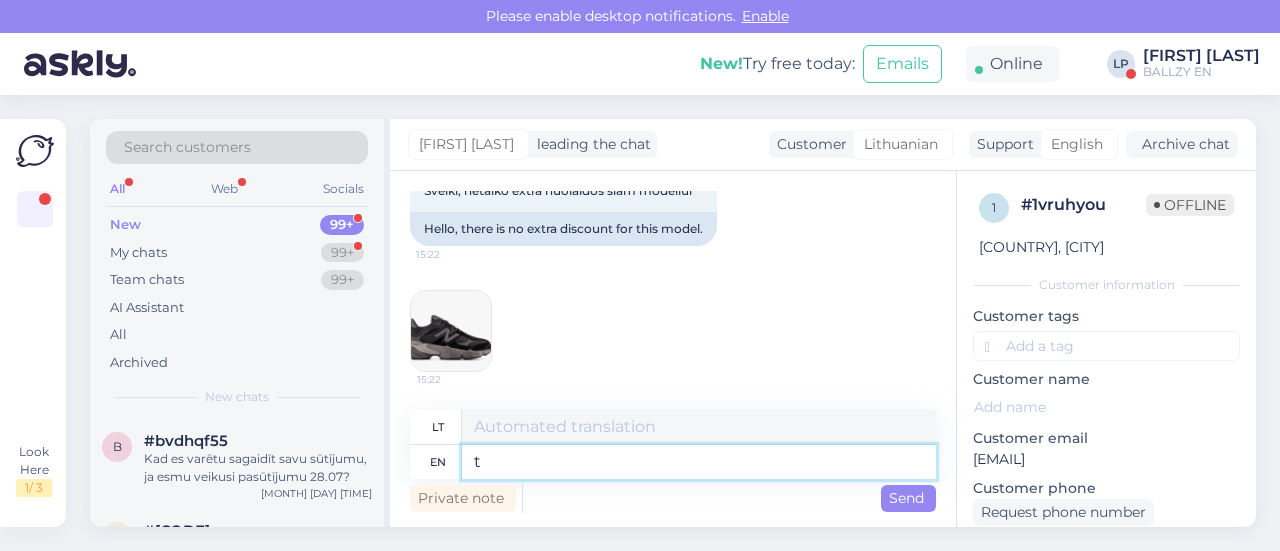 type on "t" 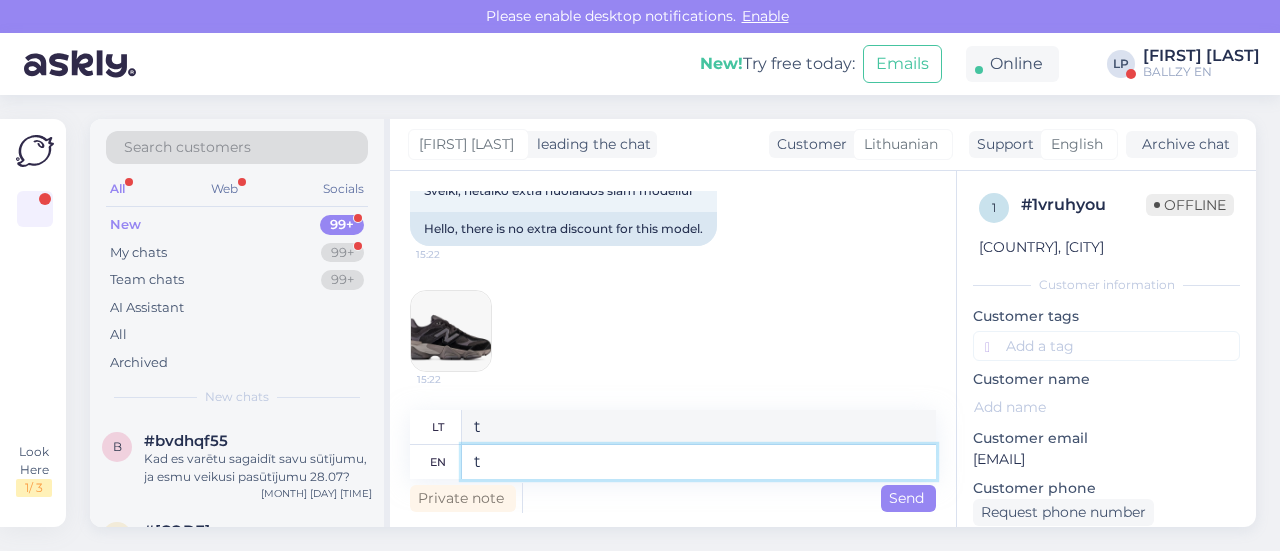 type on "t" 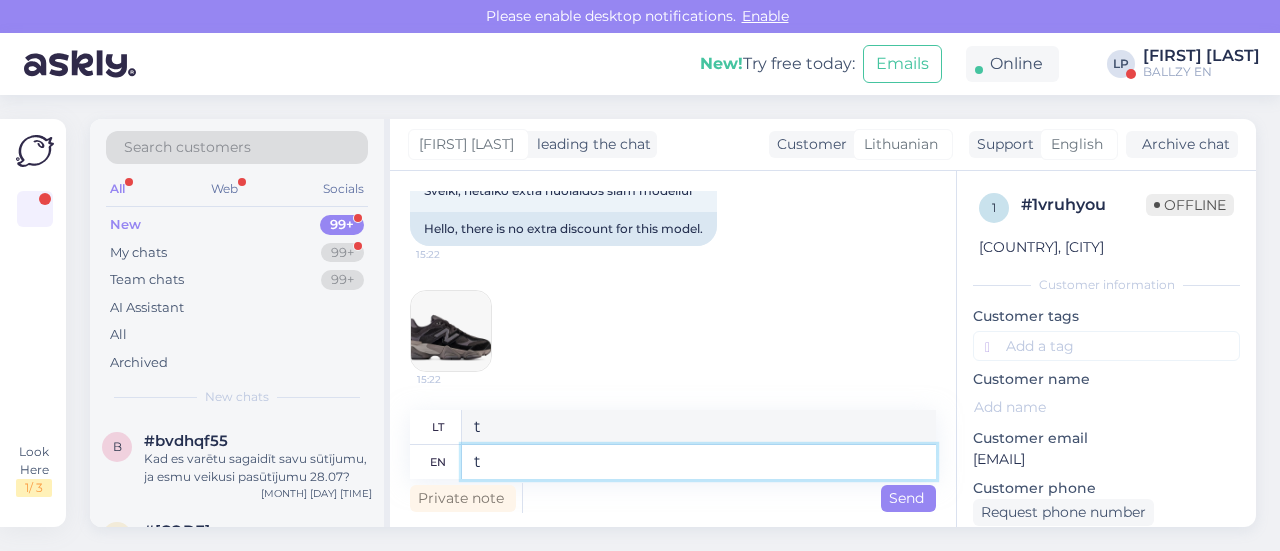 type 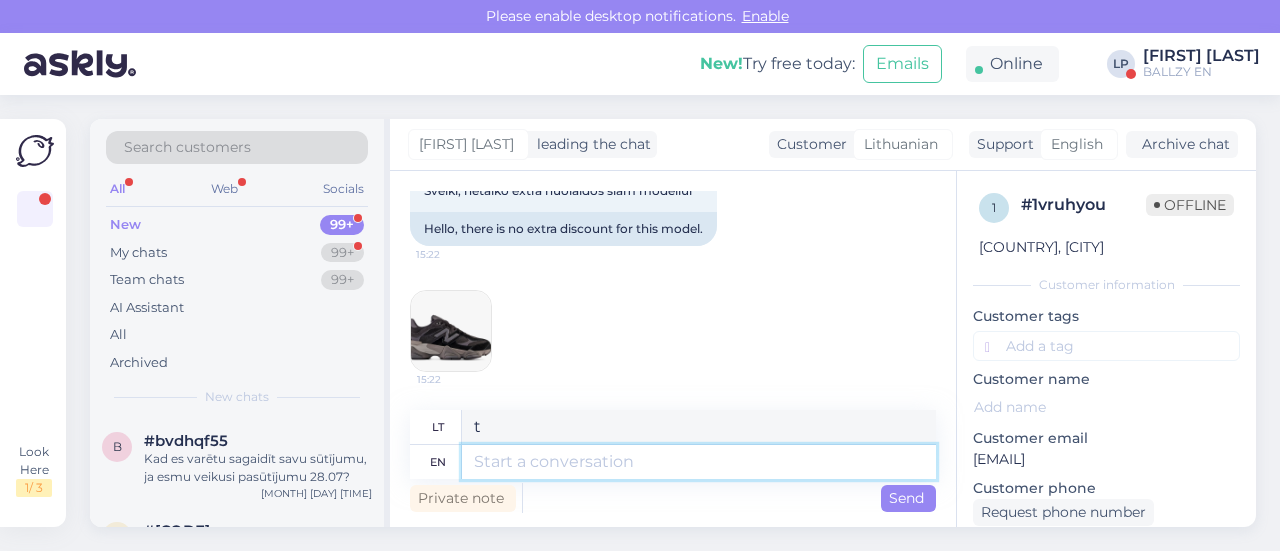type 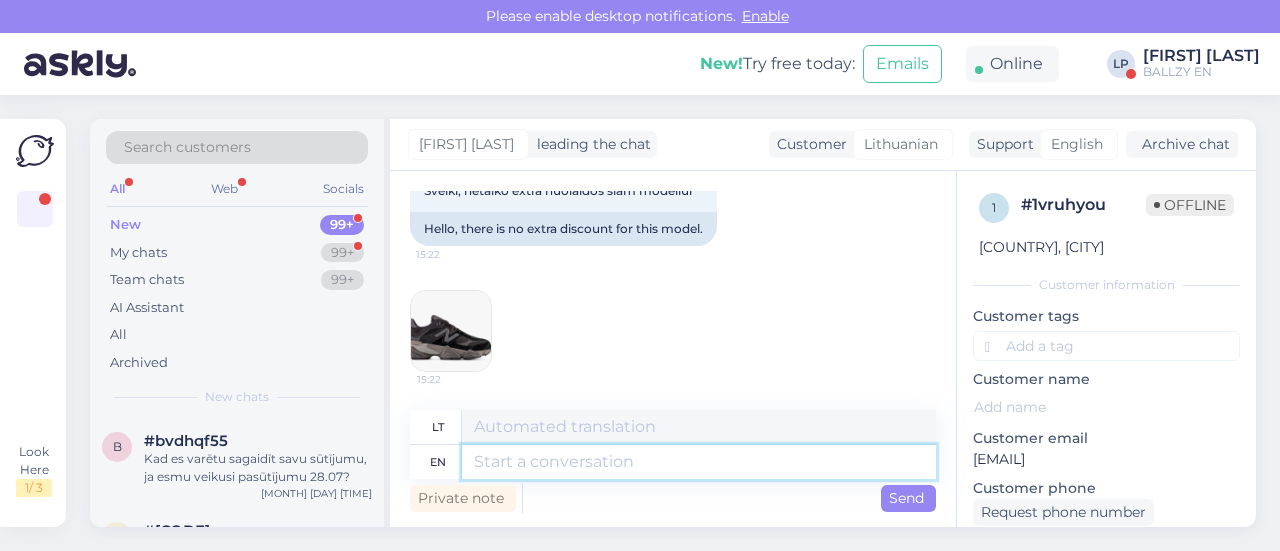 paste on "[CODE]" 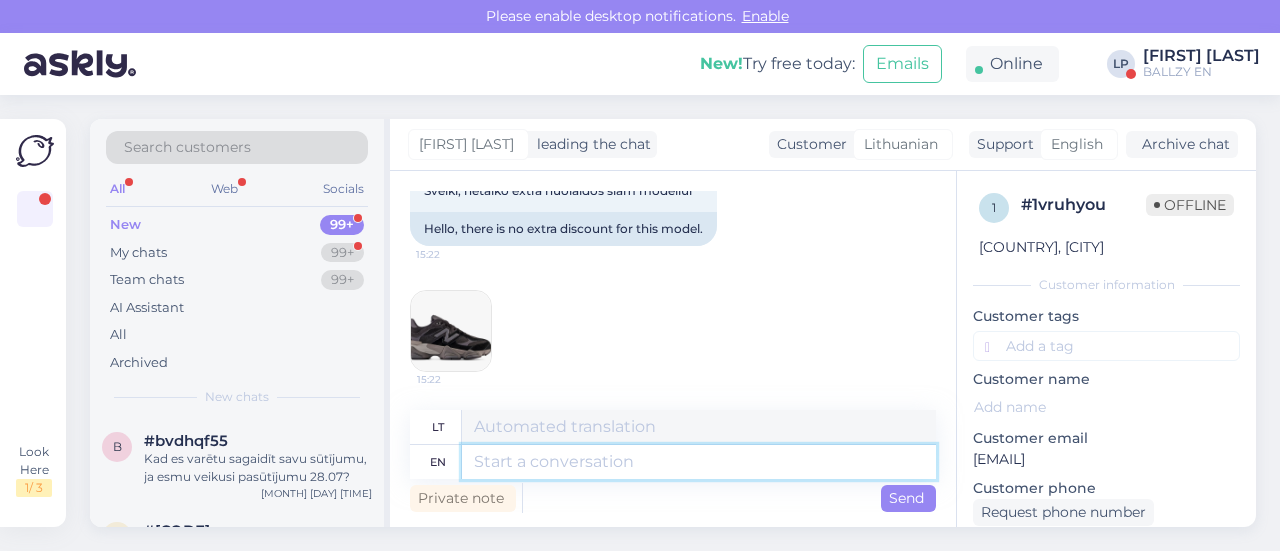 type on "[CODE]" 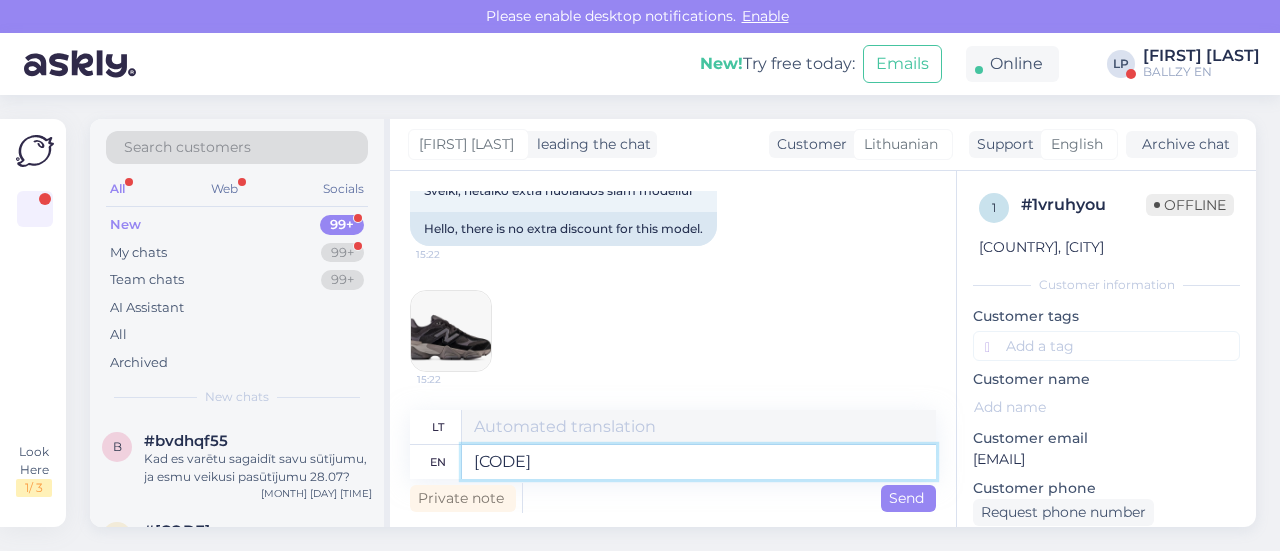 type on "[CODE]" 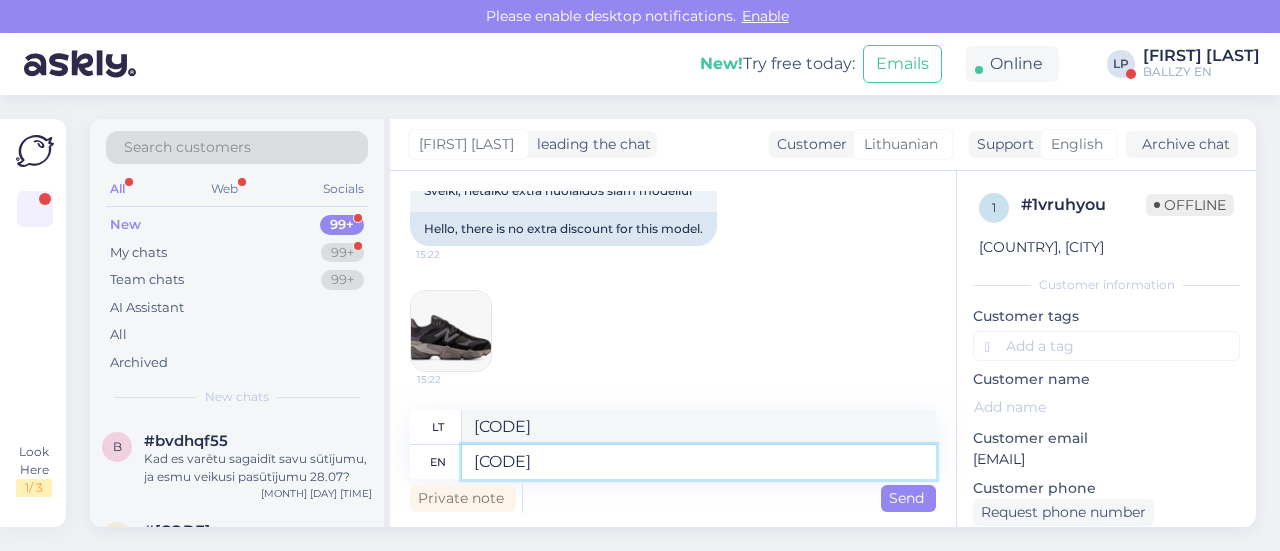 type 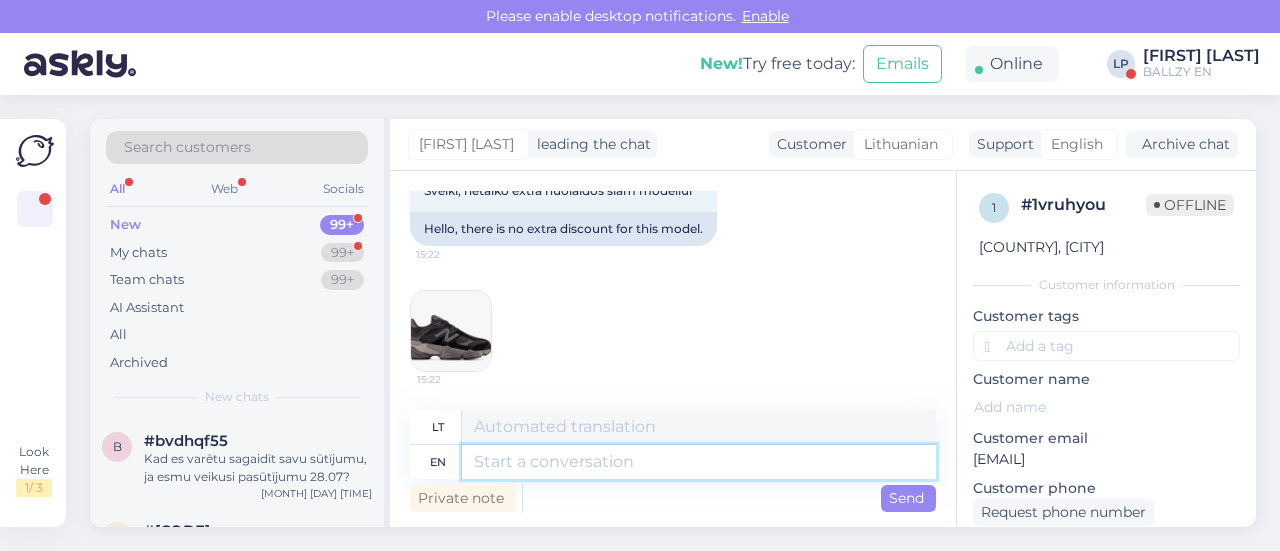 scroll, scrollTop: 289, scrollLeft: 0, axis: vertical 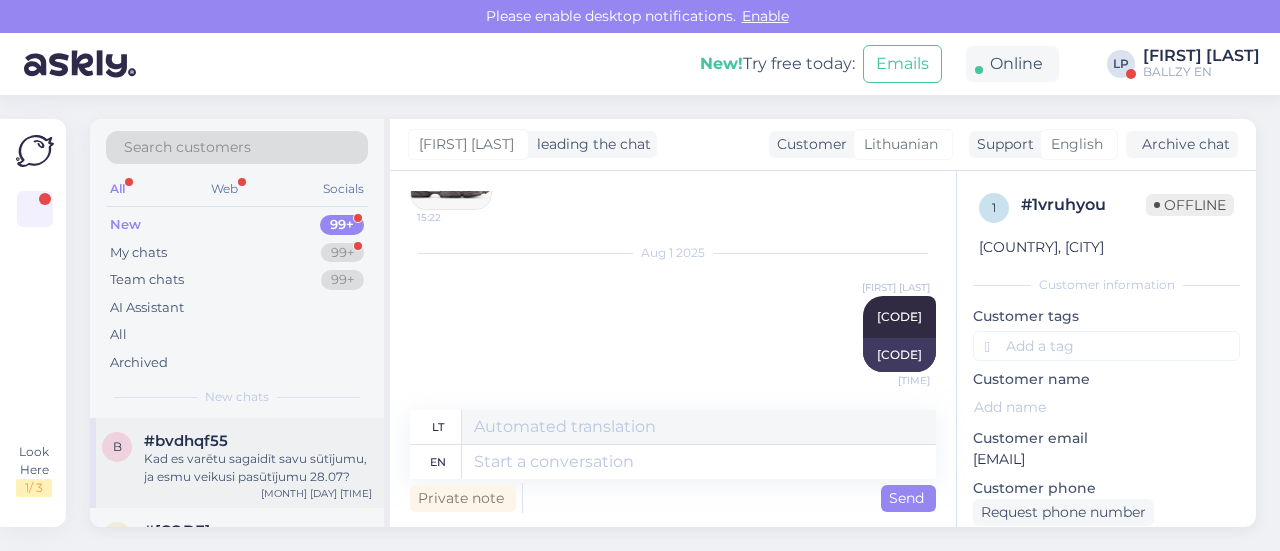 click on "Kad es varētu sagaidīt savu sūtījumu, ja esmu veikusi pasūtījumu 28.07?" at bounding box center (258, 468) 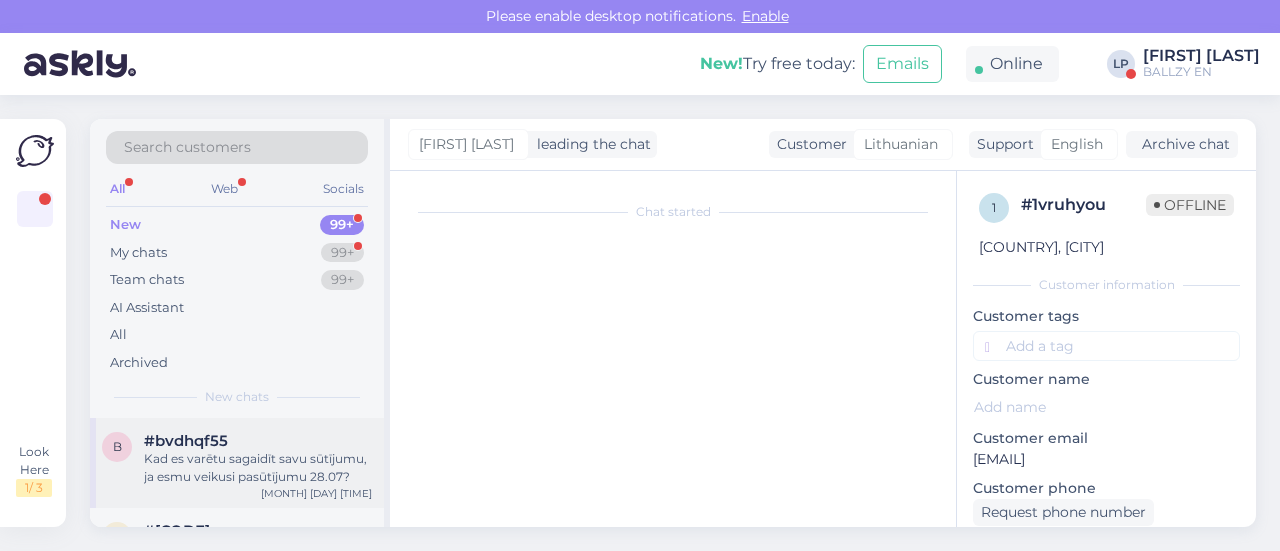 scroll, scrollTop: 42, scrollLeft: 0, axis: vertical 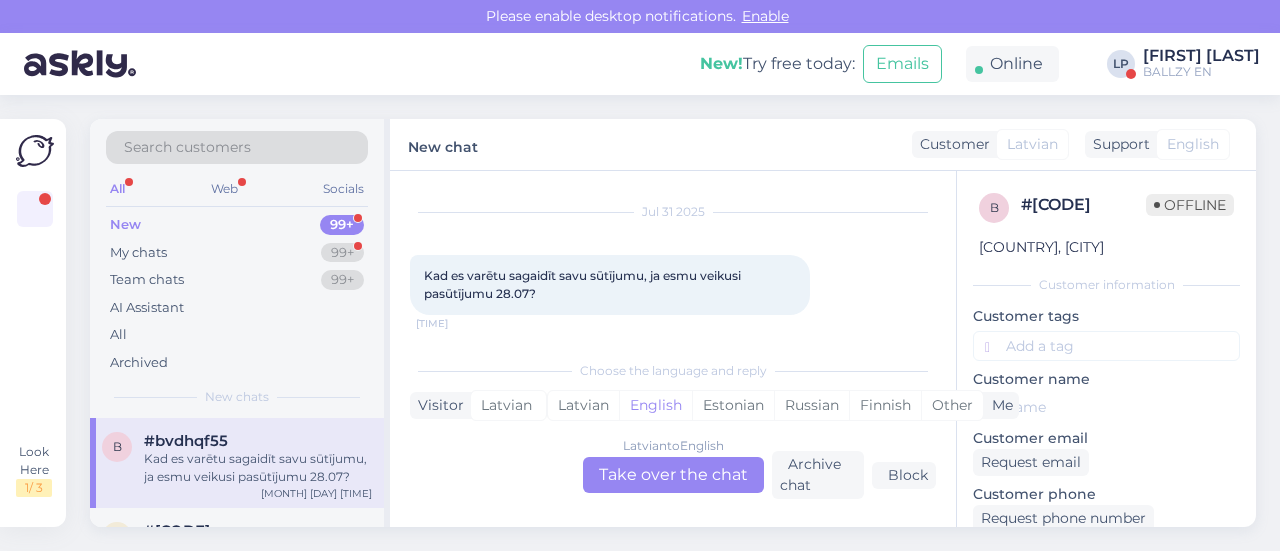 click on "Latvian  to  English Take over the chat" at bounding box center (673, 475) 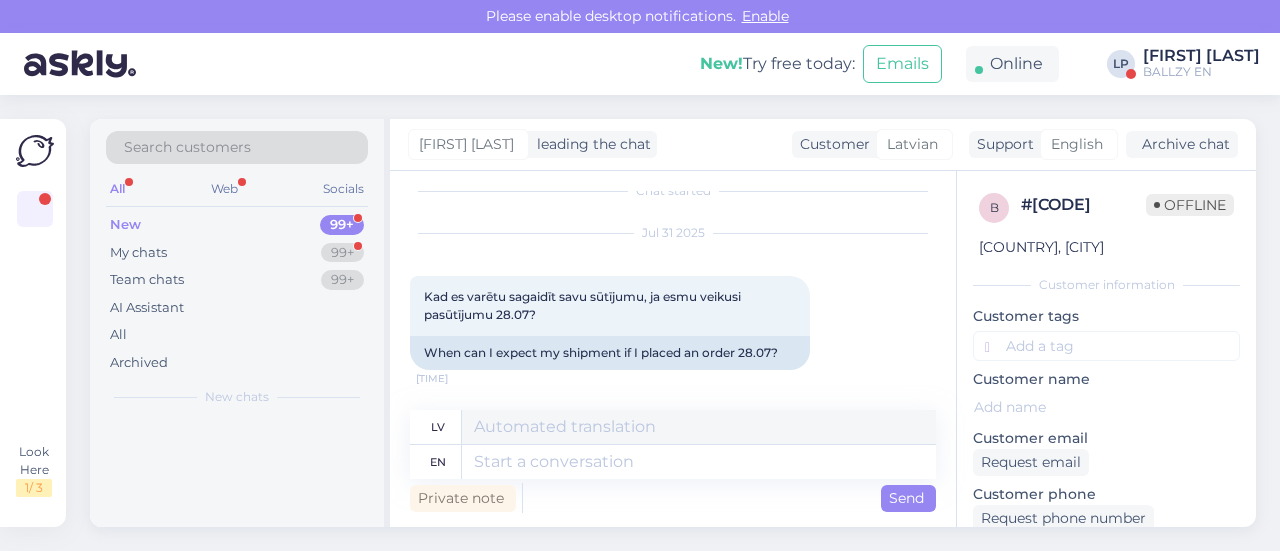 scroll, scrollTop: 20, scrollLeft: 0, axis: vertical 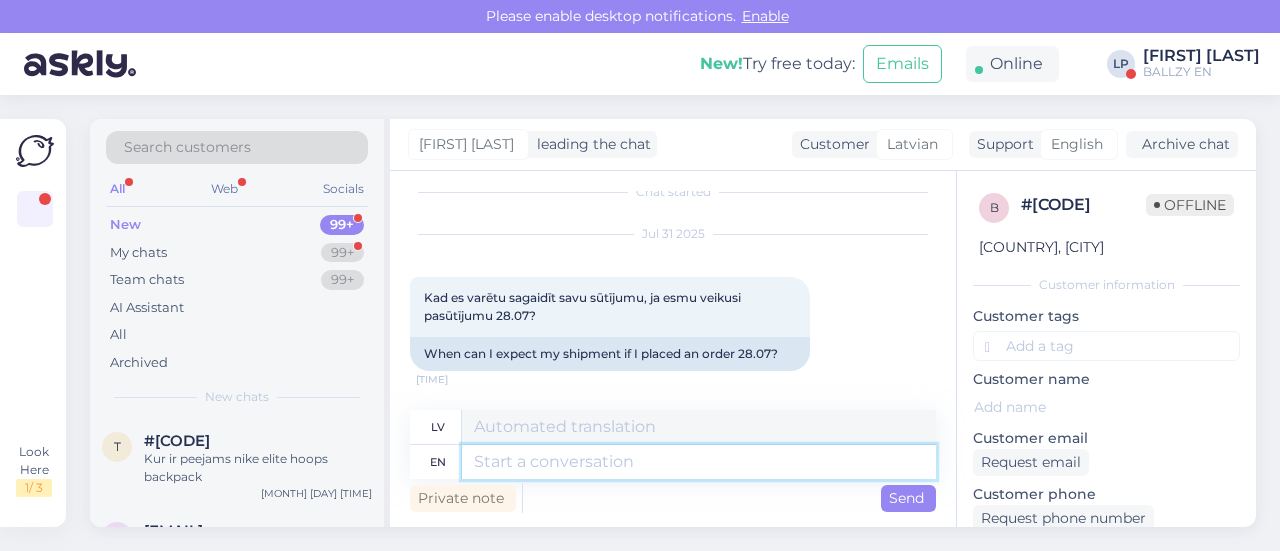 click at bounding box center [699, 462] 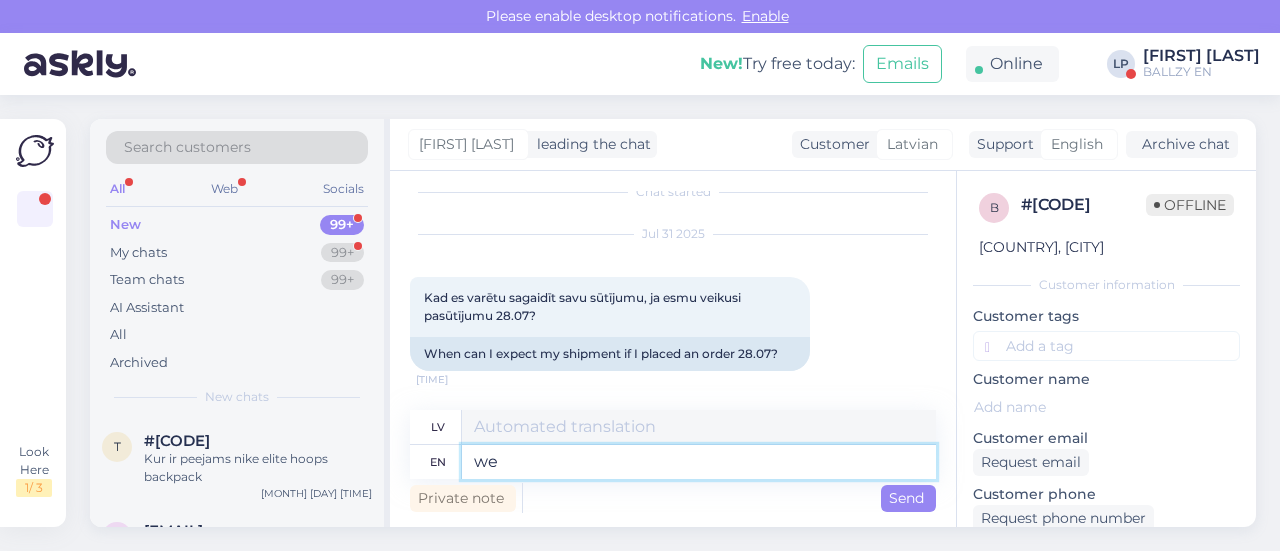 type on "we a" 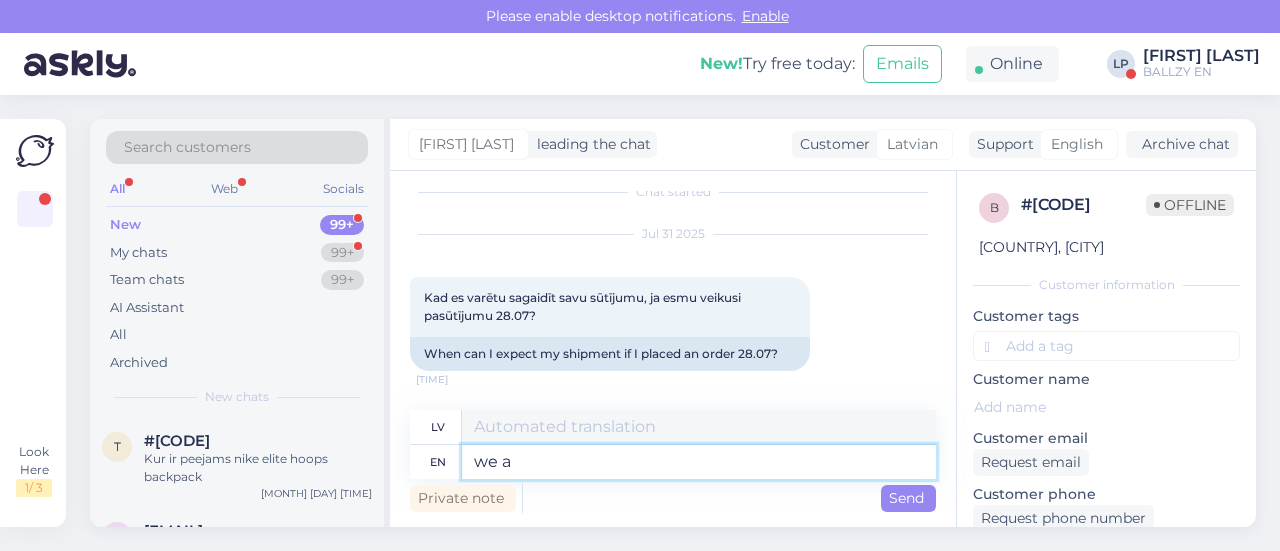 type on "mēs" 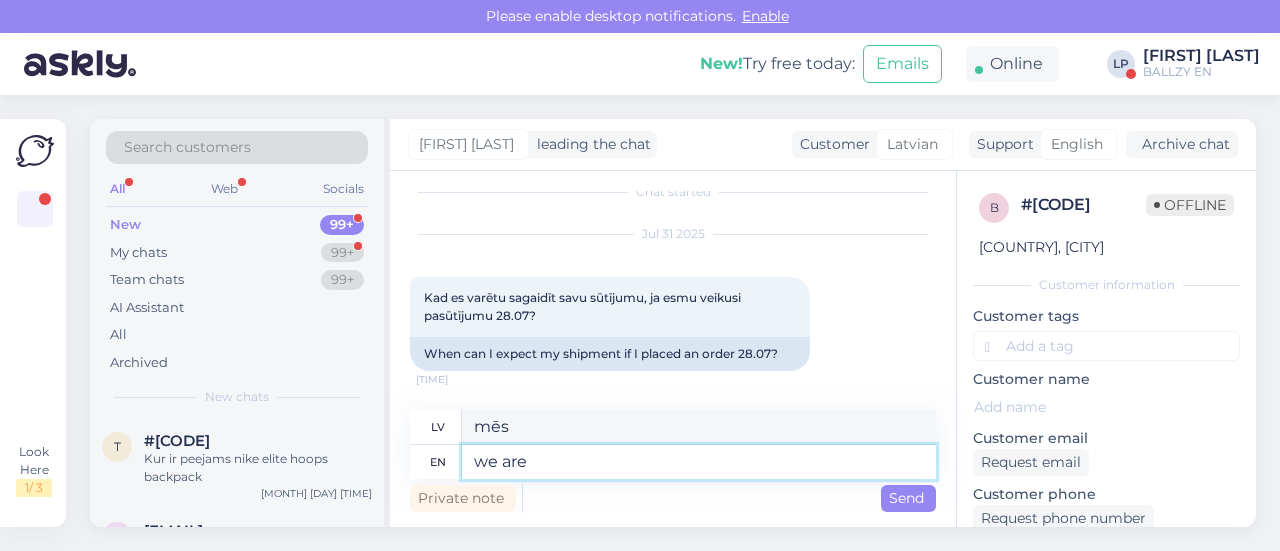 type on "we are s" 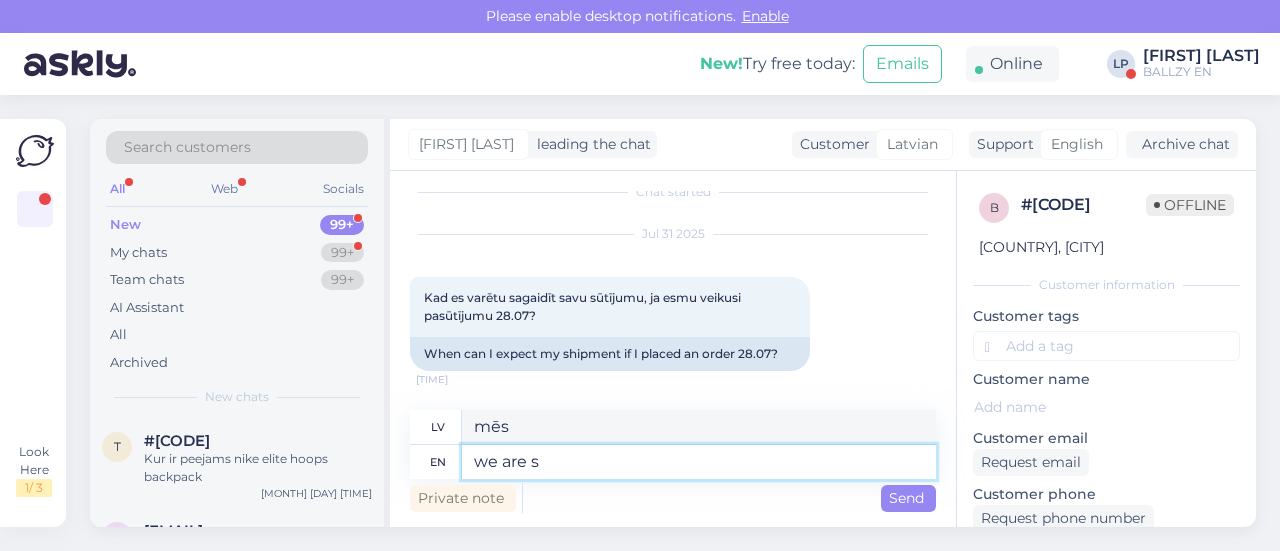 type on "mēs esam" 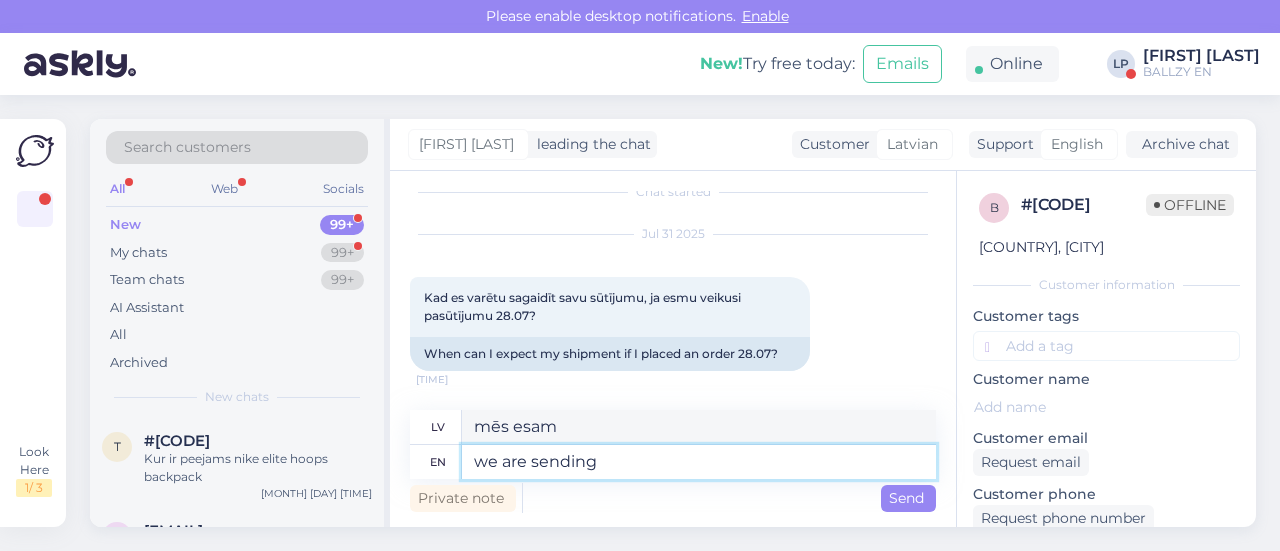 type on "we are sending" 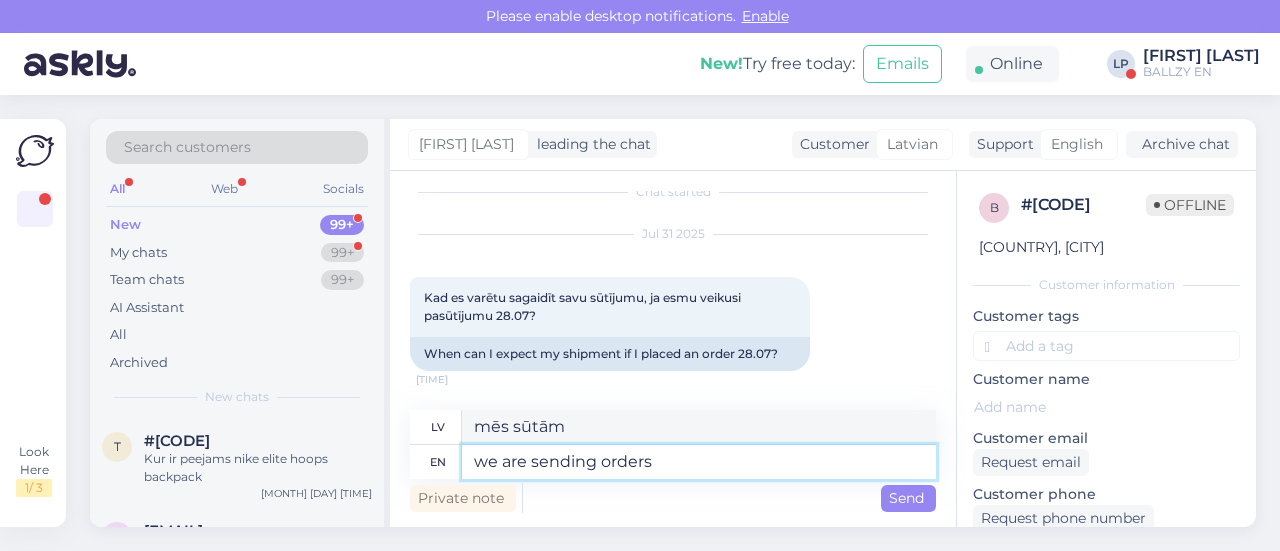 type on "we are sending orders" 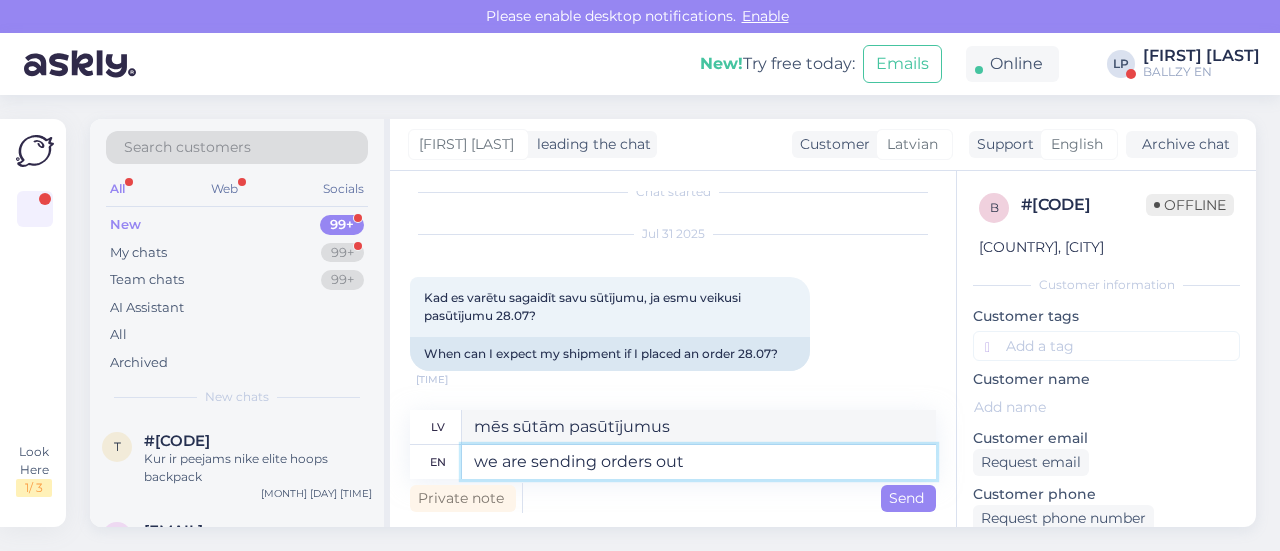 type on "we are sending orders out" 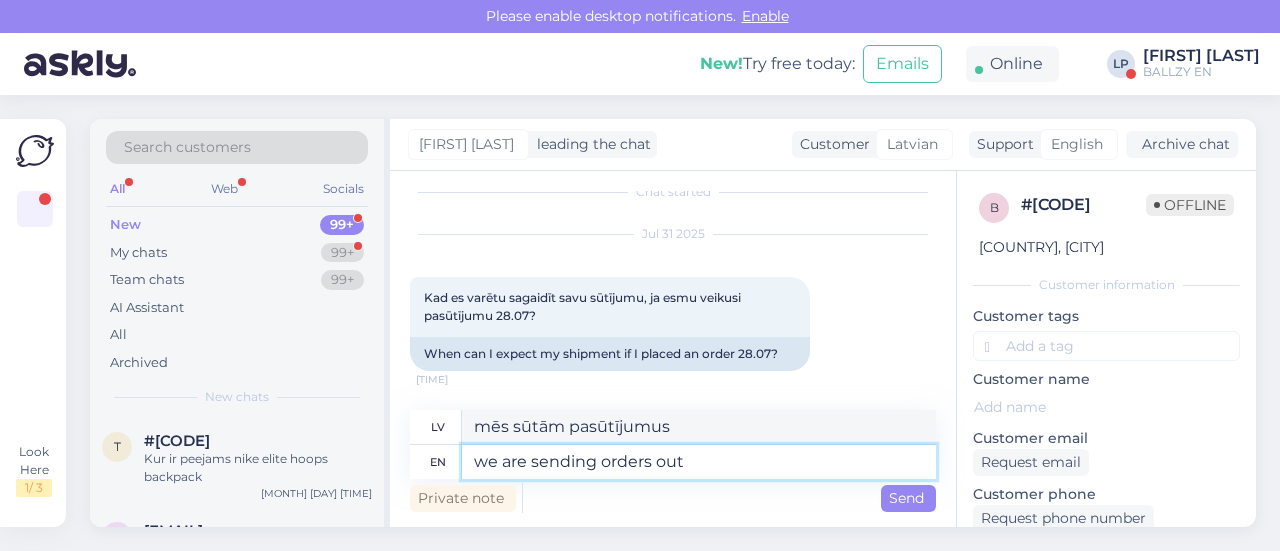 type on "mēs izsūtām pasūtījumus" 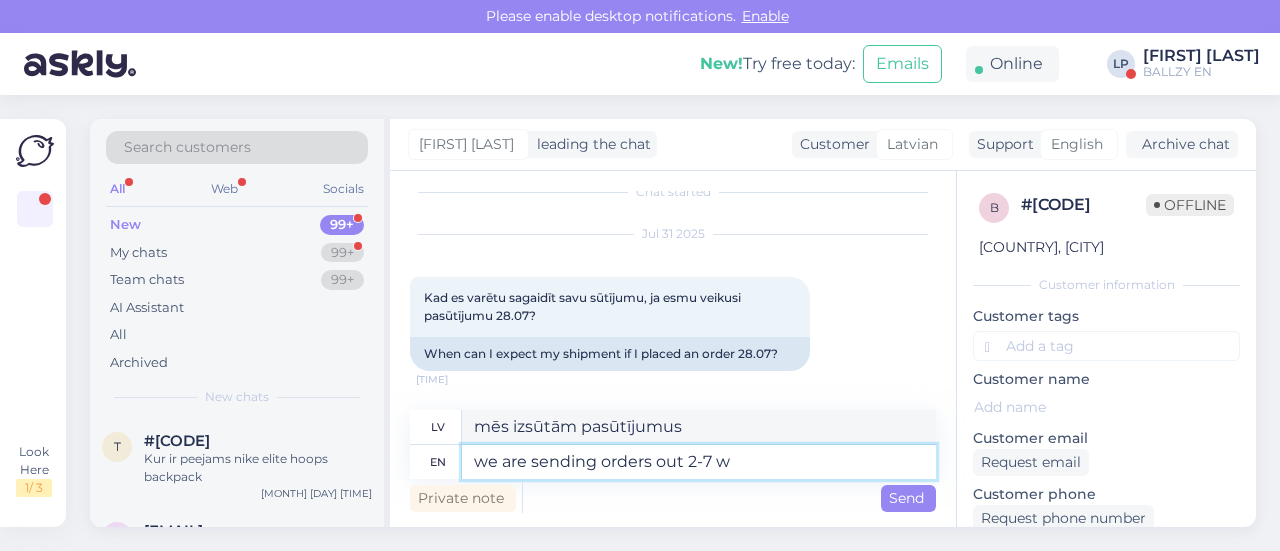 type on "we are sending orders out 2-7 wo" 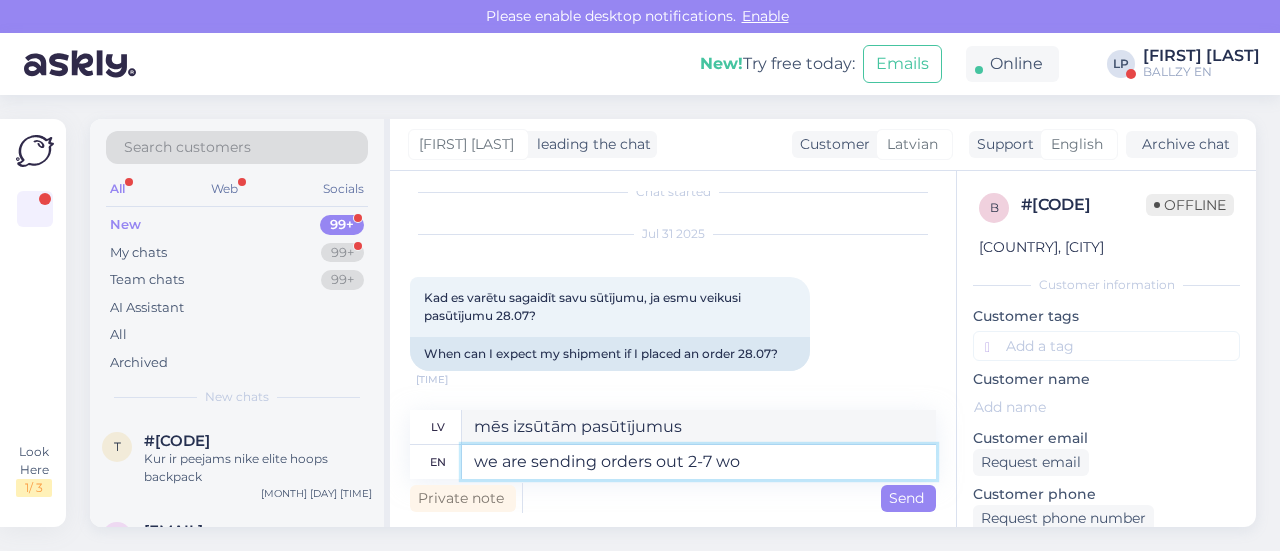 type on "Pasūtījumus izsūtām no 2. līdz 7." 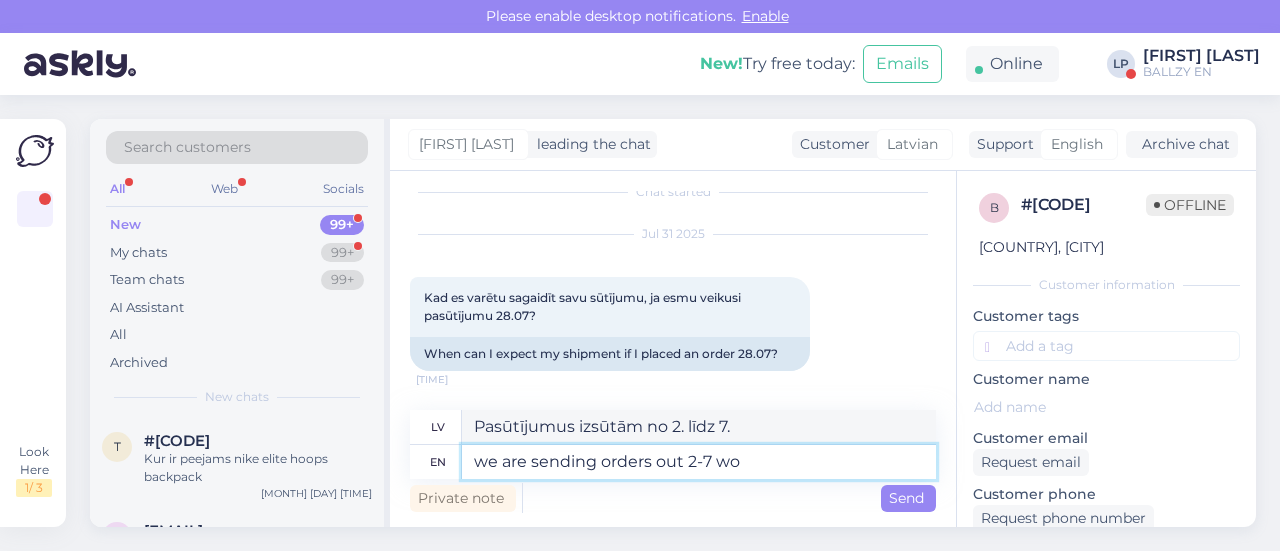 type on "we are sending orders out 2-7 wor" 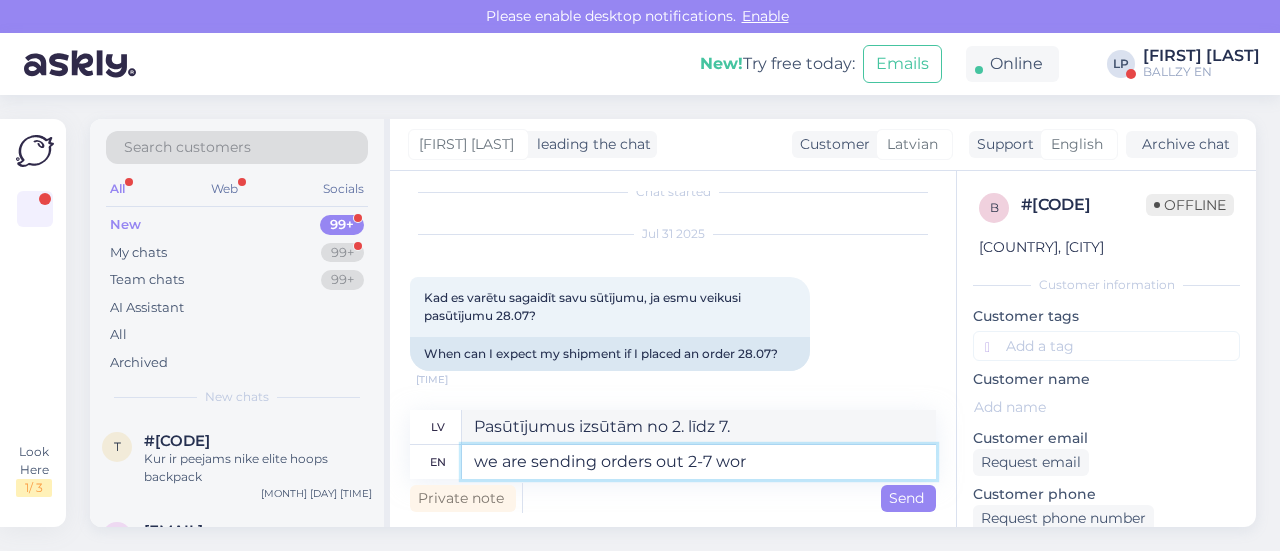 type on "Pasūtījumus izsūtām 2.–7. nedēļā" 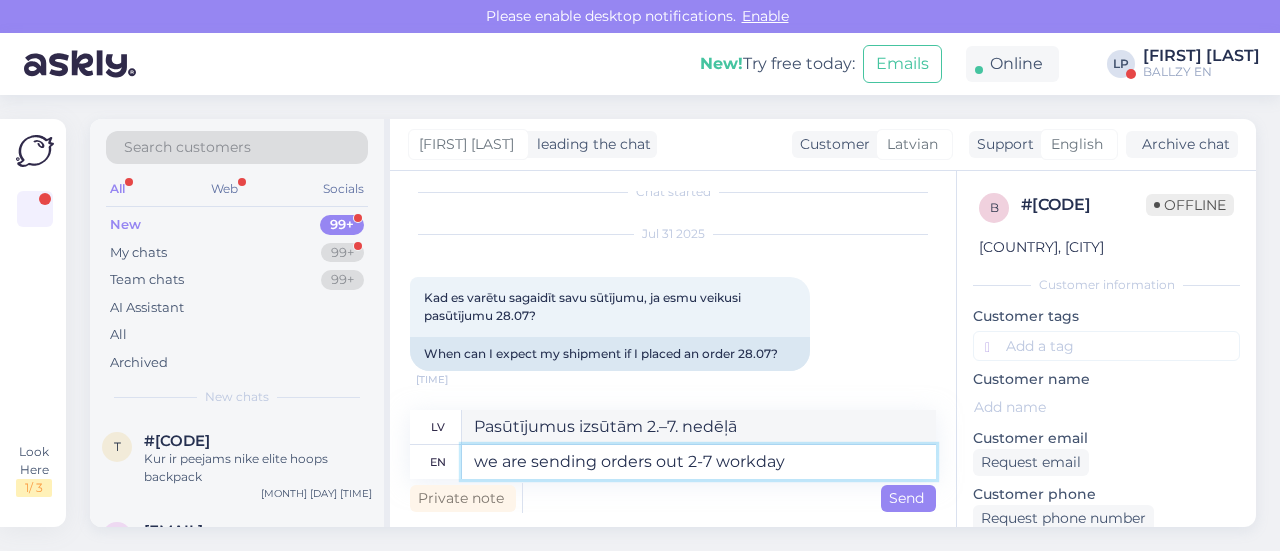 type on "we are sending orders out 2-7 workdays" 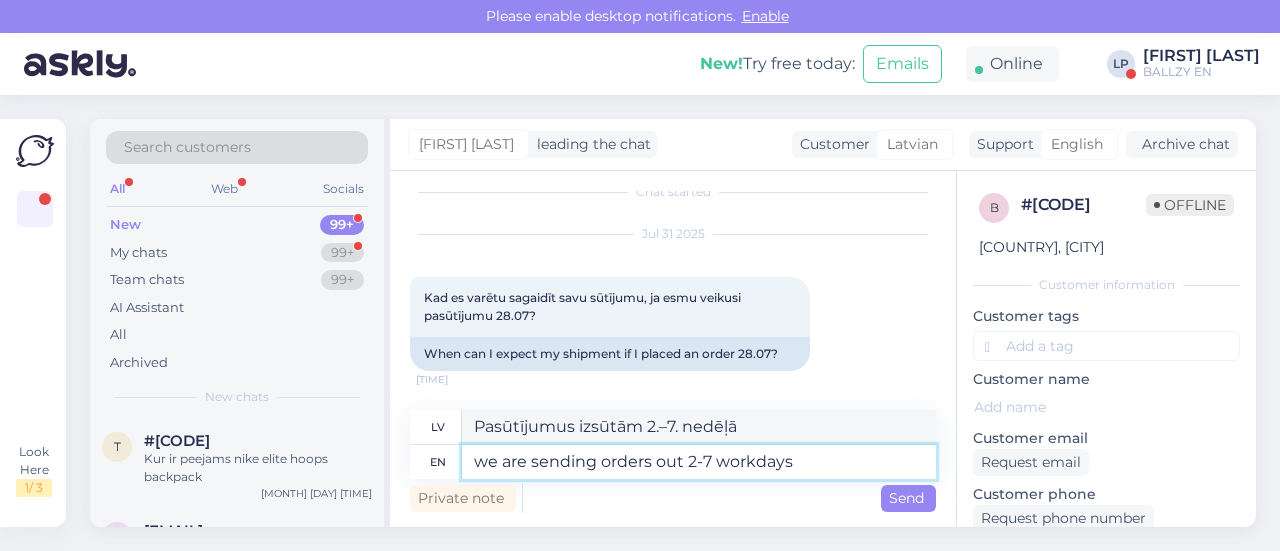 type on "Pasūtījumus nosūtām 2–7 darba dienu laikā" 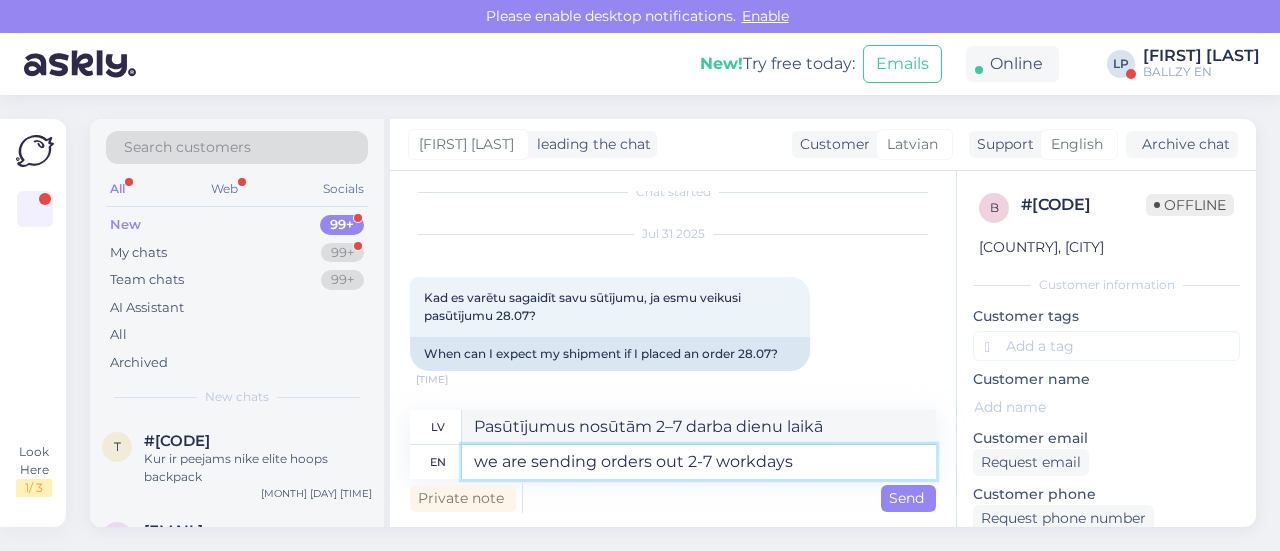 type 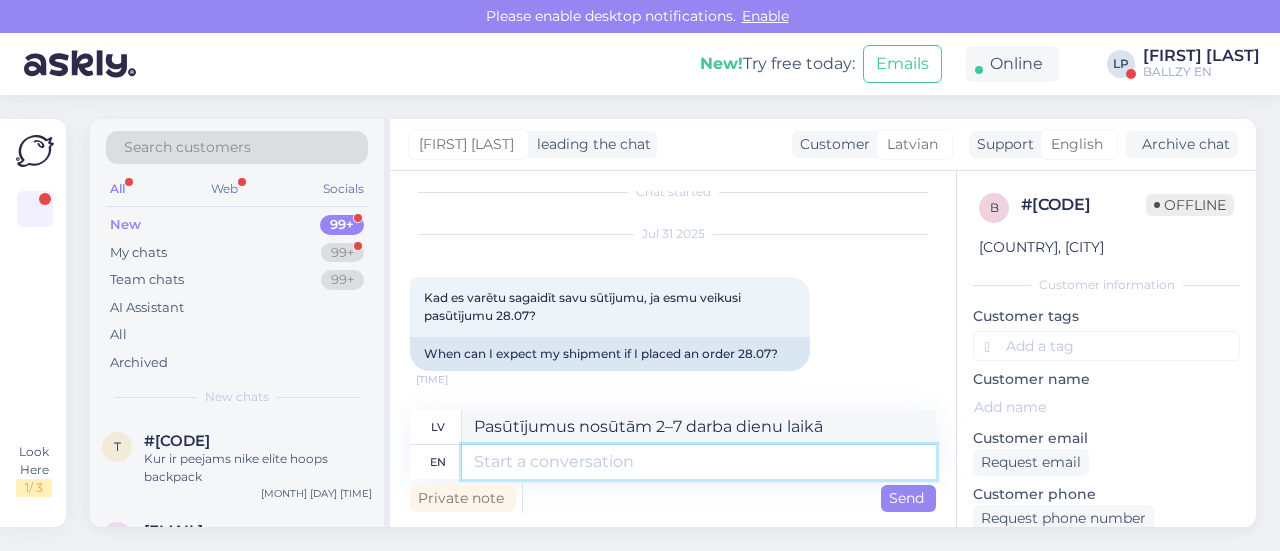 type 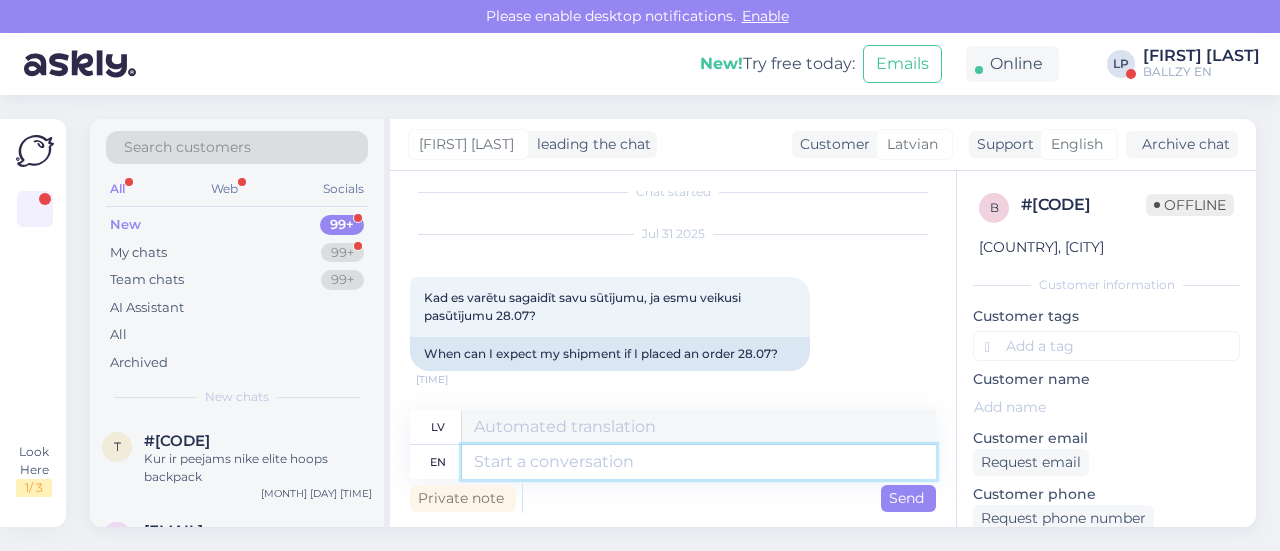 scroll, scrollTop: 182, scrollLeft: 0, axis: vertical 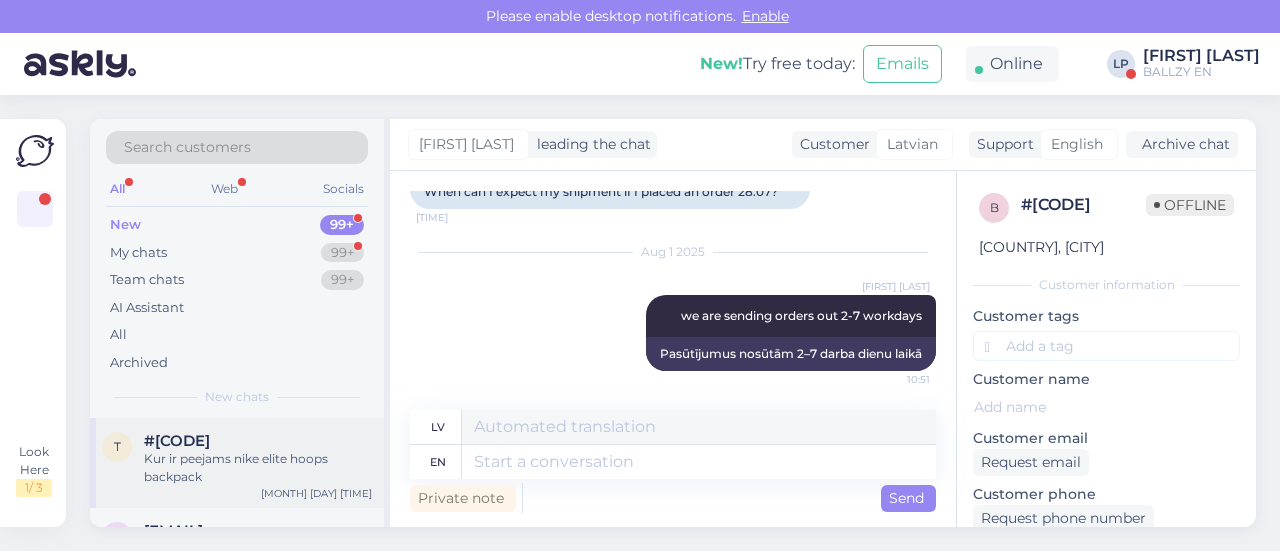 click on "Kur ir peejams nike elite hoops backpack" at bounding box center (258, 468) 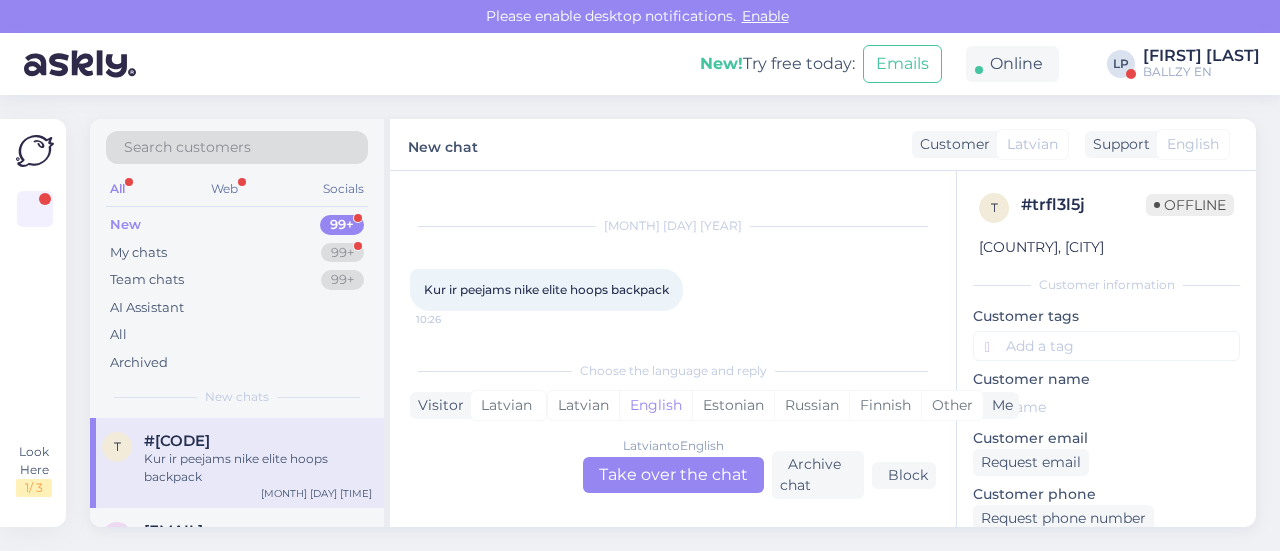 click on "Latvian  to  English Take over the chat" at bounding box center (673, 475) 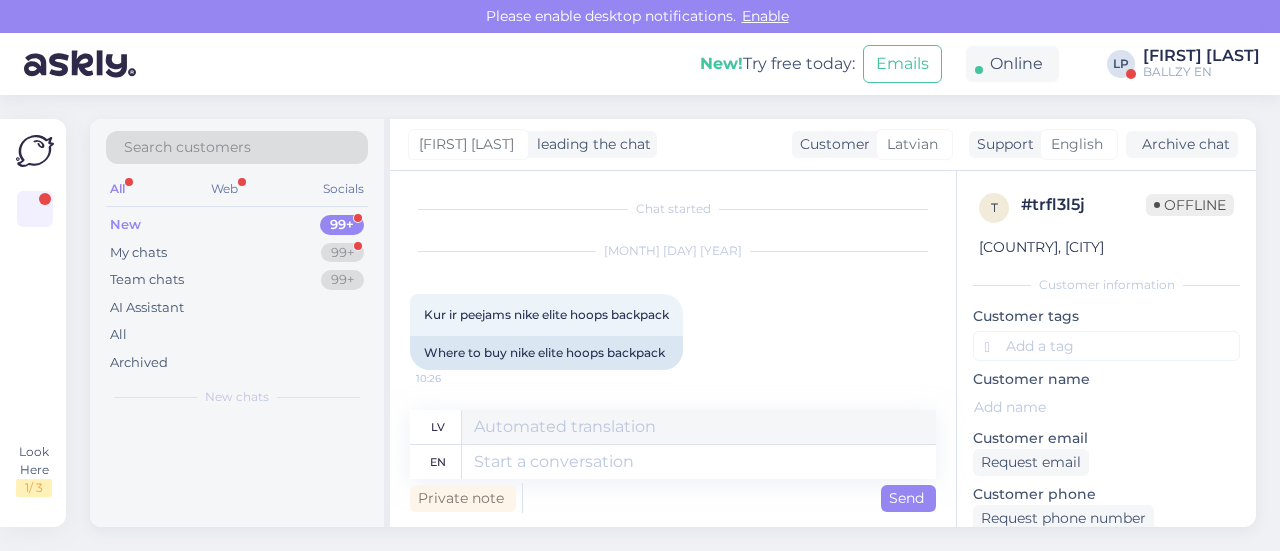 scroll, scrollTop: 2, scrollLeft: 0, axis: vertical 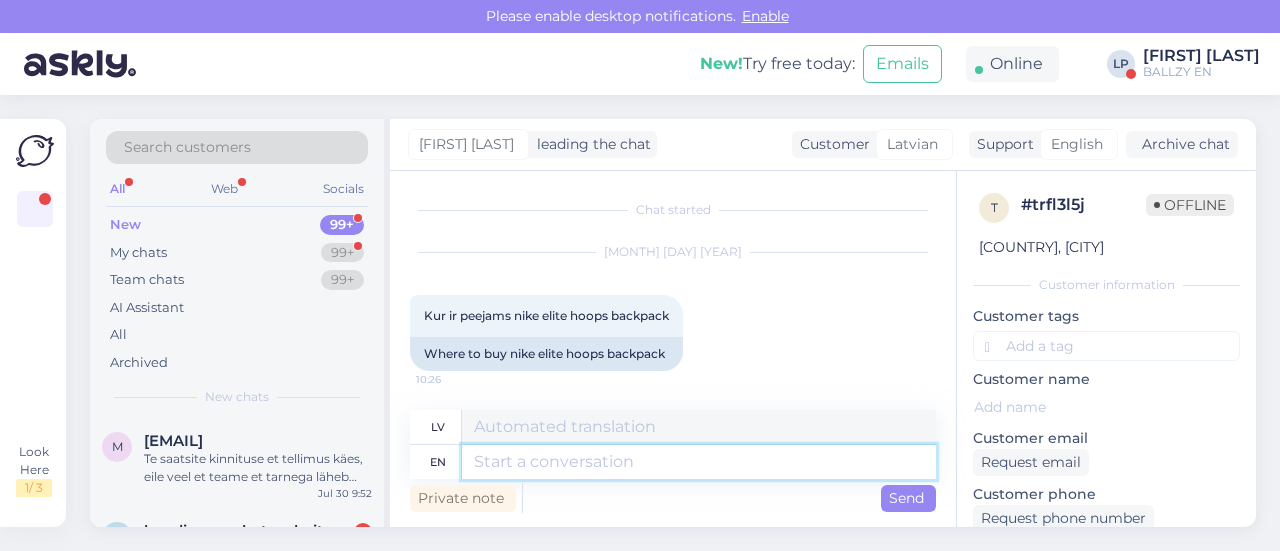 click at bounding box center (699, 462) 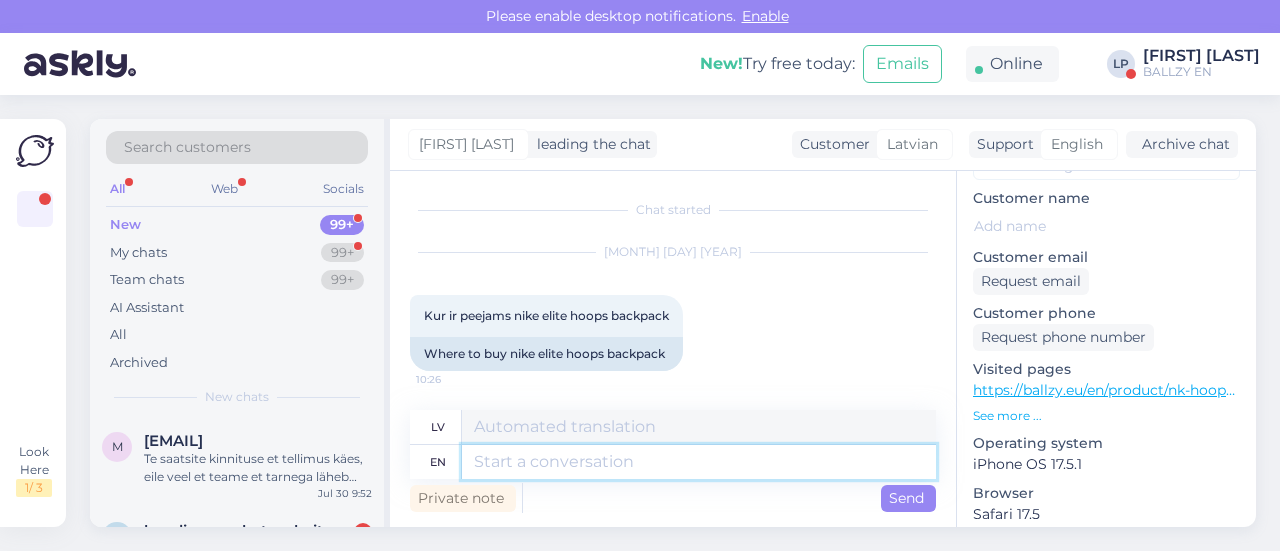 scroll, scrollTop: 300, scrollLeft: 0, axis: vertical 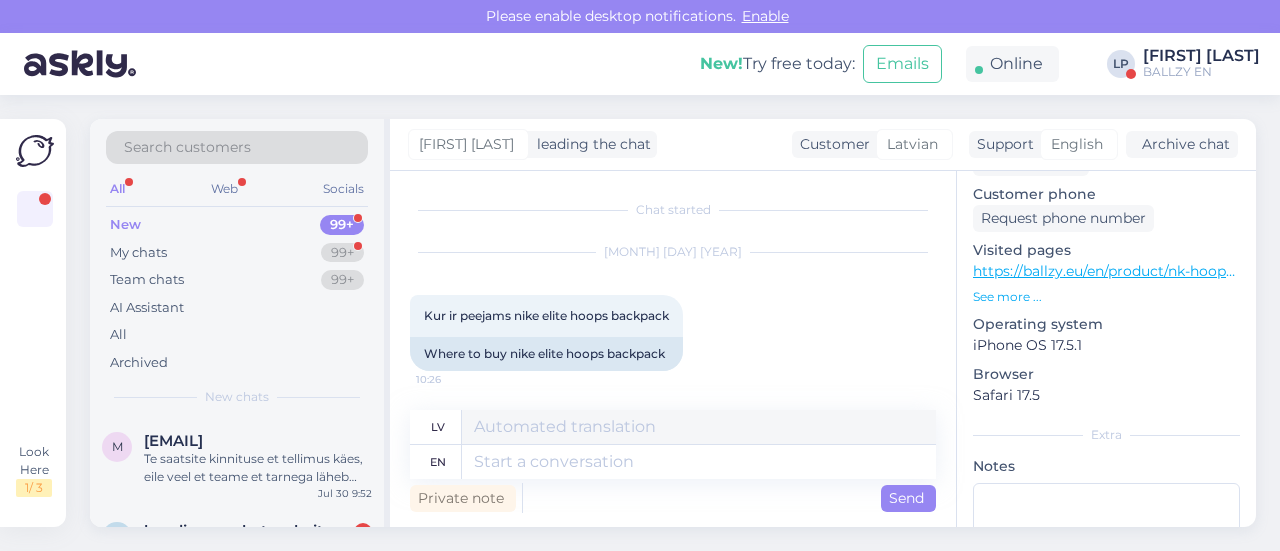 click on "https://ballzy.eu/en/product/nk-hoops-elite-bkpk-fa23-dx9786-010-misc-cnf" at bounding box center (1232, 271) 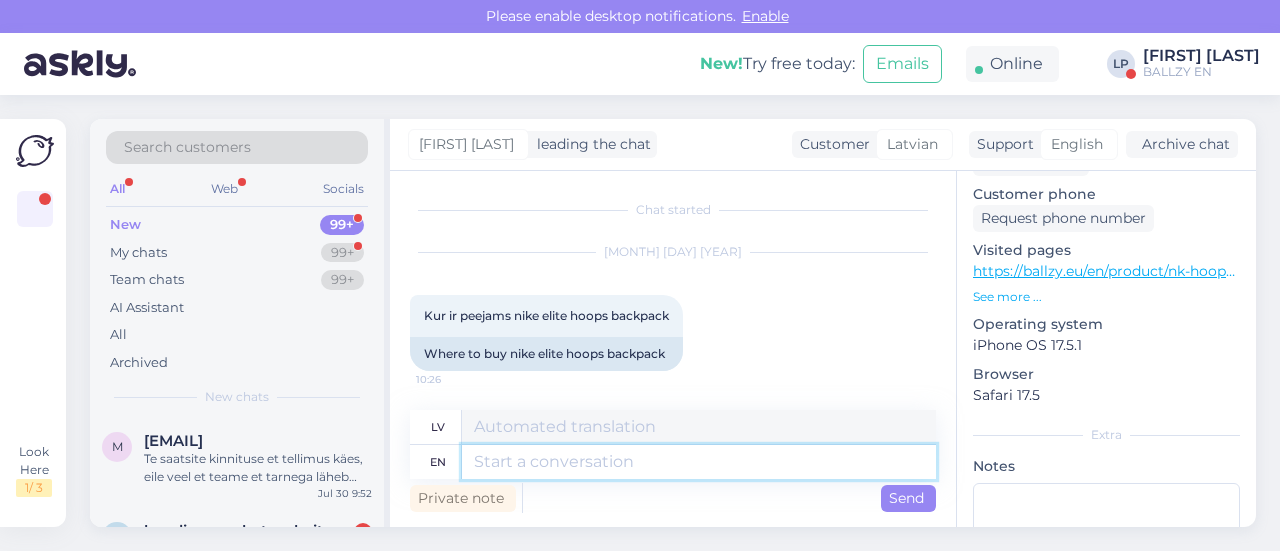 click at bounding box center [699, 462] 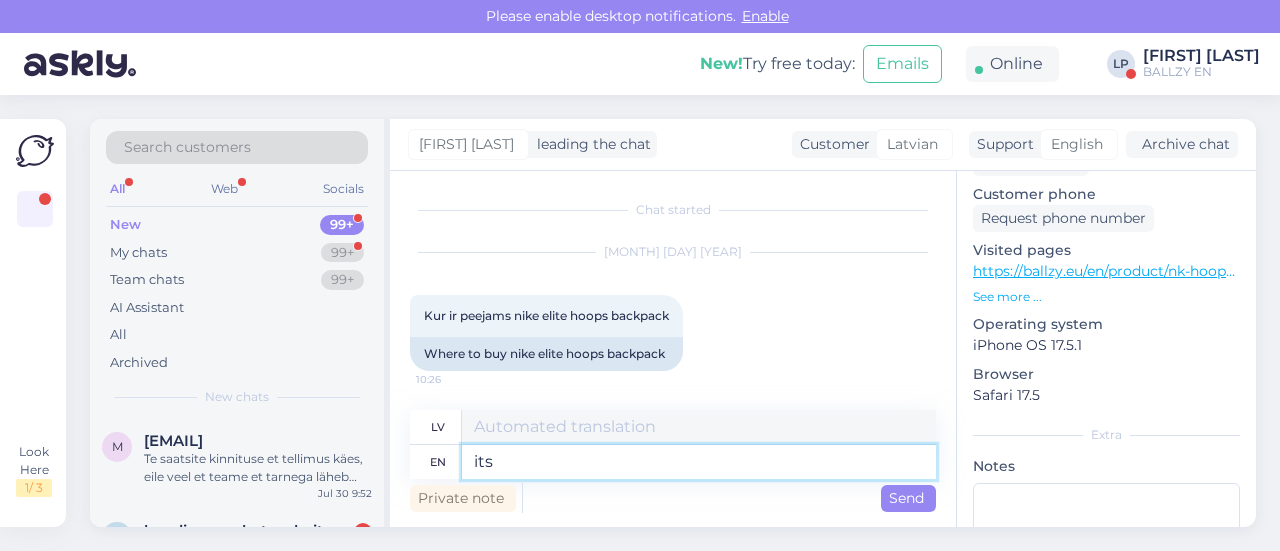 type on "its" 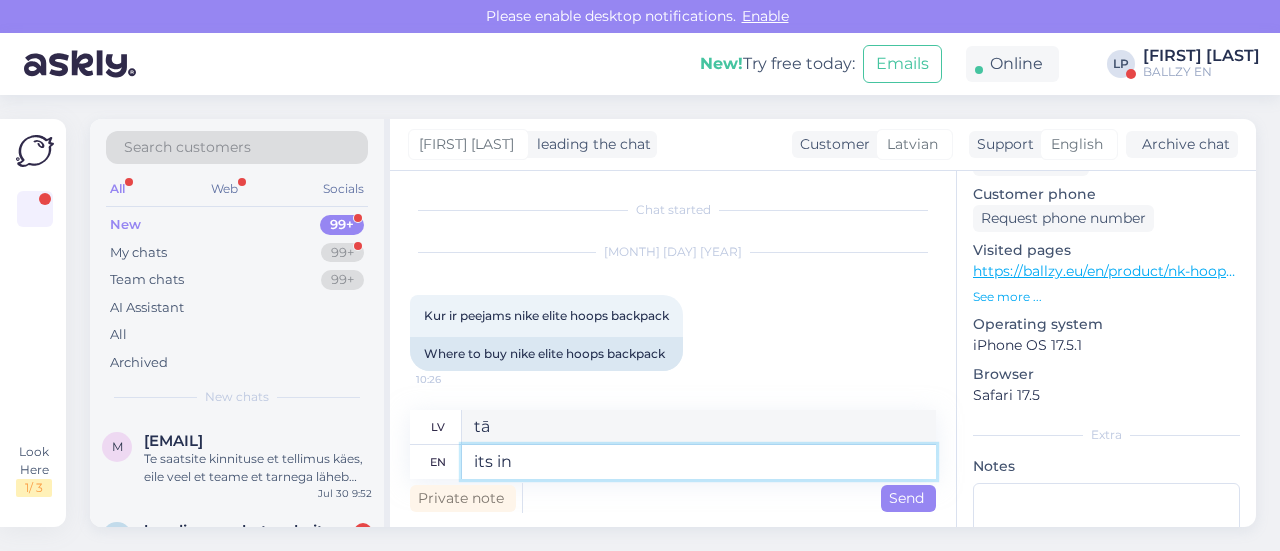 type on "its in r" 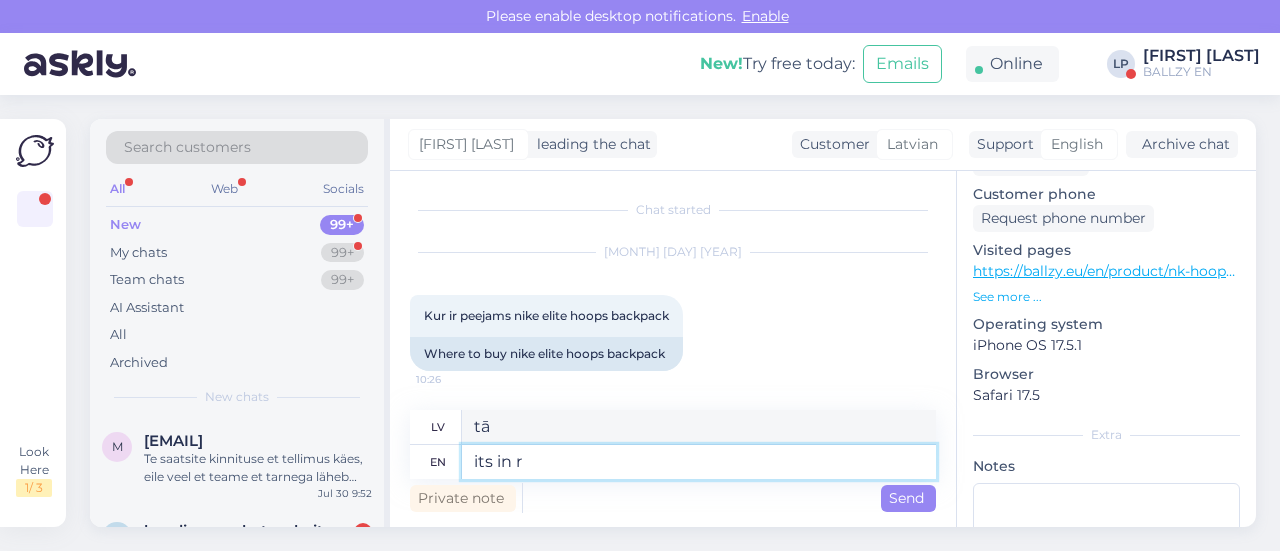 type on "tas ir iekšā" 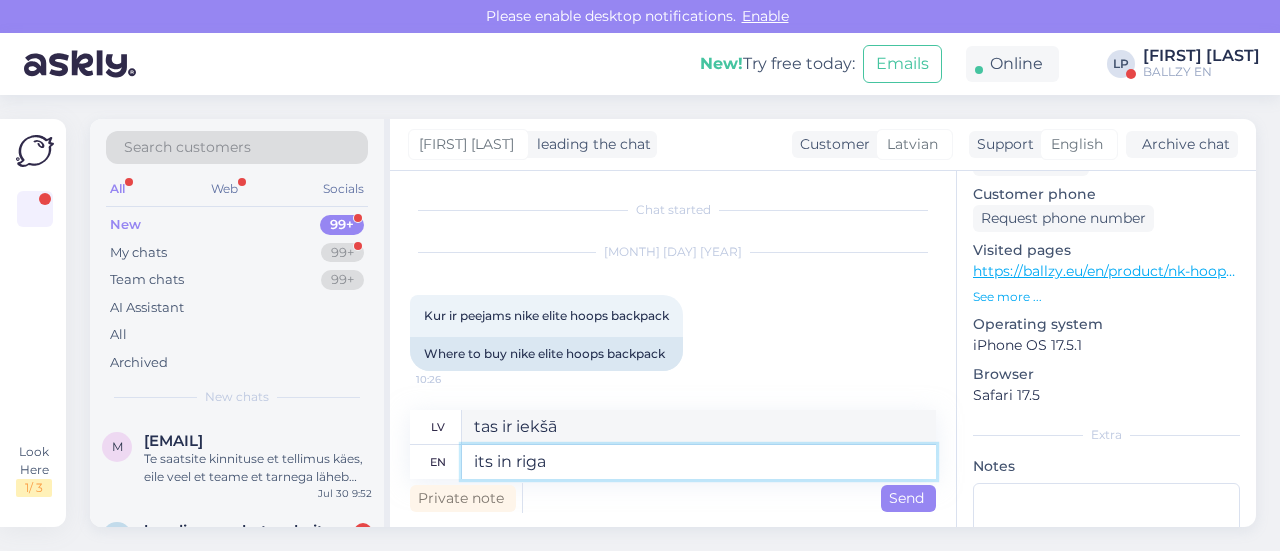 type on "its in riga" 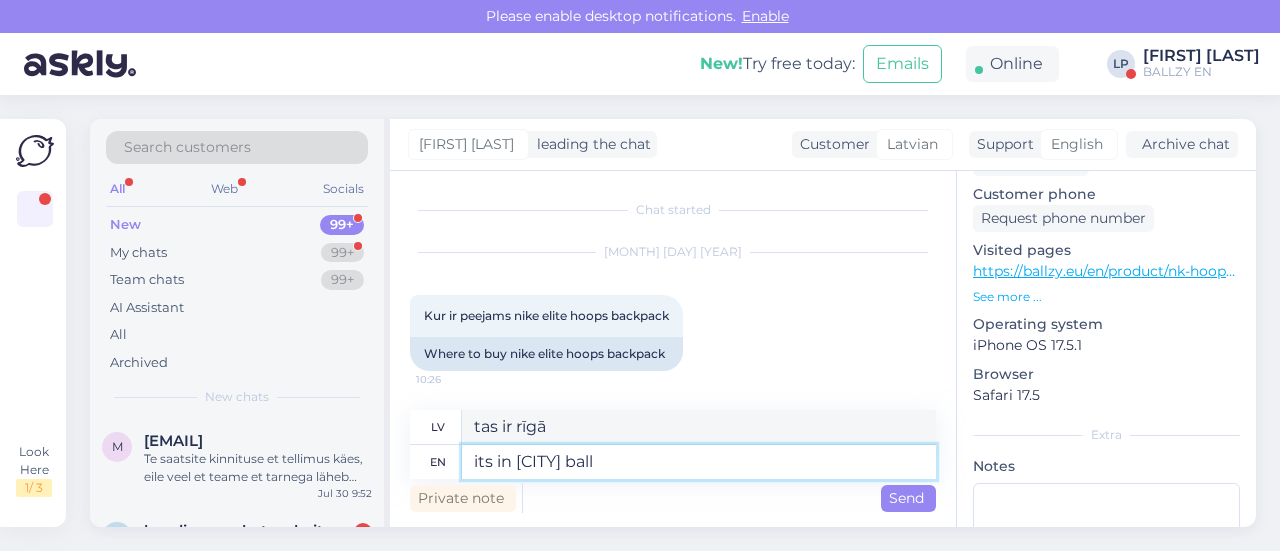 type on "its in riga ballz" 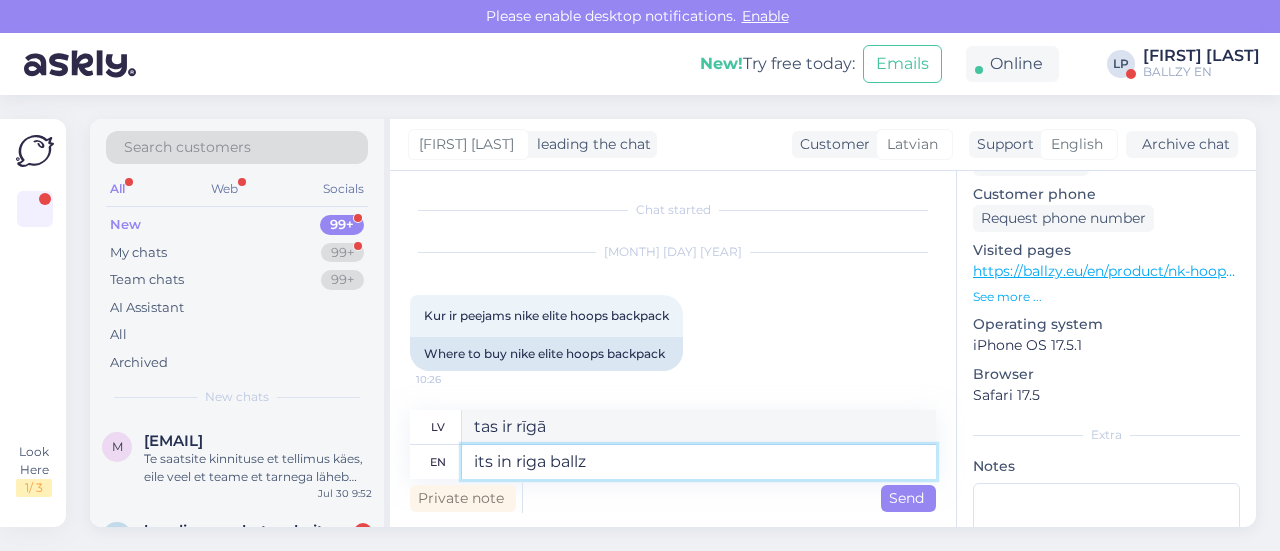 type on "tas ir rīgas ballē" 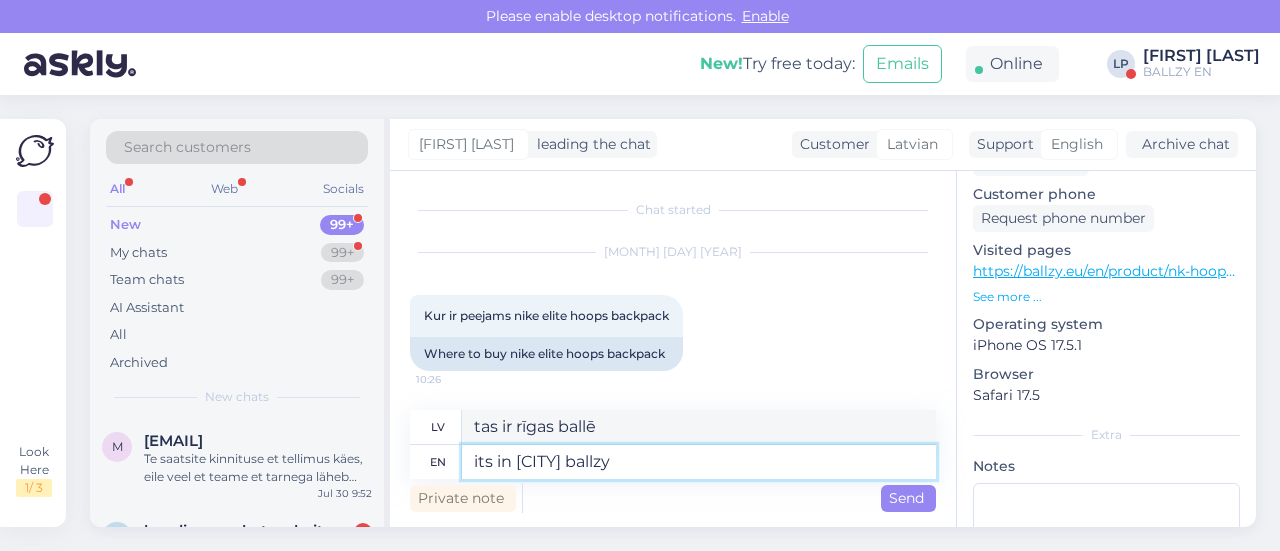 type on "its in [CITY] ballzy" 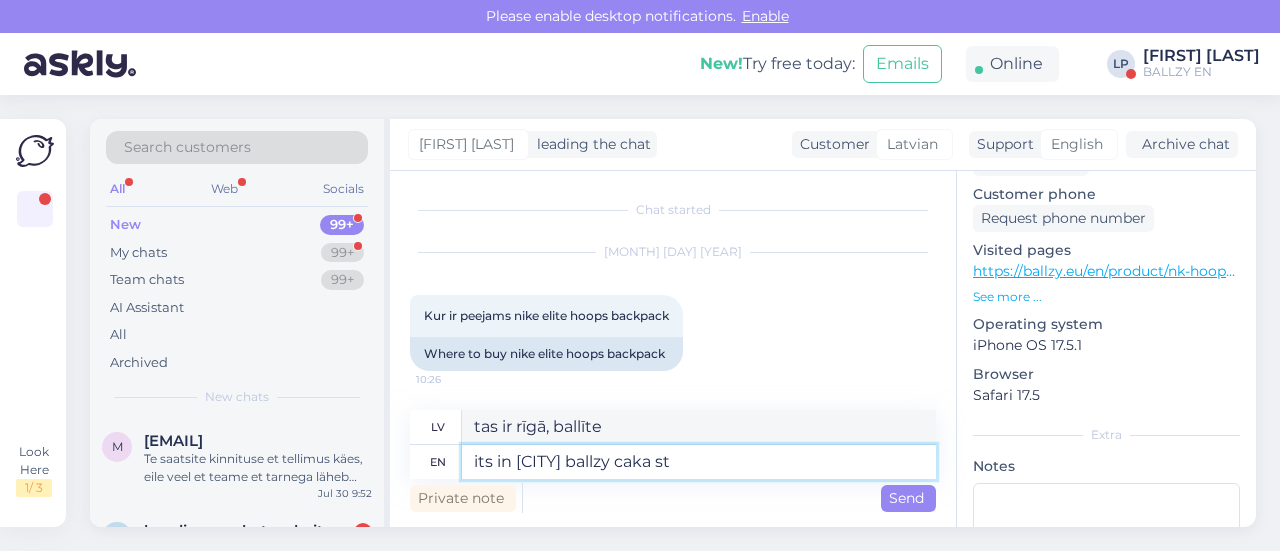 type on "its in [CITY] ballzy caka str" 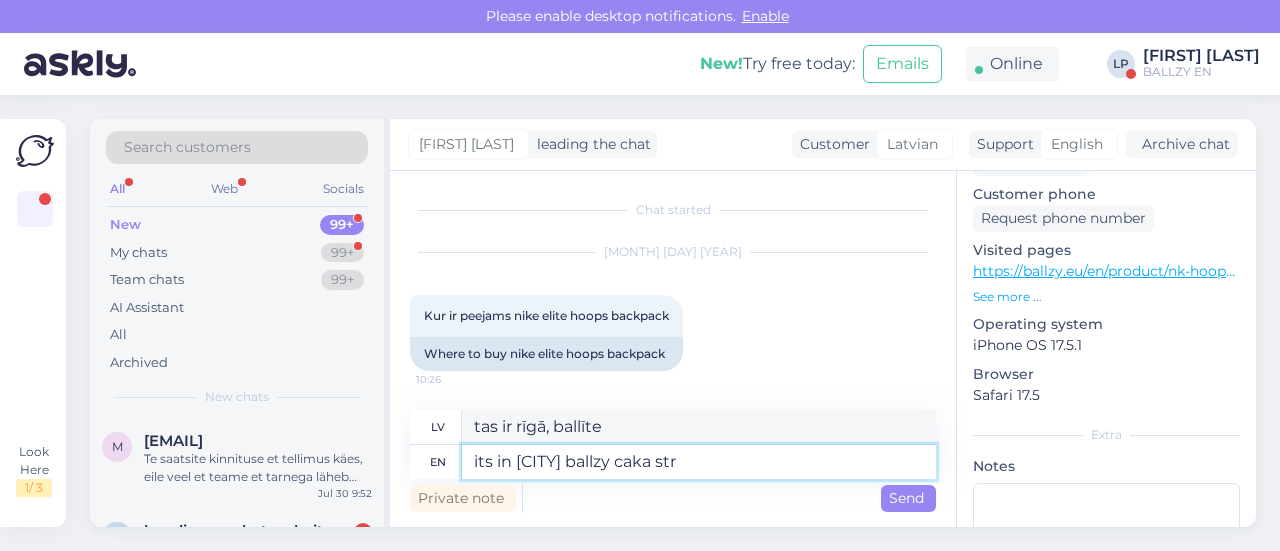 type on "Tas ir rīgā, ballītē, caka" 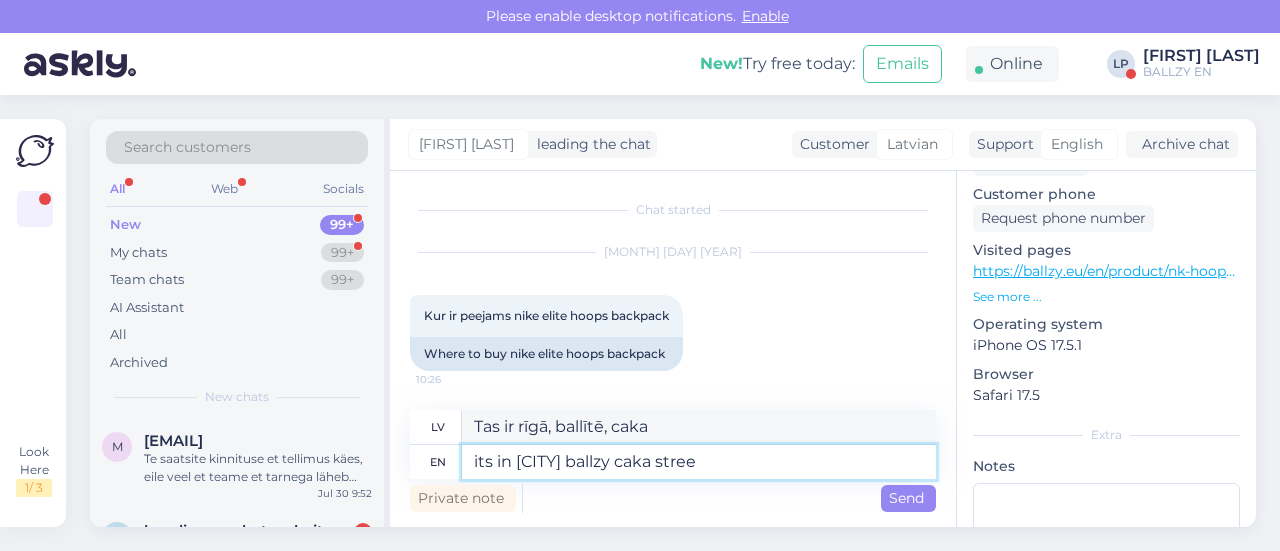 type on "its in [CITY] ballzy caka street" 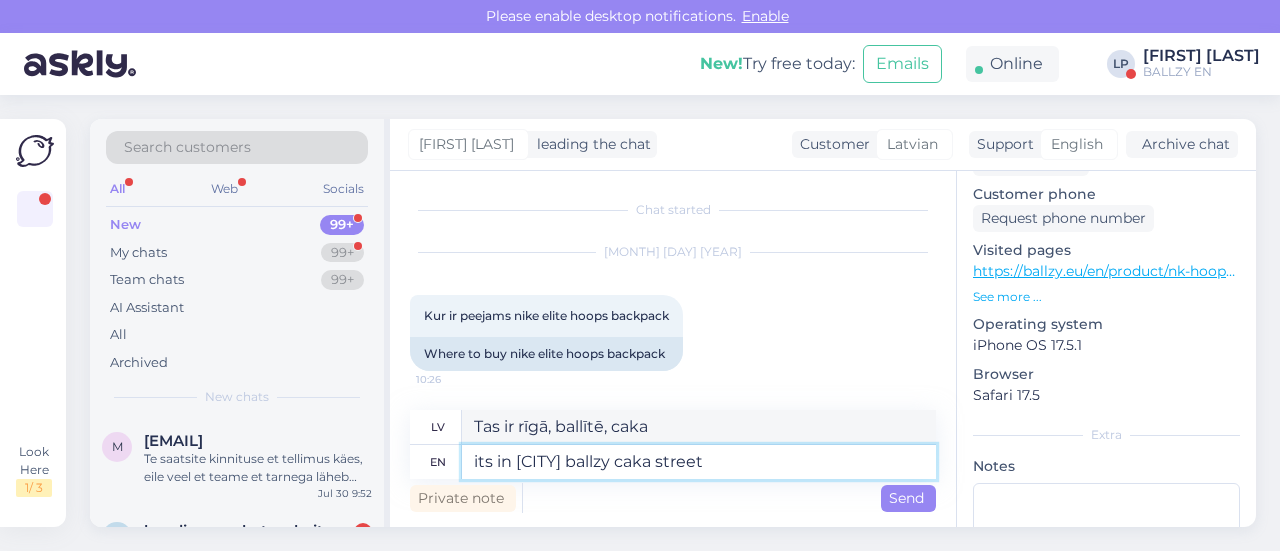 type on "Tas ir rīgā, Balzy Caka ielā" 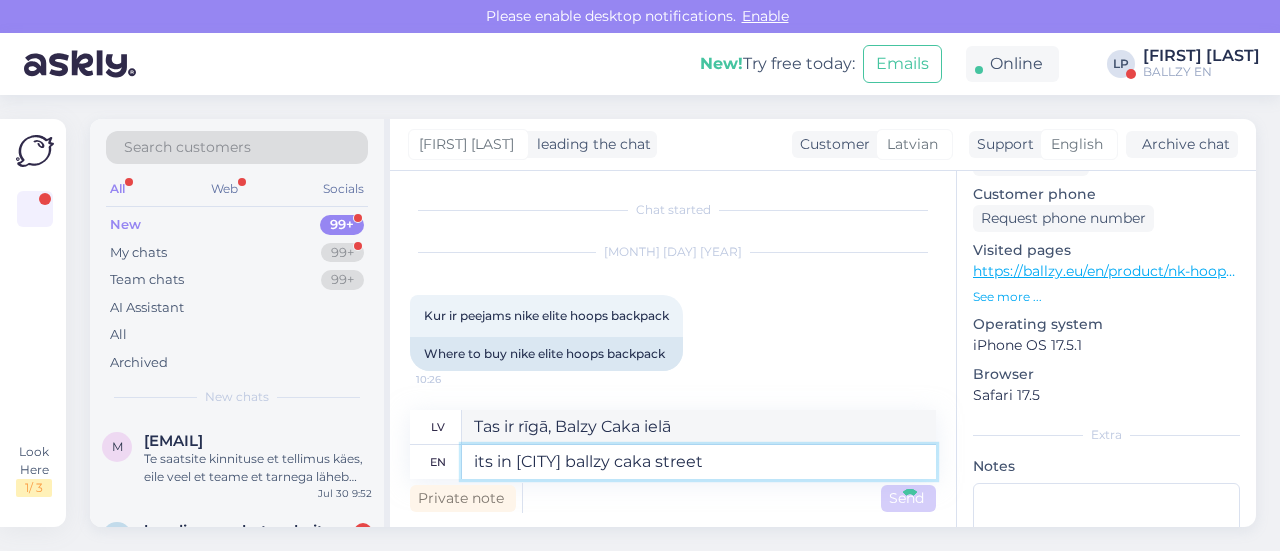 type 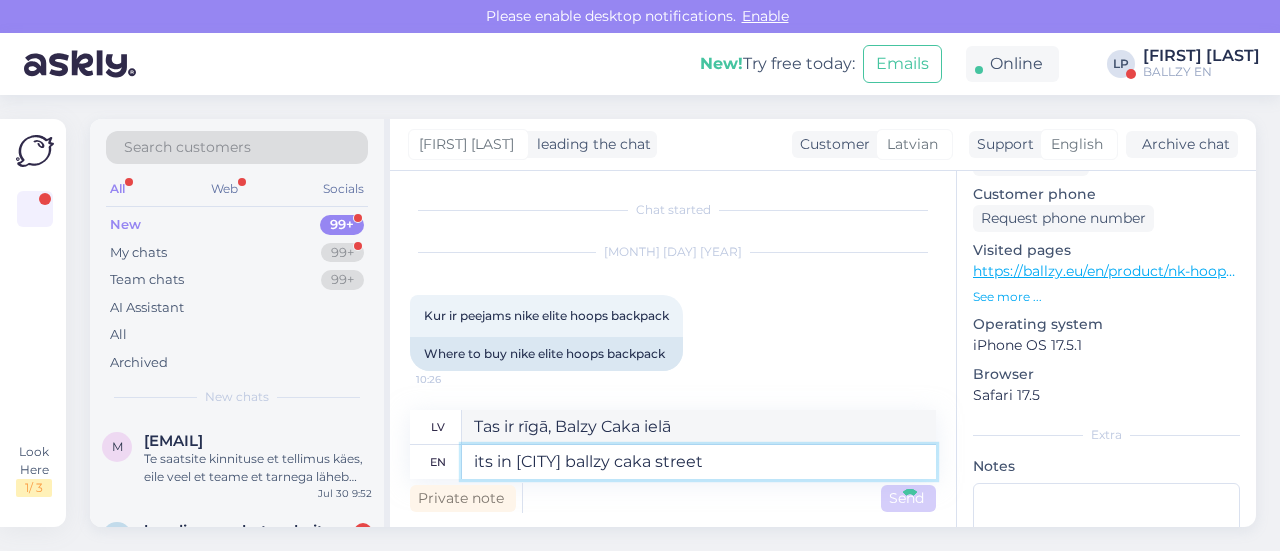 type 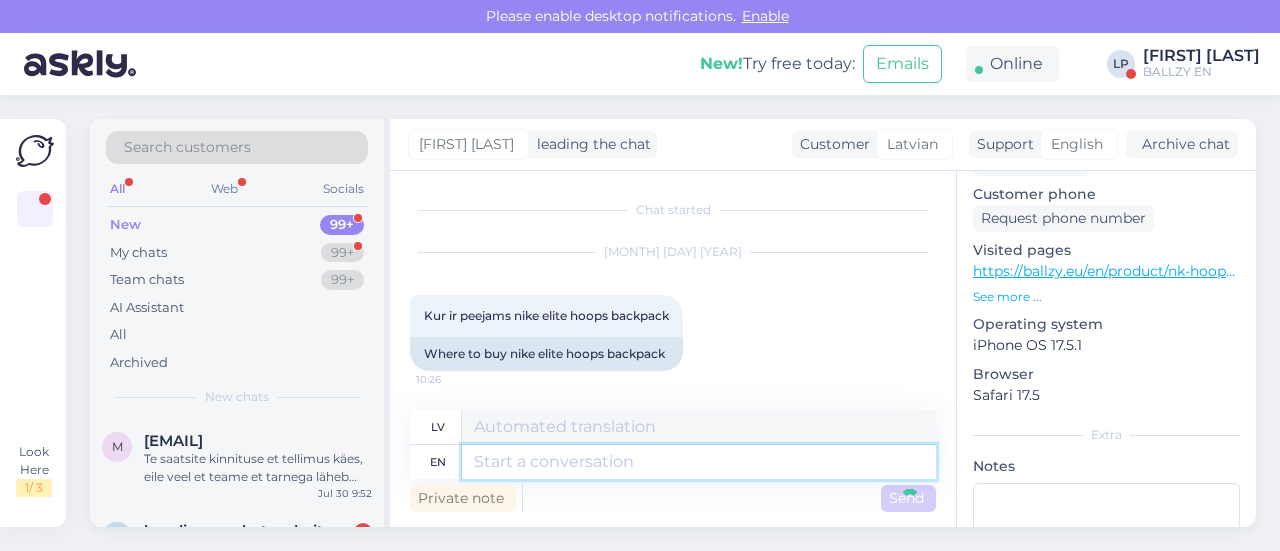 scroll, scrollTop: 164, scrollLeft: 0, axis: vertical 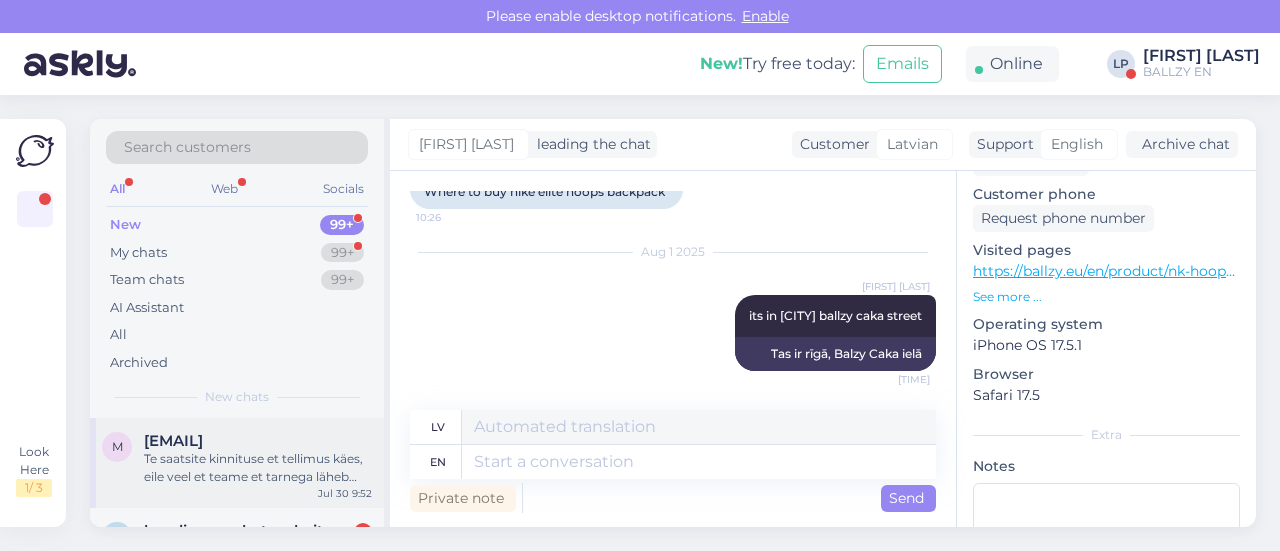 click on "Te saatsite kinnituse et tellimus käes, eile veel et teame et tarnega läheb aega ja nüüd tänaseks et kaupa ei ole?" at bounding box center [258, 468] 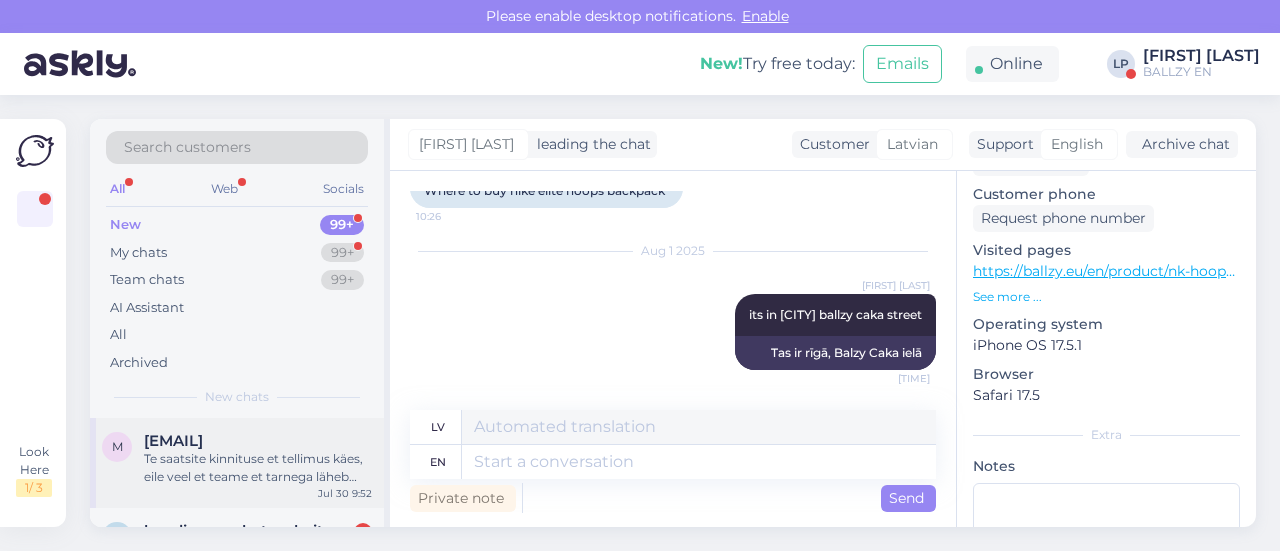 scroll, scrollTop: 294, scrollLeft: 0, axis: vertical 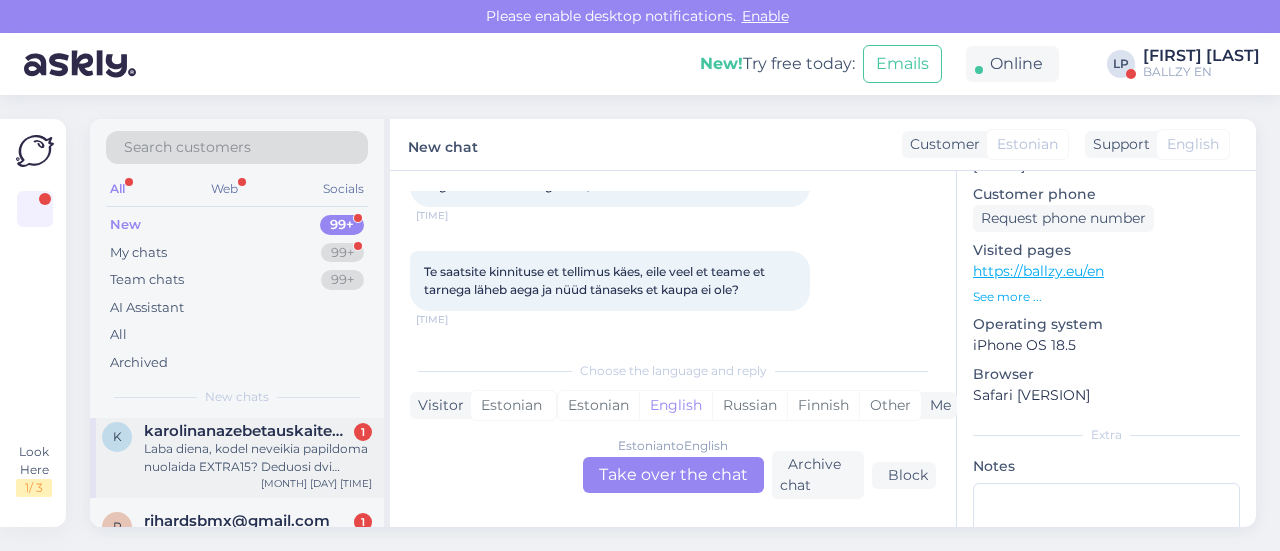 click on "Laba diena, kodel neveikia papildoma nuolaida EXTRA15? Deduosi dvi numainotas prekes bet nesitaiko nuolaida" at bounding box center [258, 458] 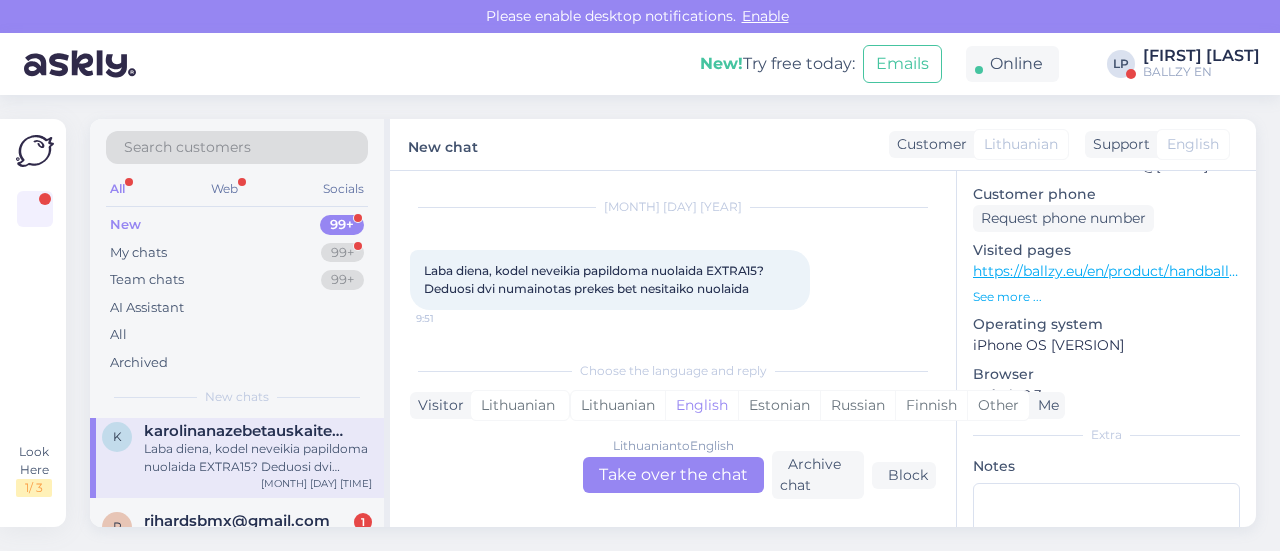 scroll, scrollTop: 42, scrollLeft: 0, axis: vertical 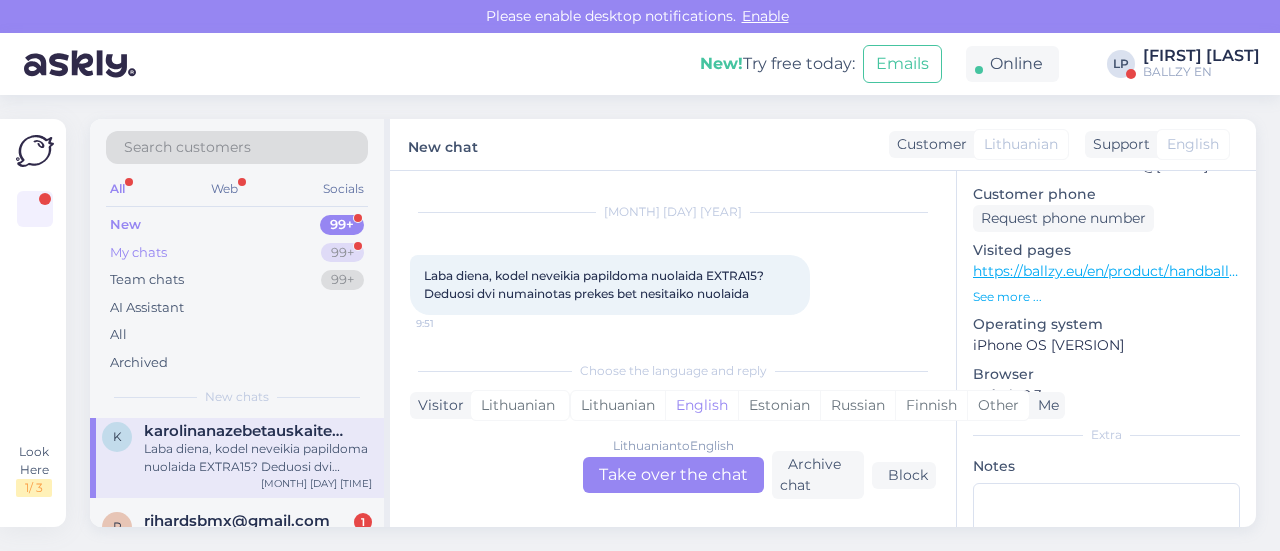 click on "My chats" at bounding box center [138, 253] 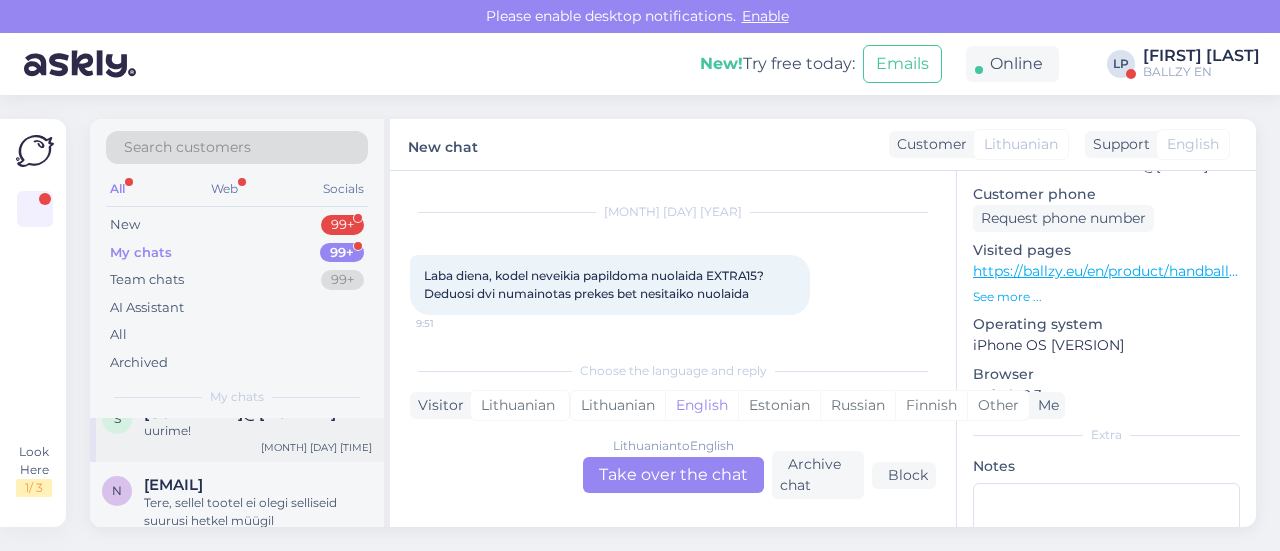scroll, scrollTop: 1100, scrollLeft: 0, axis: vertical 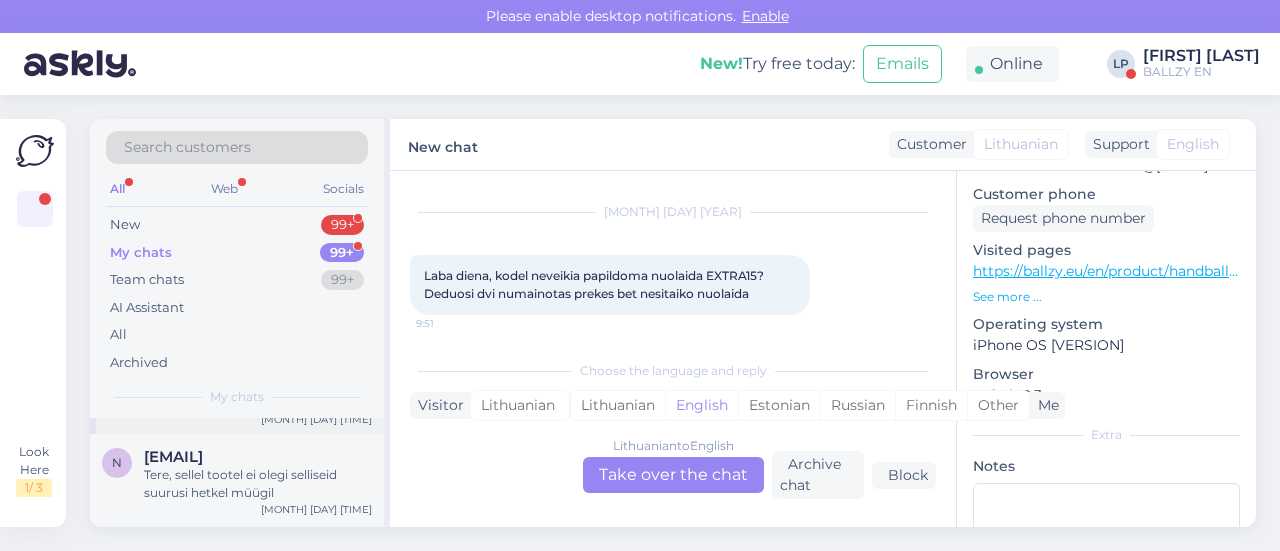 click on "Tere, sellel tootel ei olegi selliseid suurusi hetkel müügil" at bounding box center [258, 484] 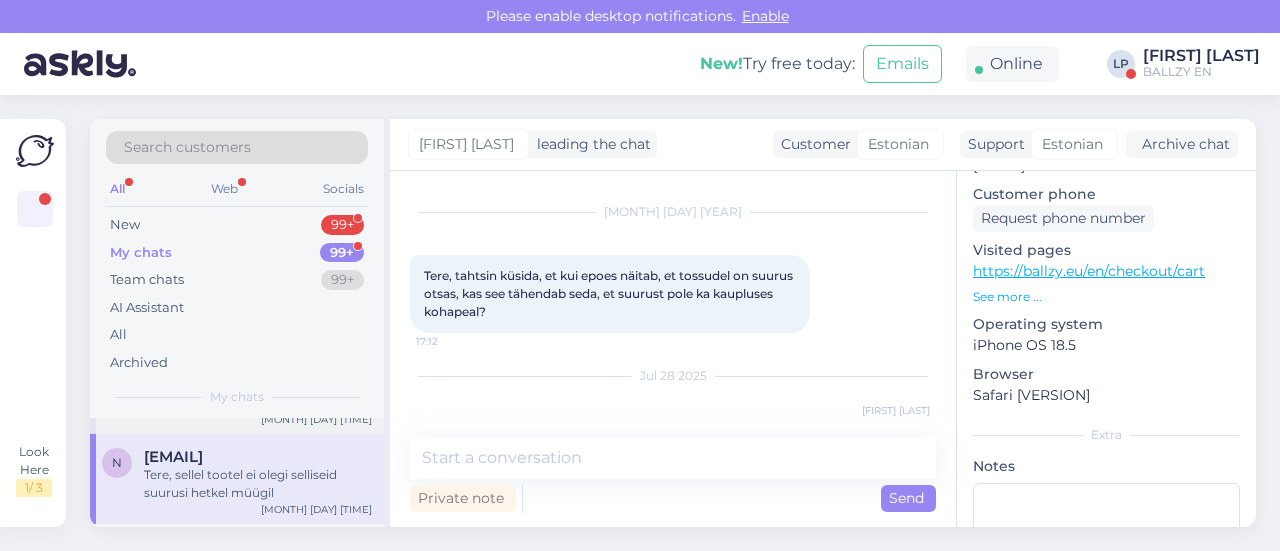 scroll, scrollTop: 670, scrollLeft: 0, axis: vertical 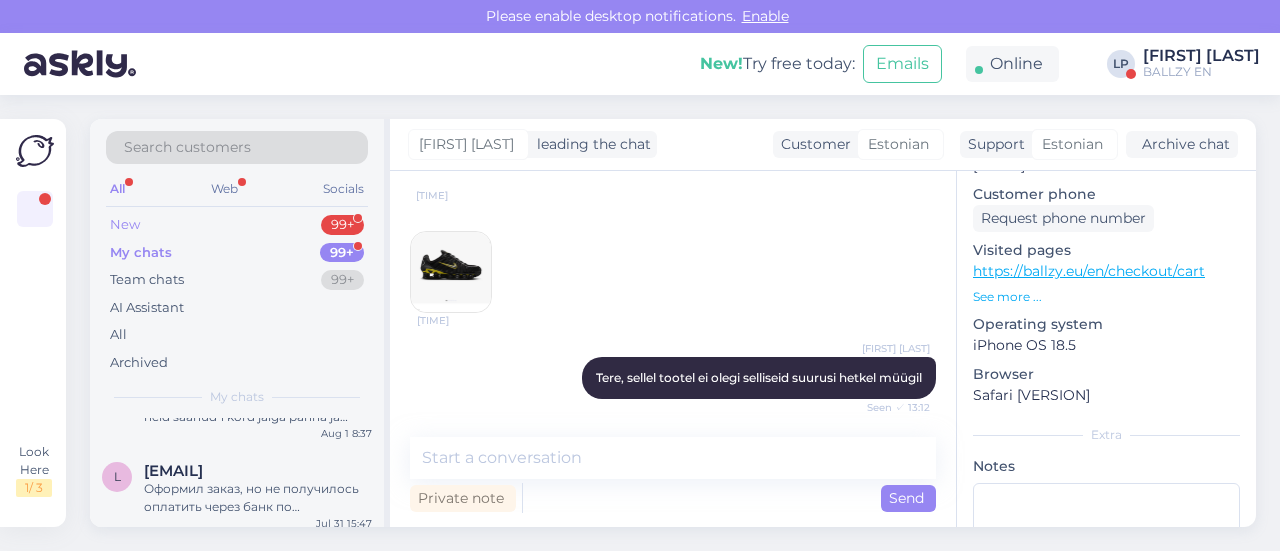 click on "New 99+" at bounding box center [237, 225] 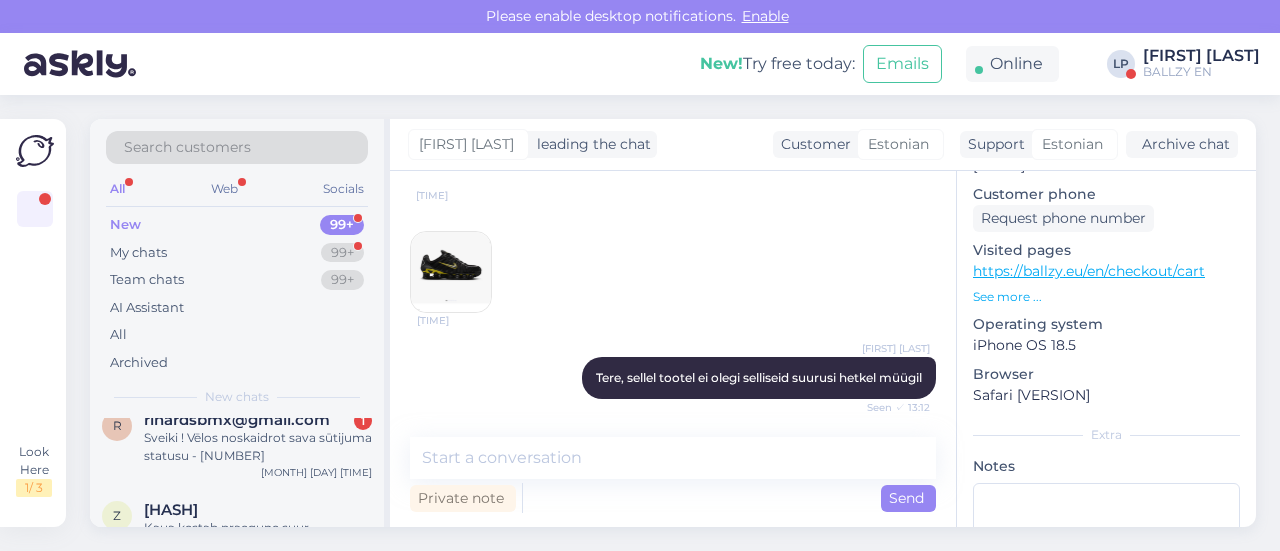 scroll, scrollTop: 200, scrollLeft: 0, axis: vertical 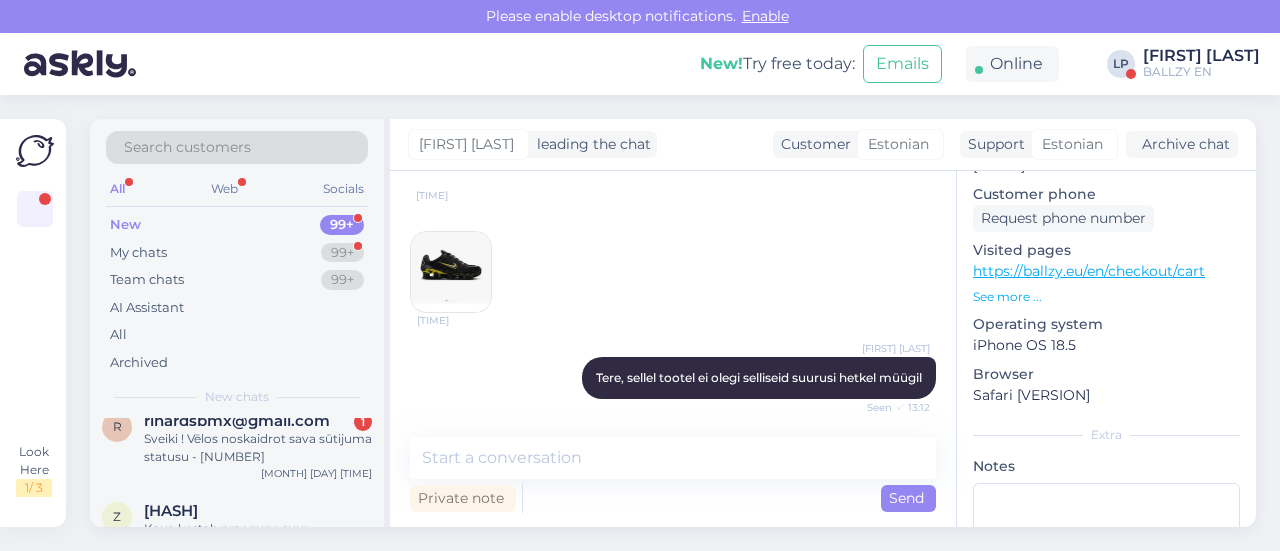 click on "Sveiki ! Vēlos noskaidrot sava sūtijuma statusu - [NUMBER]" at bounding box center [258, 448] 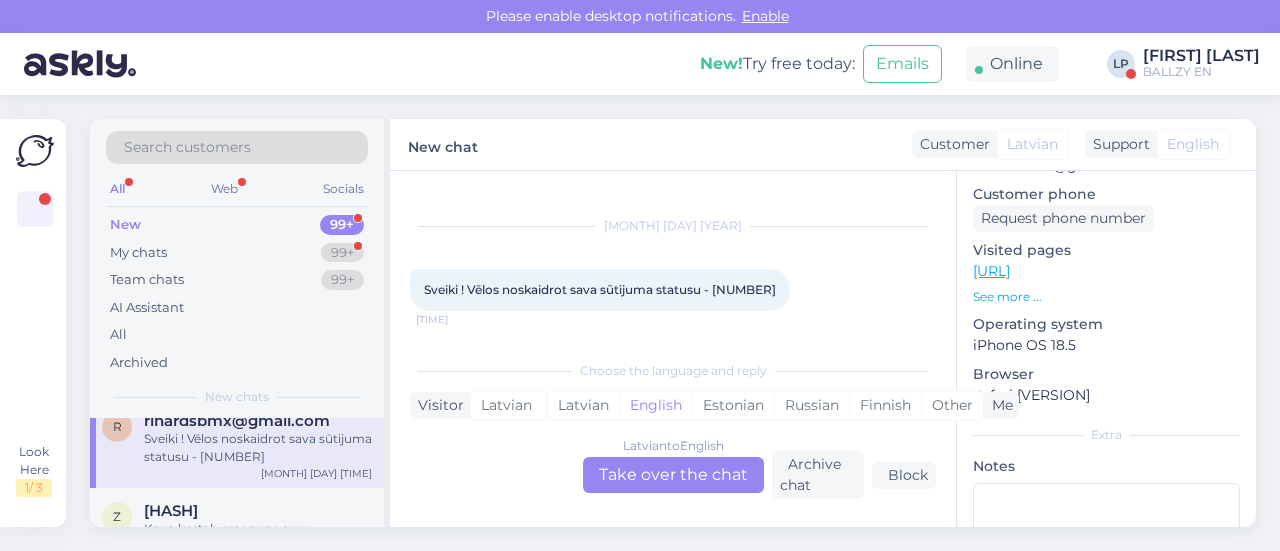 click on "Latvian  to  English Take over the chat" at bounding box center [673, 475] 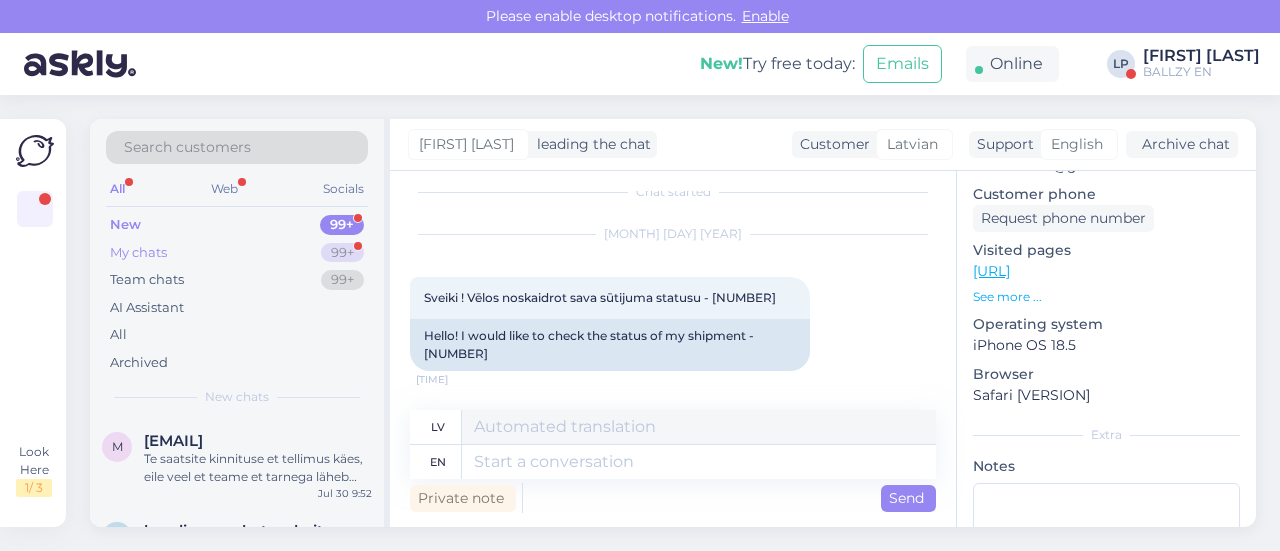 click on "My chats 99+" at bounding box center (237, 253) 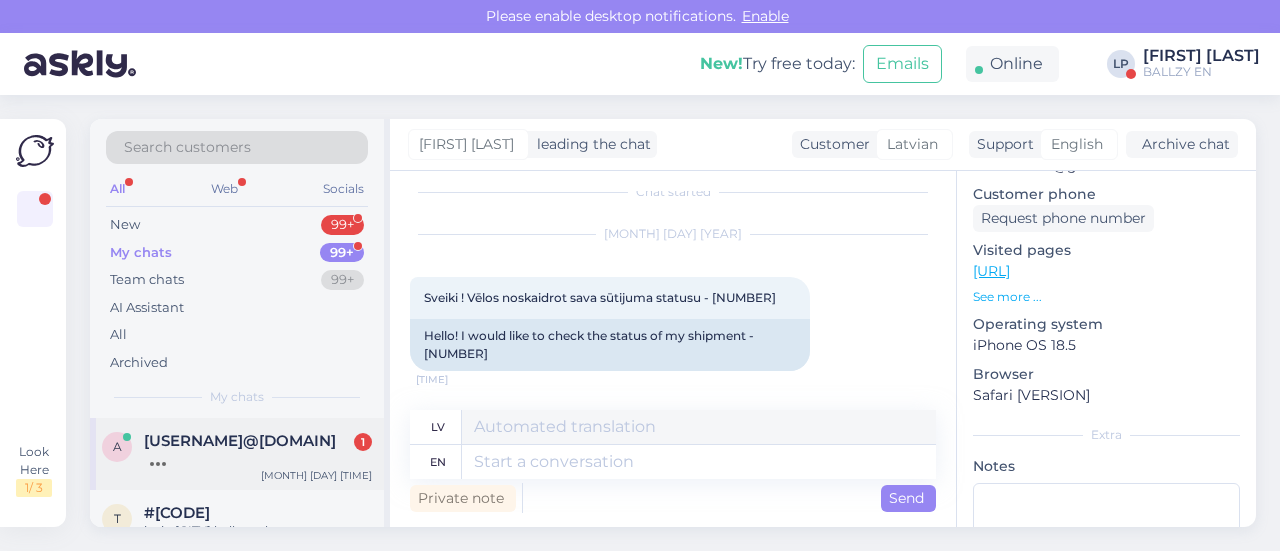 click on "[USERNAME]@[DOMAIN]" at bounding box center (240, 441) 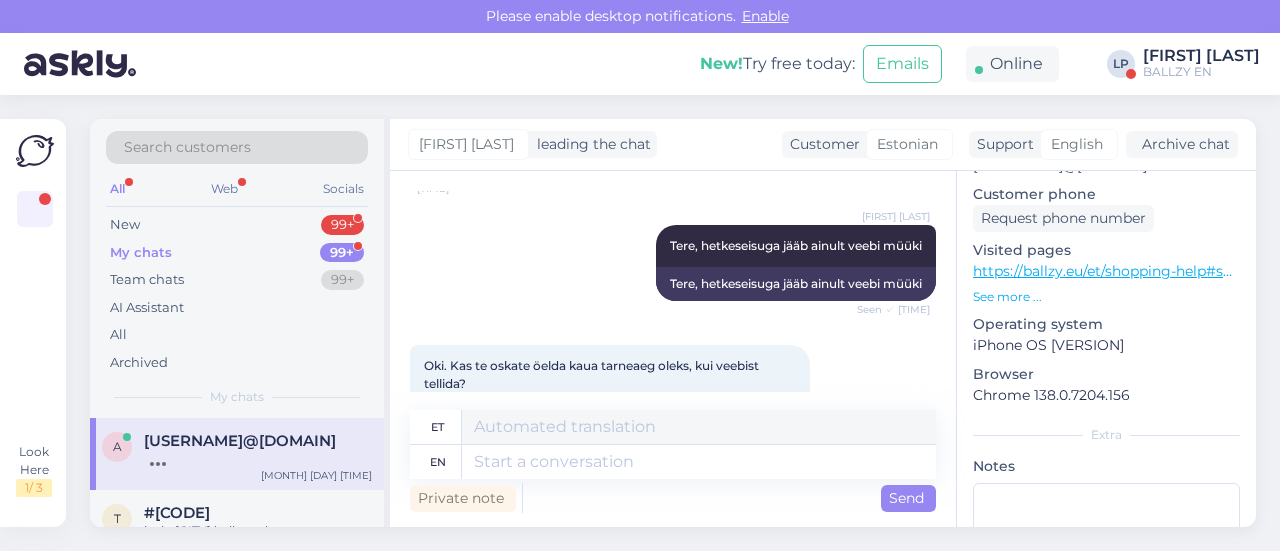scroll, scrollTop: 595, scrollLeft: 0, axis: vertical 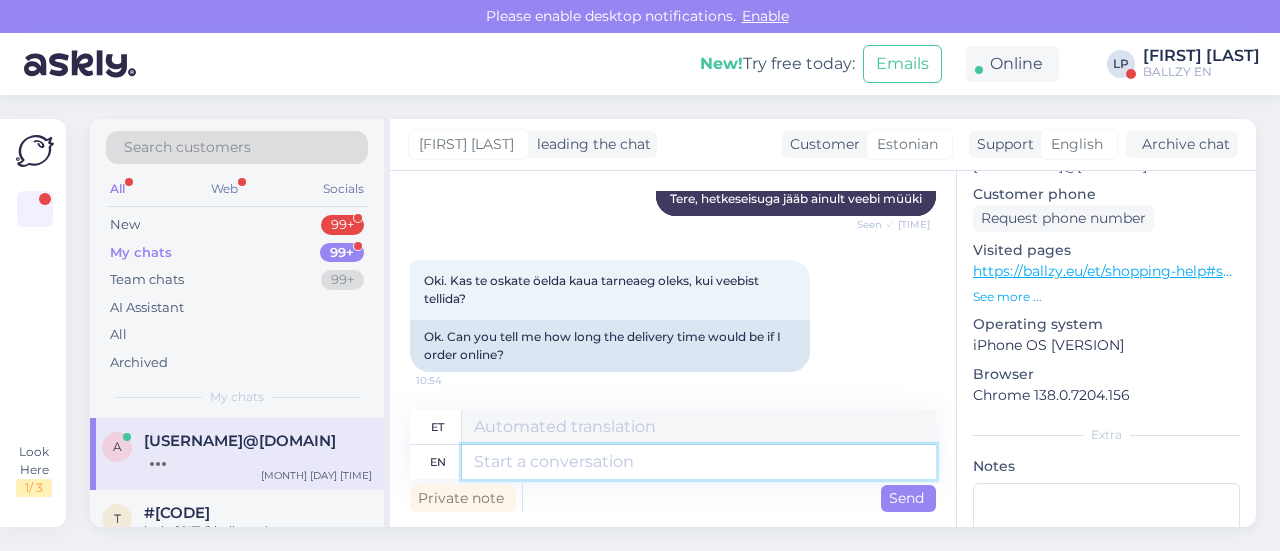 click at bounding box center (699, 462) 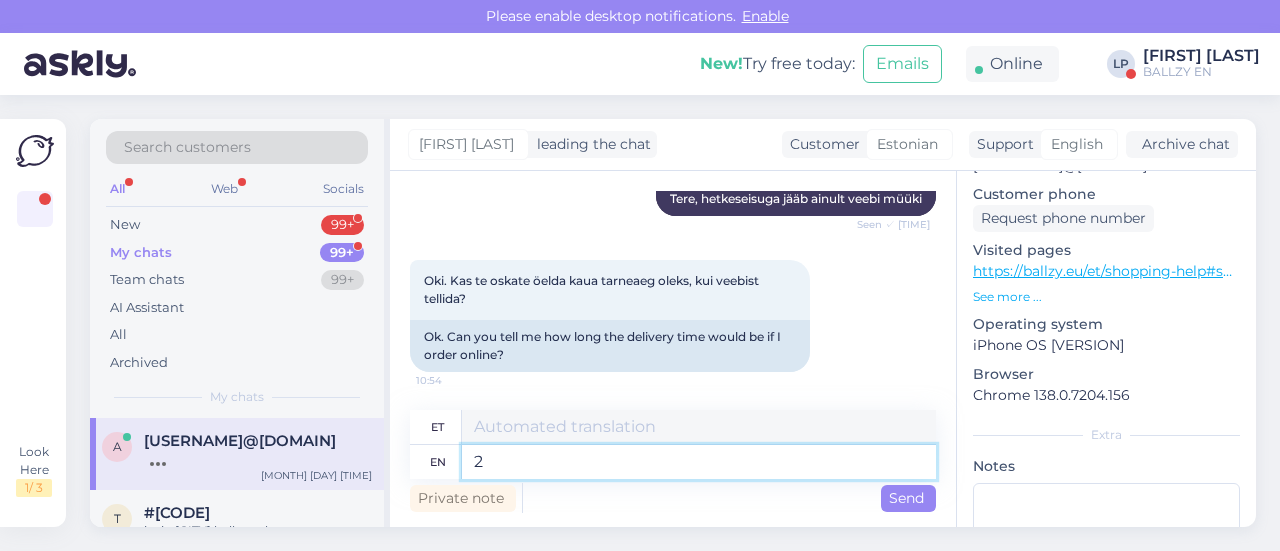 type on "2-" 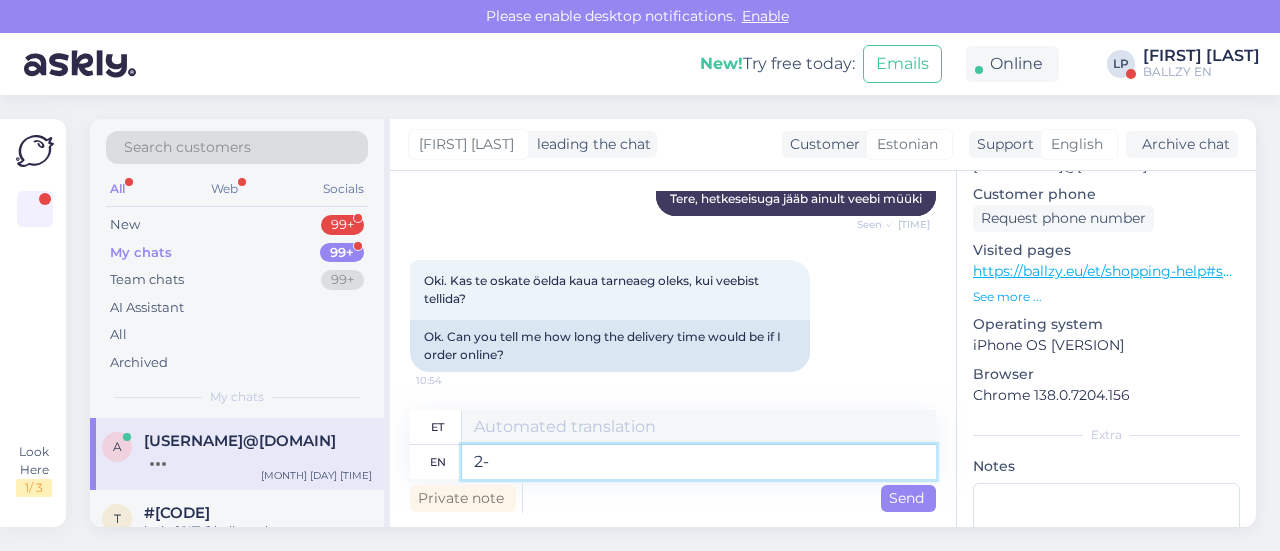 type on "2-" 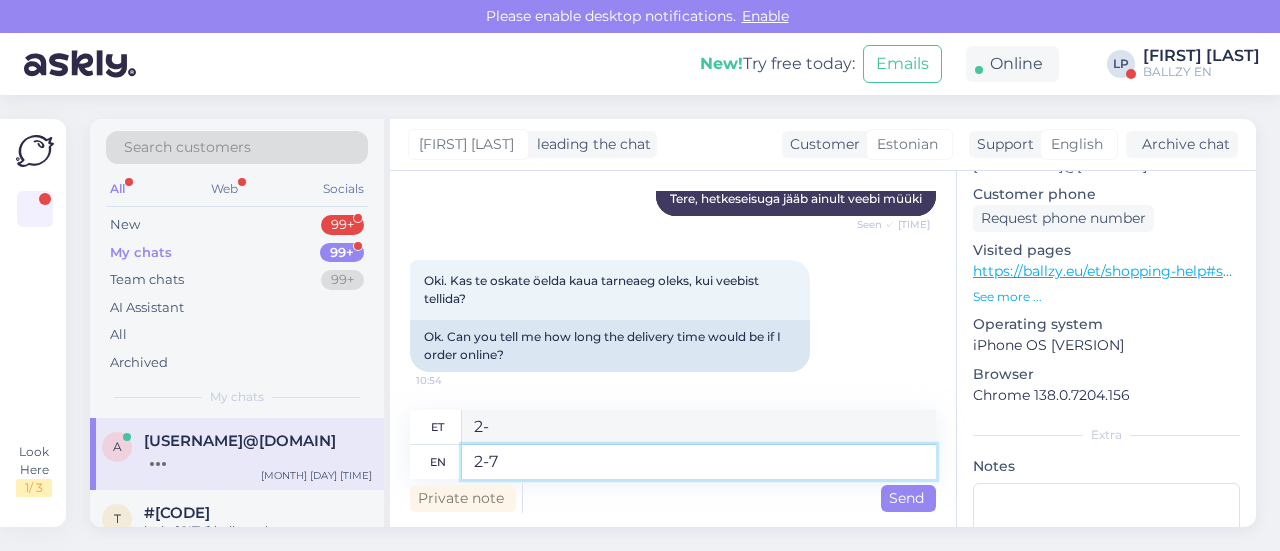 type on "2-7" 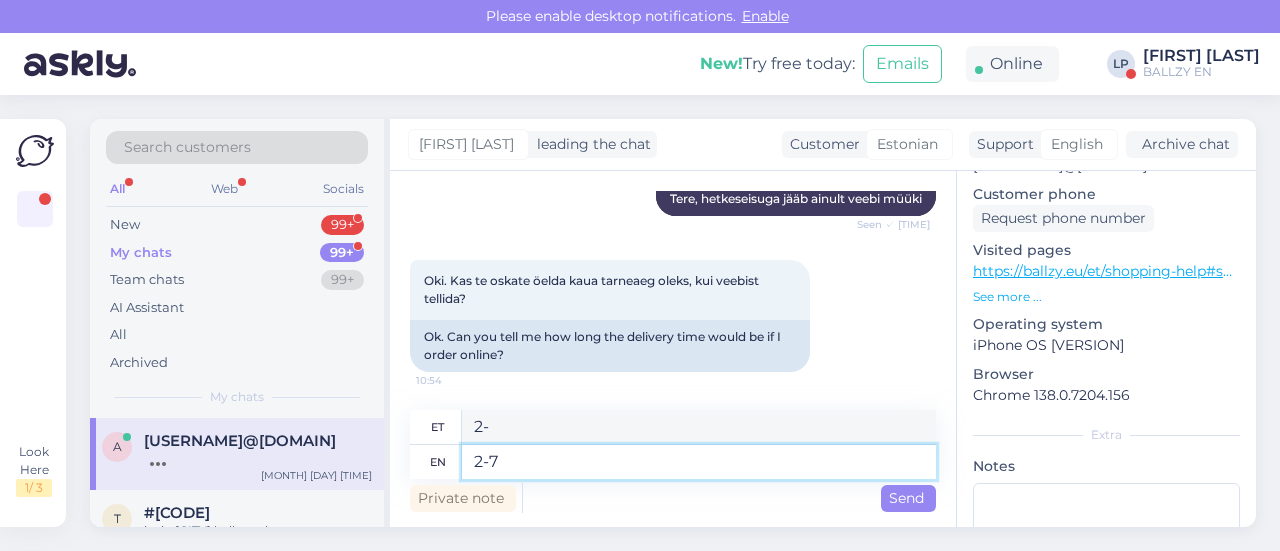 type on "2-7" 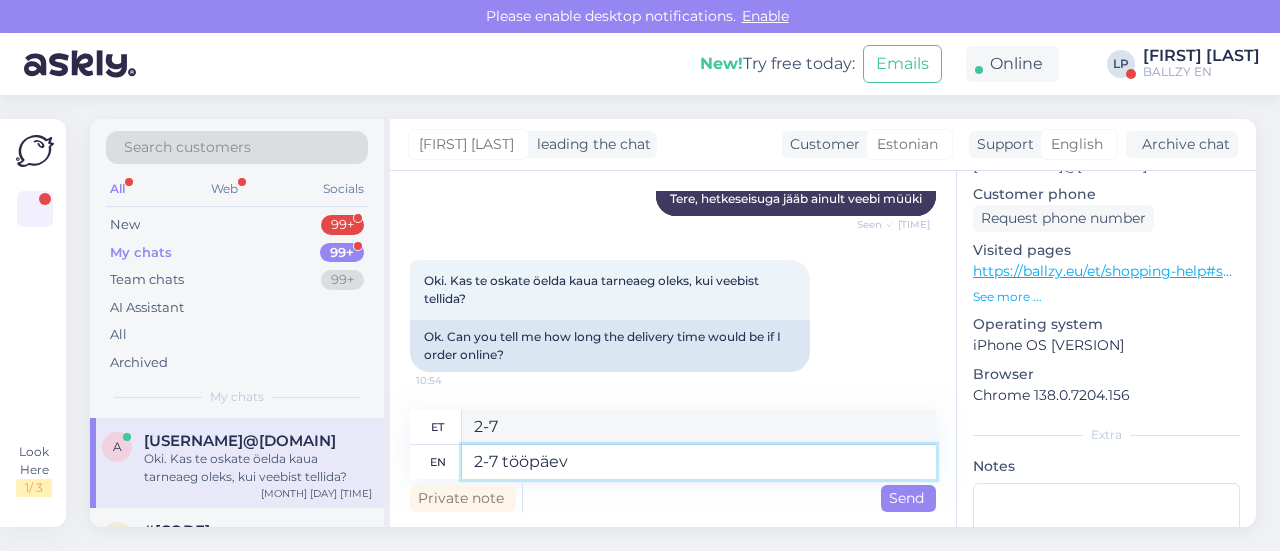 type on "2-7 tööpäeva" 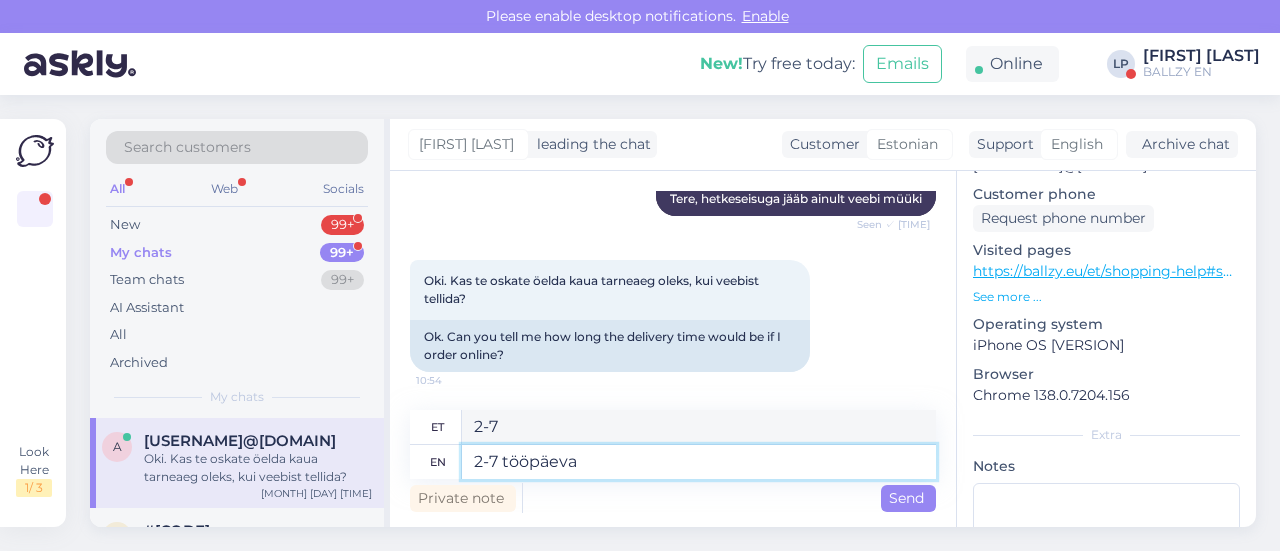 type on "2-7 tööpäeva" 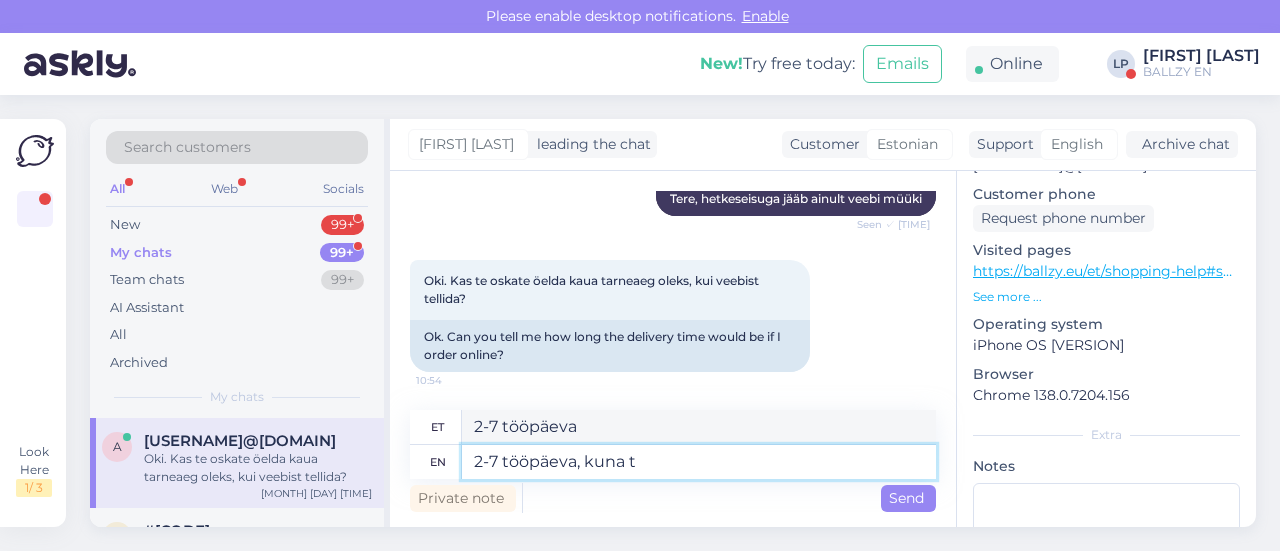 type on "2-7 tööpäeva, kuna tä" 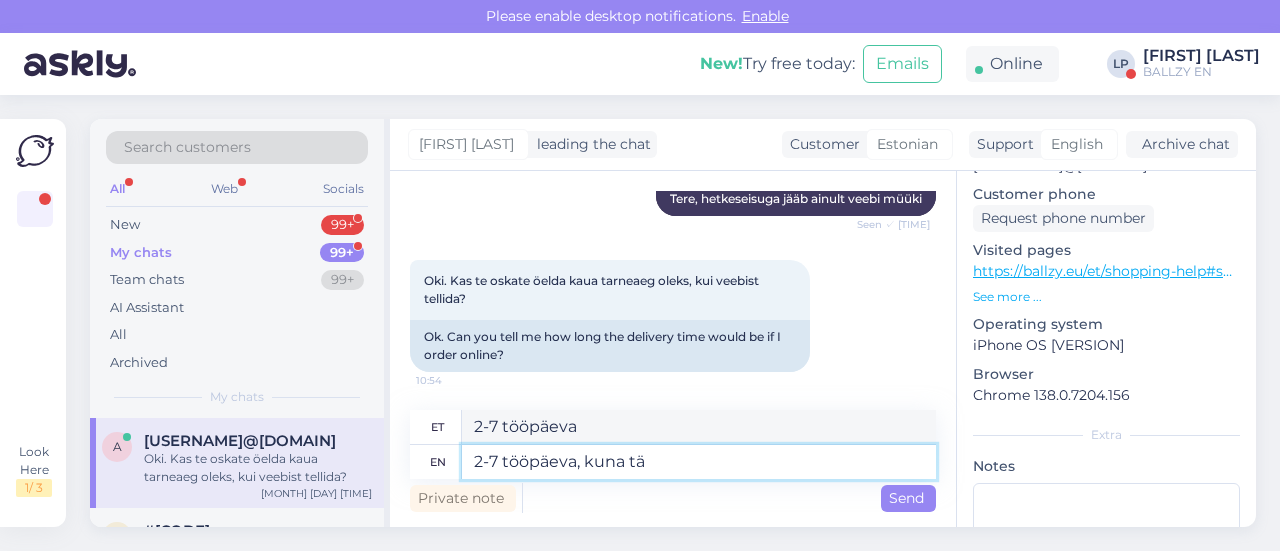 type on "2-7 tööpäeva, kuna" 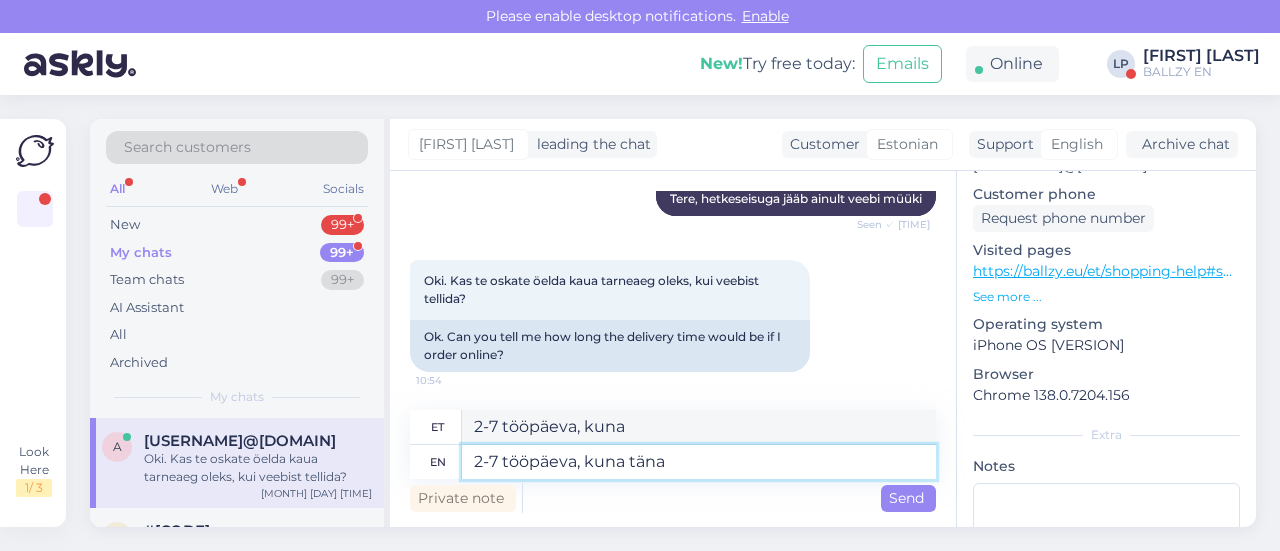 type on "2-7 tööpäeva, kuna täna r" 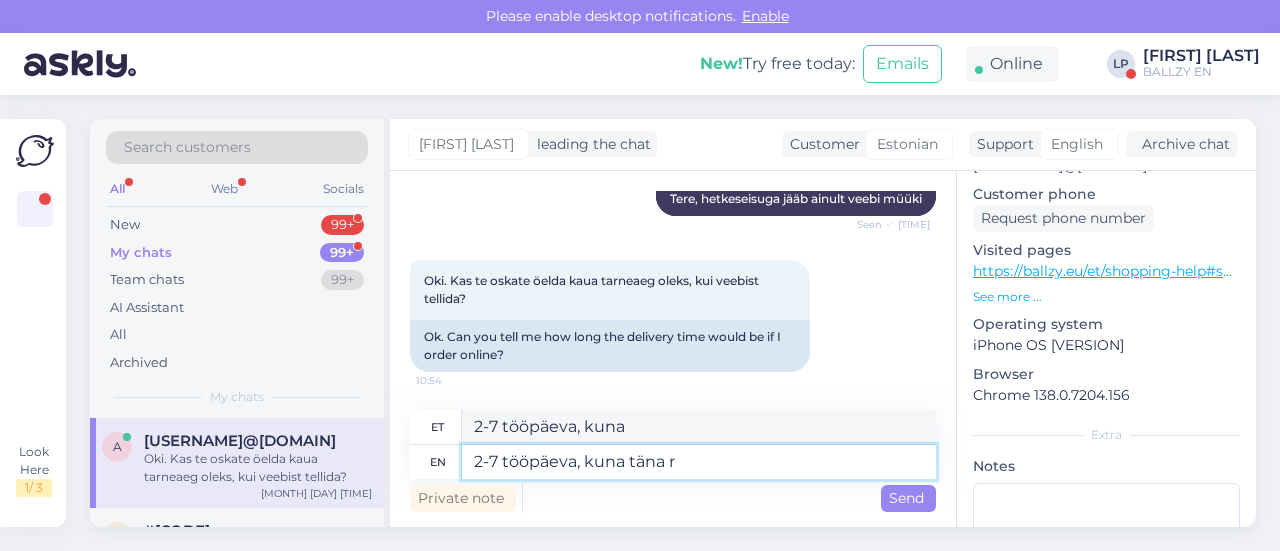 type on "2-7 tööpäeva, kuna täna" 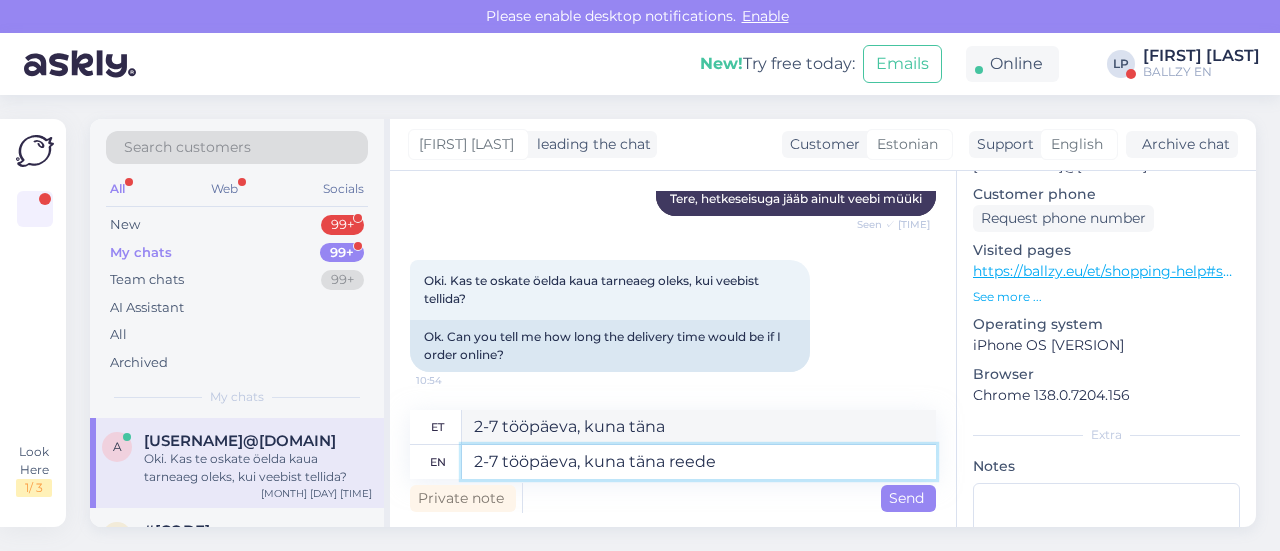 type on "2-7 tööpäeva, kuna täna reede s" 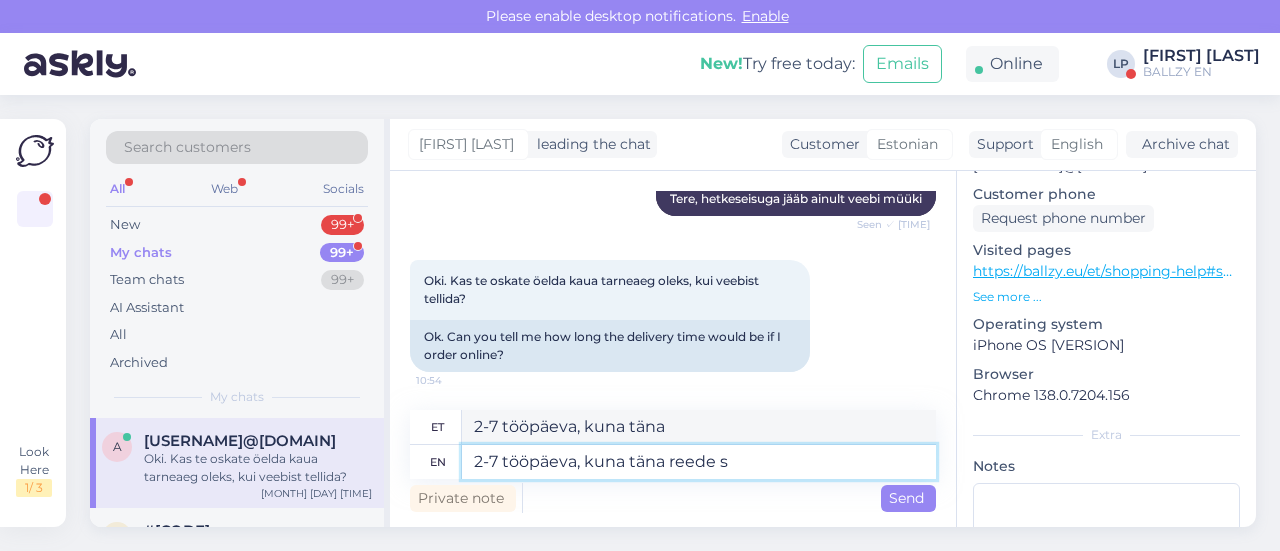 type on "2-7 tööpäeva, kuna täna reede" 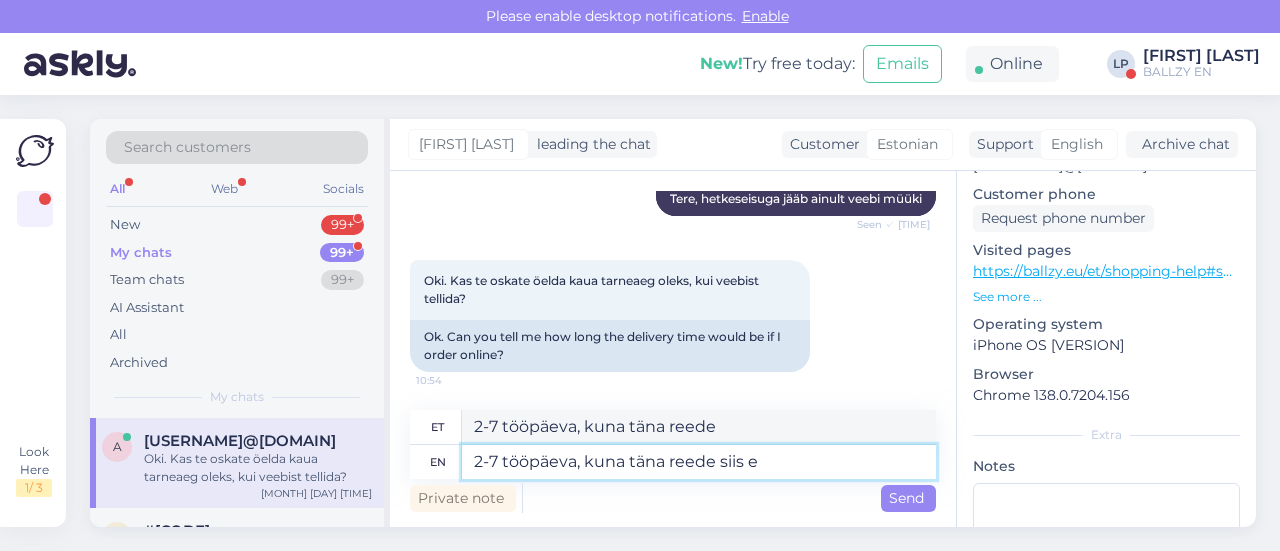 type on "2-7 tööpäeva, kuna täna reede siis eh" 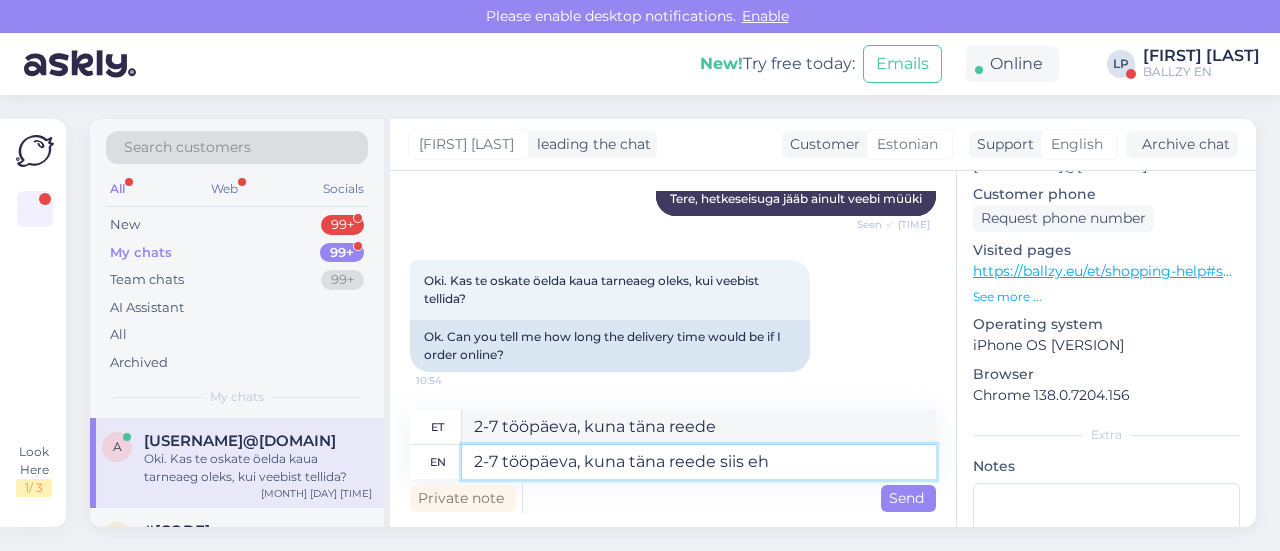 type on "2-7 tööpäeva, kuna täna reede siis" 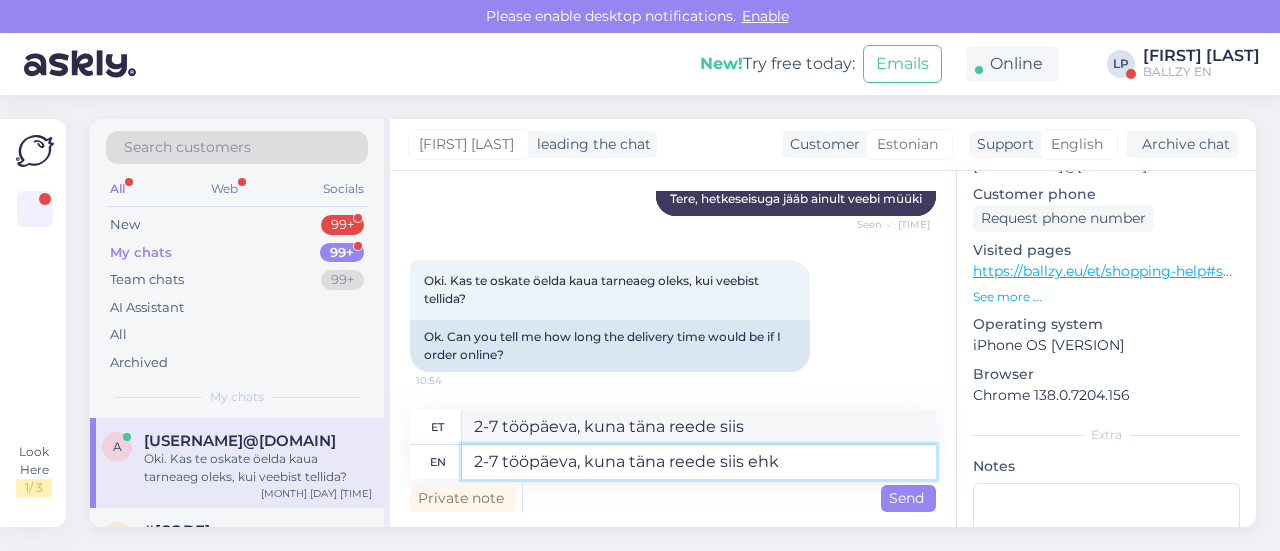 type on "2-7 tööpäeva, kuna täna reede siis ehk l" 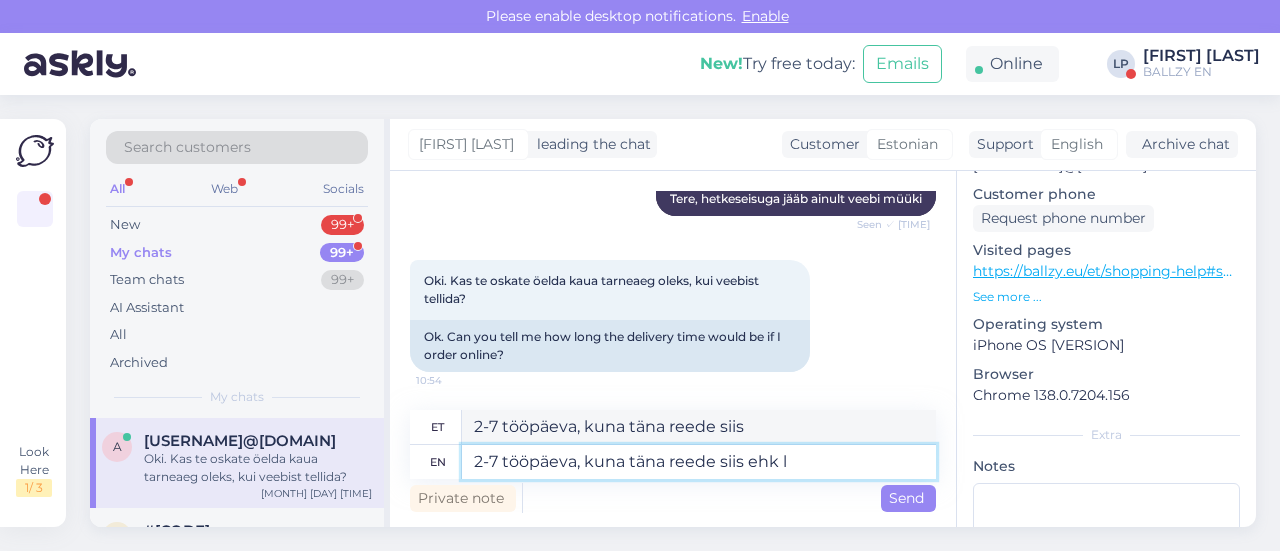 type on "2-7 tööpäeva, kuna täna reede siis ehk" 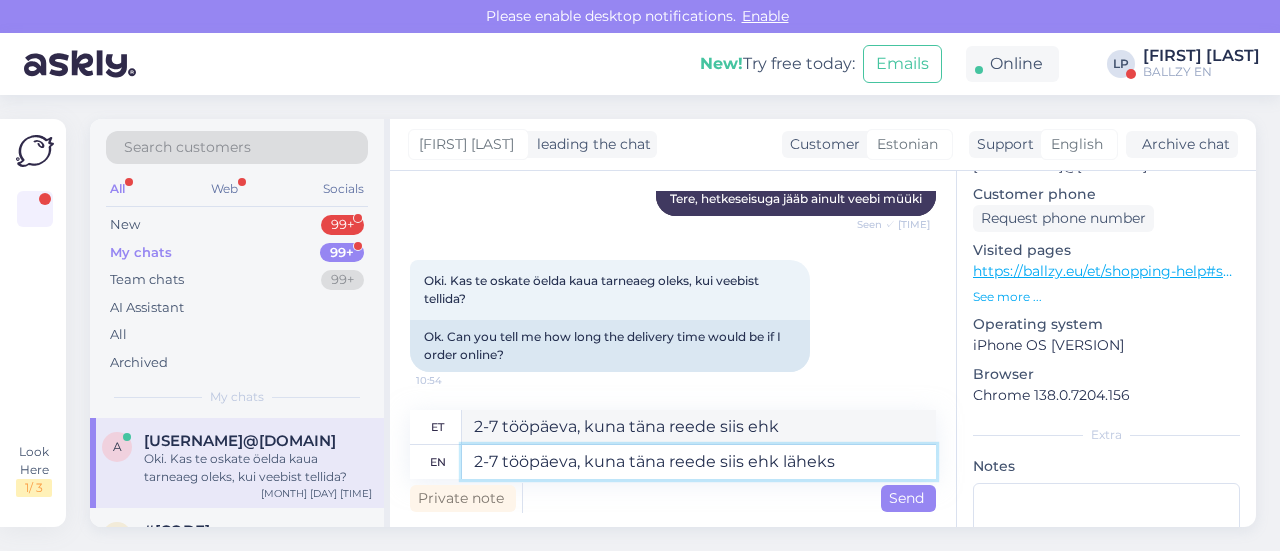 type on "2-7 tööpäeva, kuna täna reede siis ehk läheks e" 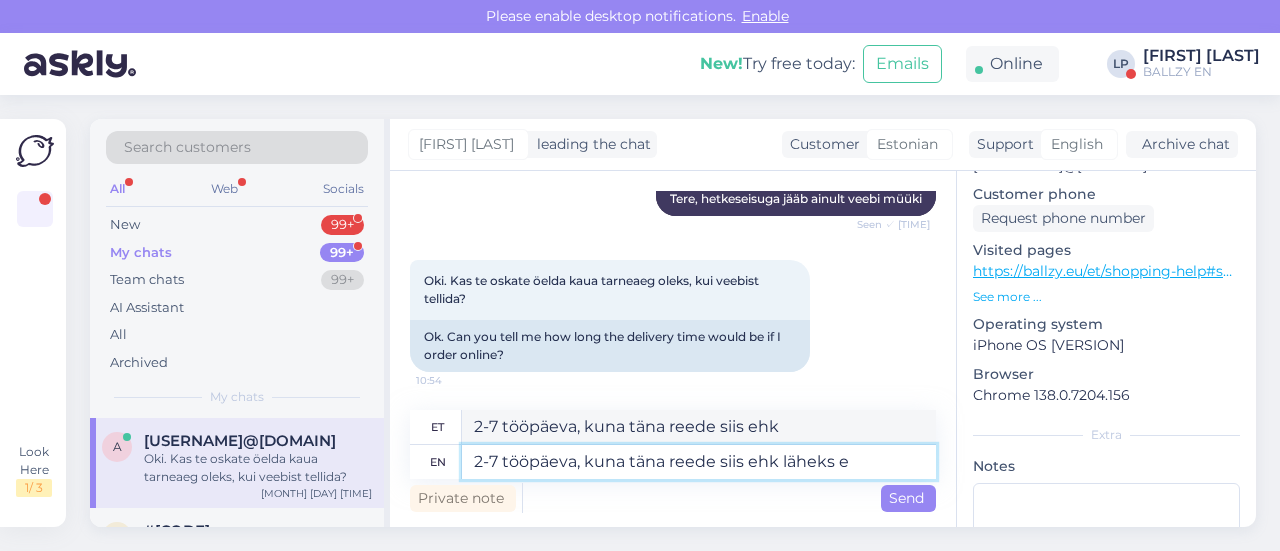 type on "2-7 tööpäeva, kuna täna reede siis ehk läheks" 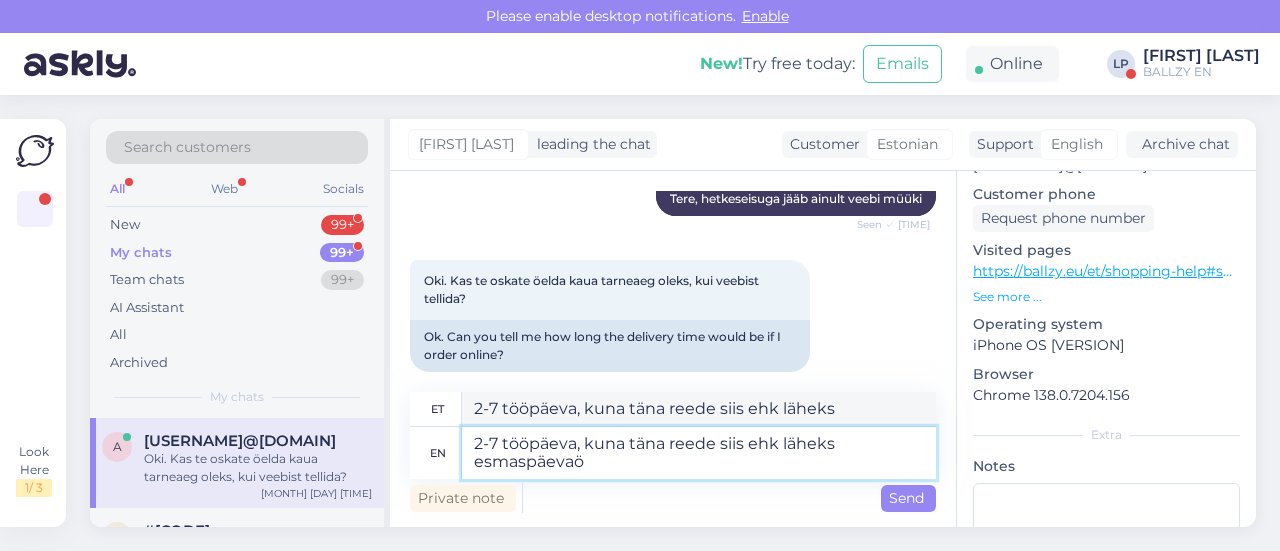 type on "2-7 tööpäeva, kuna täna reede siis ehk läheks esmaspäevaö" 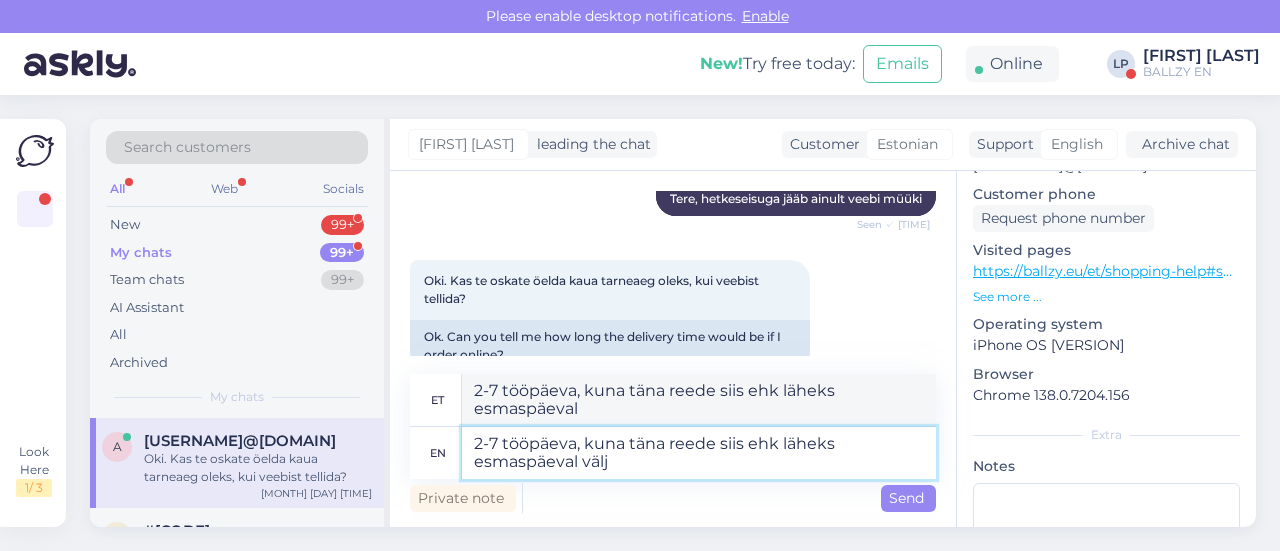 type on "2-7 tööpäeva, kuna täna reede siis ehk läheks esmaspäeval välja" 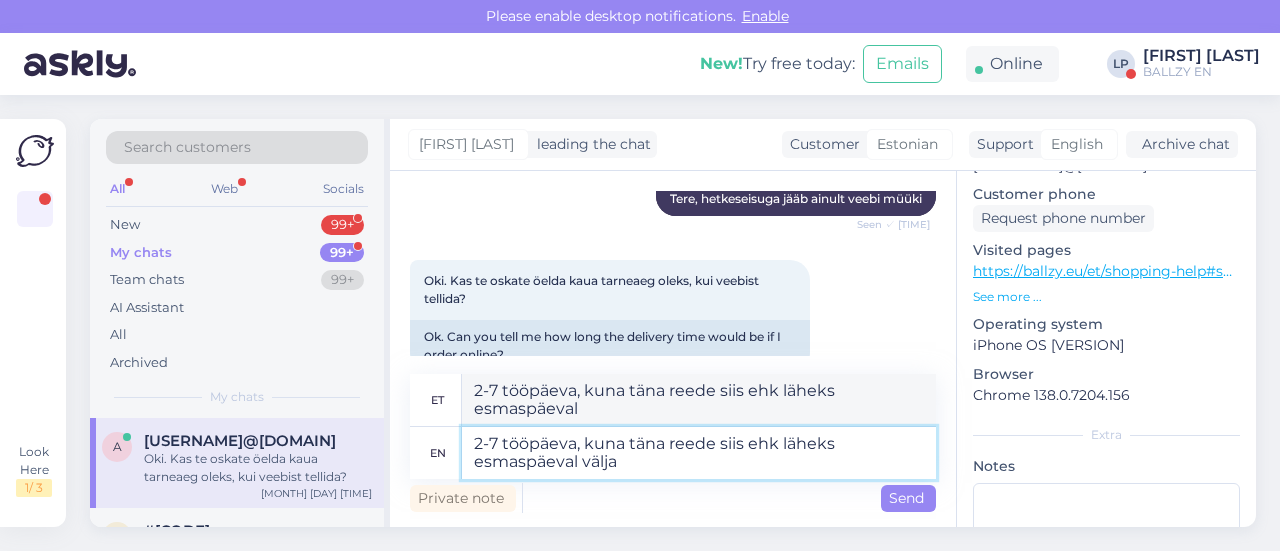 type on "2-7 tööpäeva, kuna täna reede siis ehk läheks esmaspäeval välja" 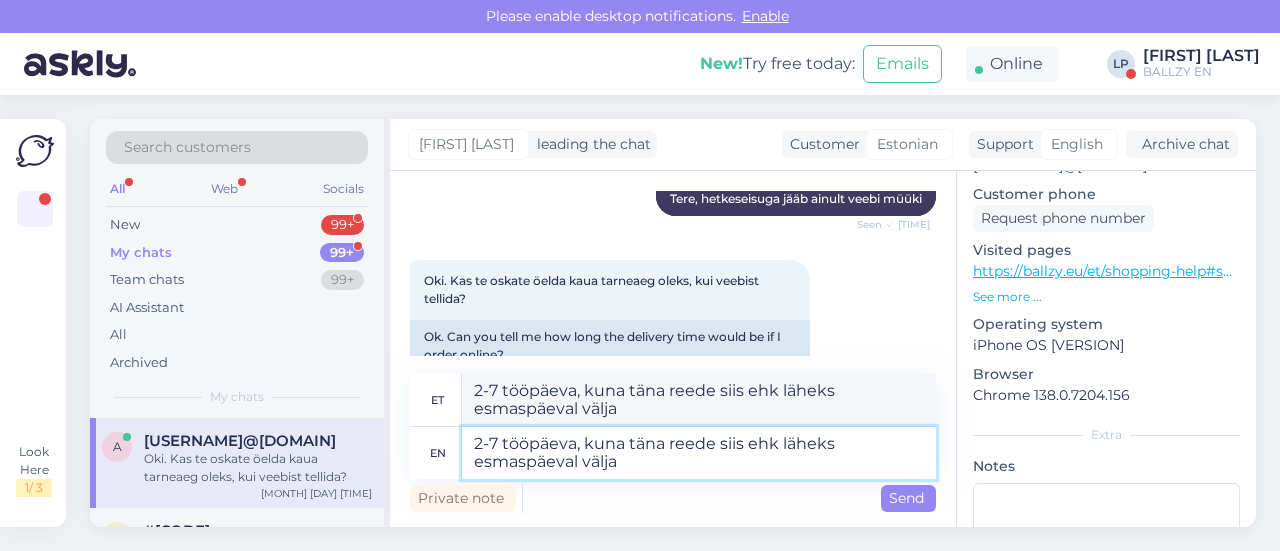 type on "2-7 tööpäeva, kuna täna reede siis ehk läheks esmaspäeval väljaõ" 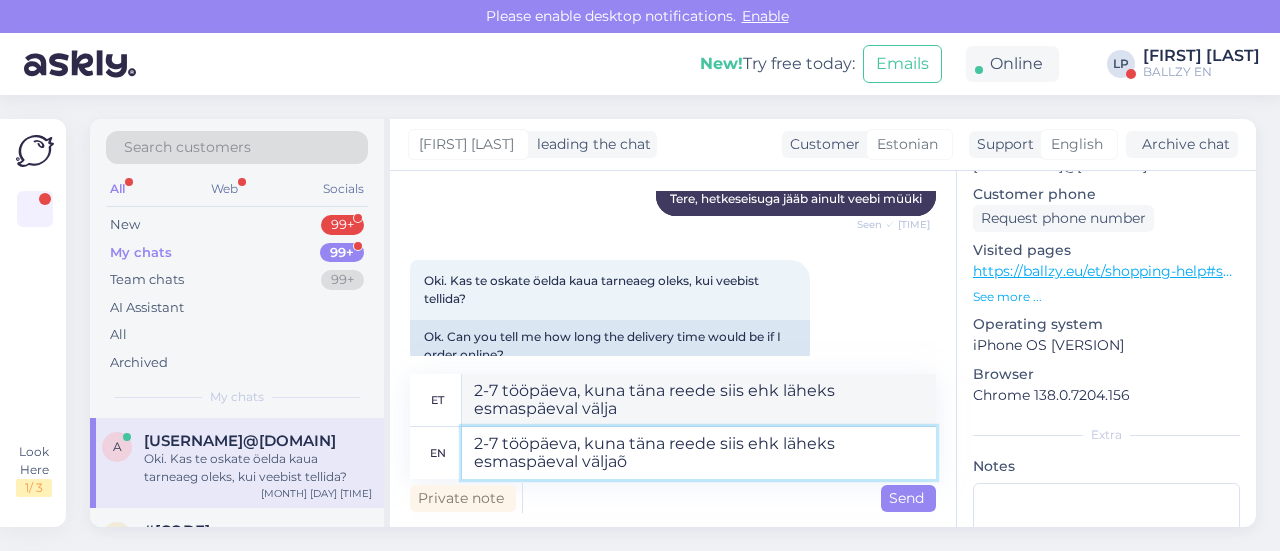 type 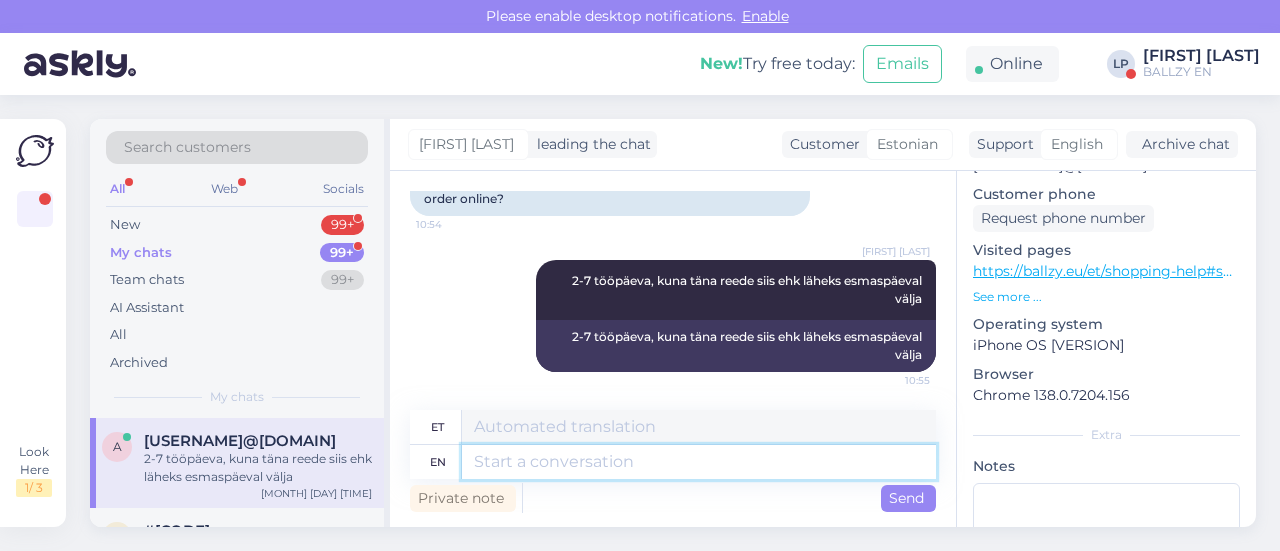type on "2-7 tööpäeva, kuna täna reede siis ehk läheks esmaspäeval väljaõ" 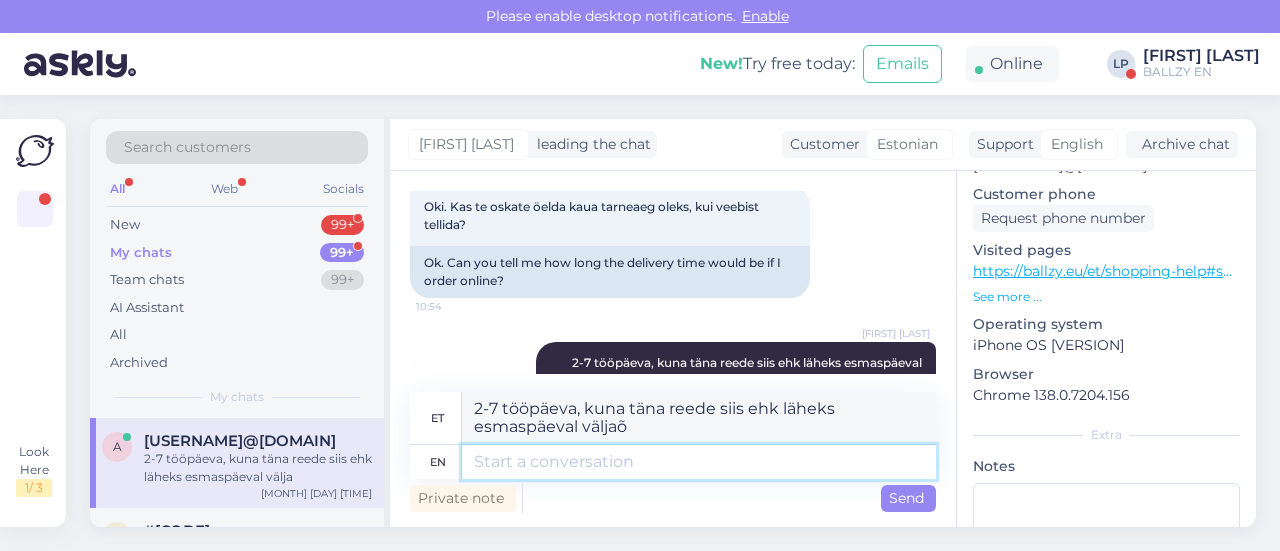scroll, scrollTop: 469, scrollLeft: 0, axis: vertical 